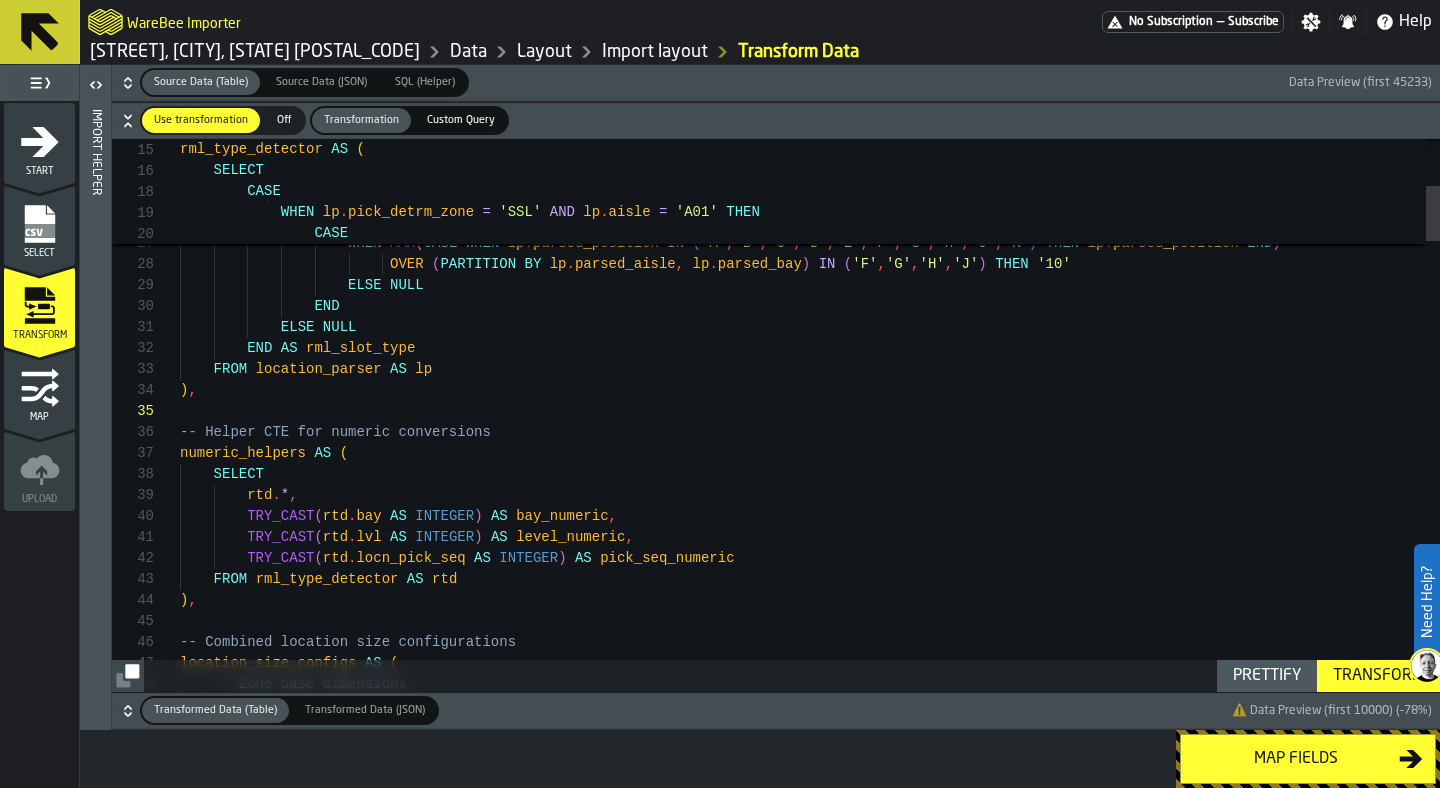 scroll, scrollTop: 0, scrollLeft: 0, axis: both 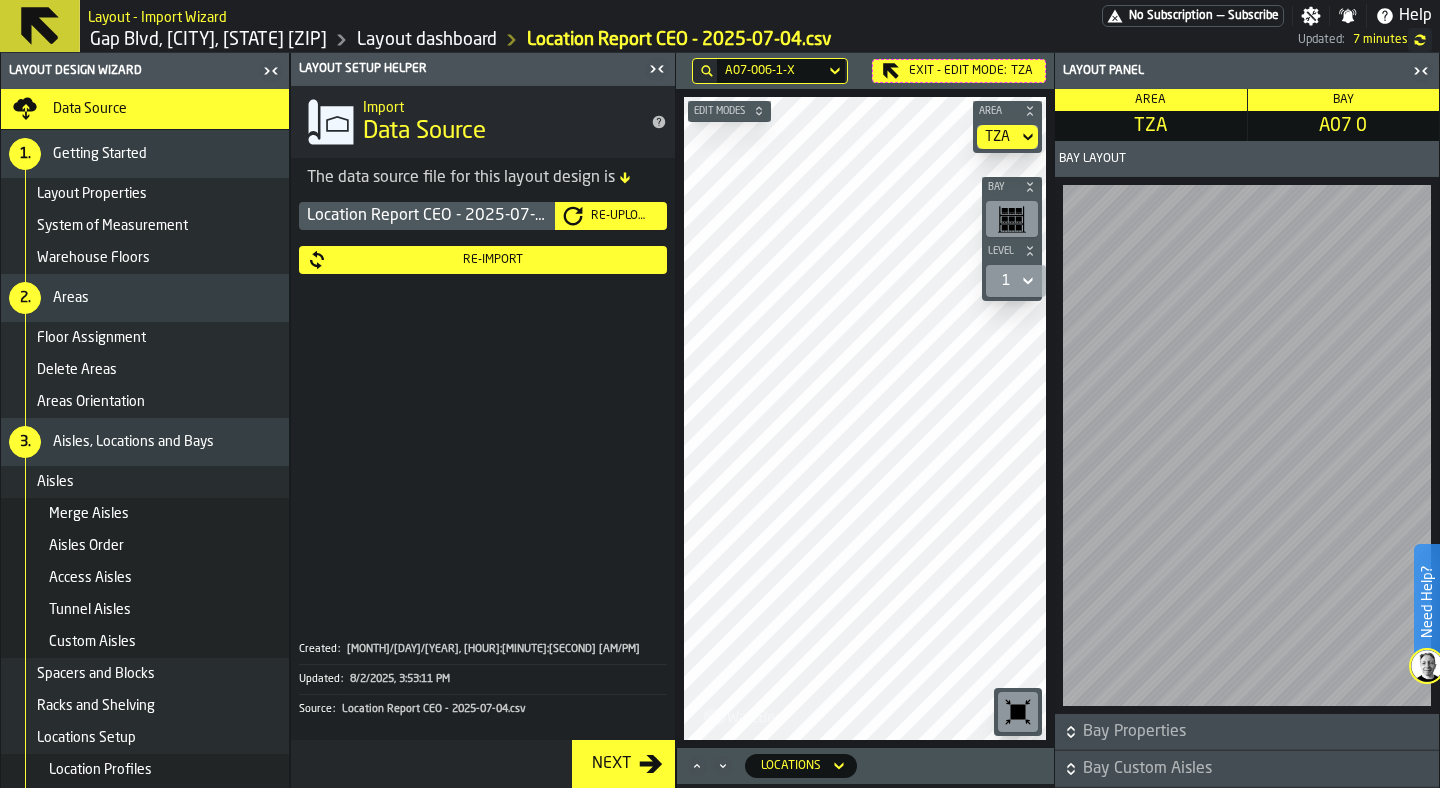 click 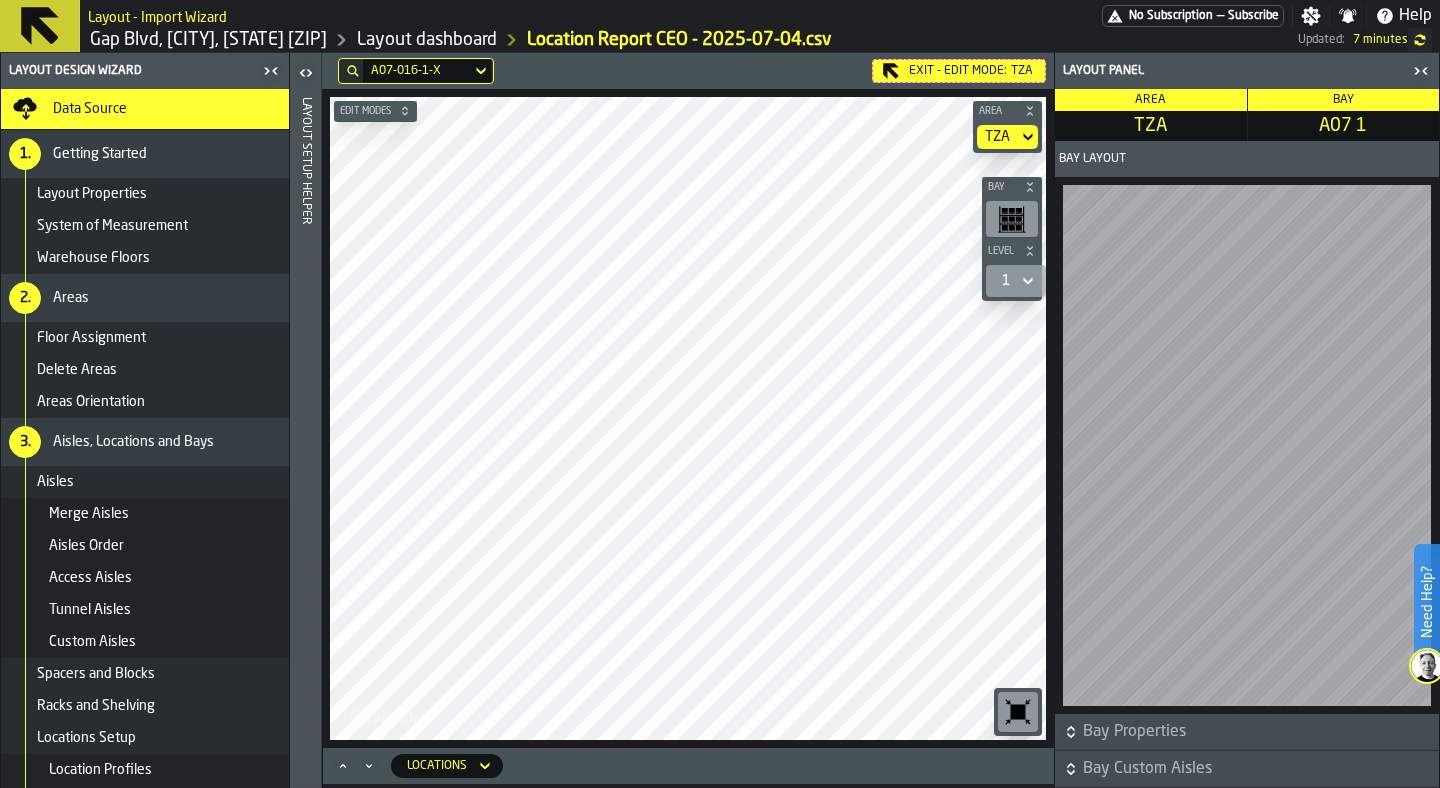 click 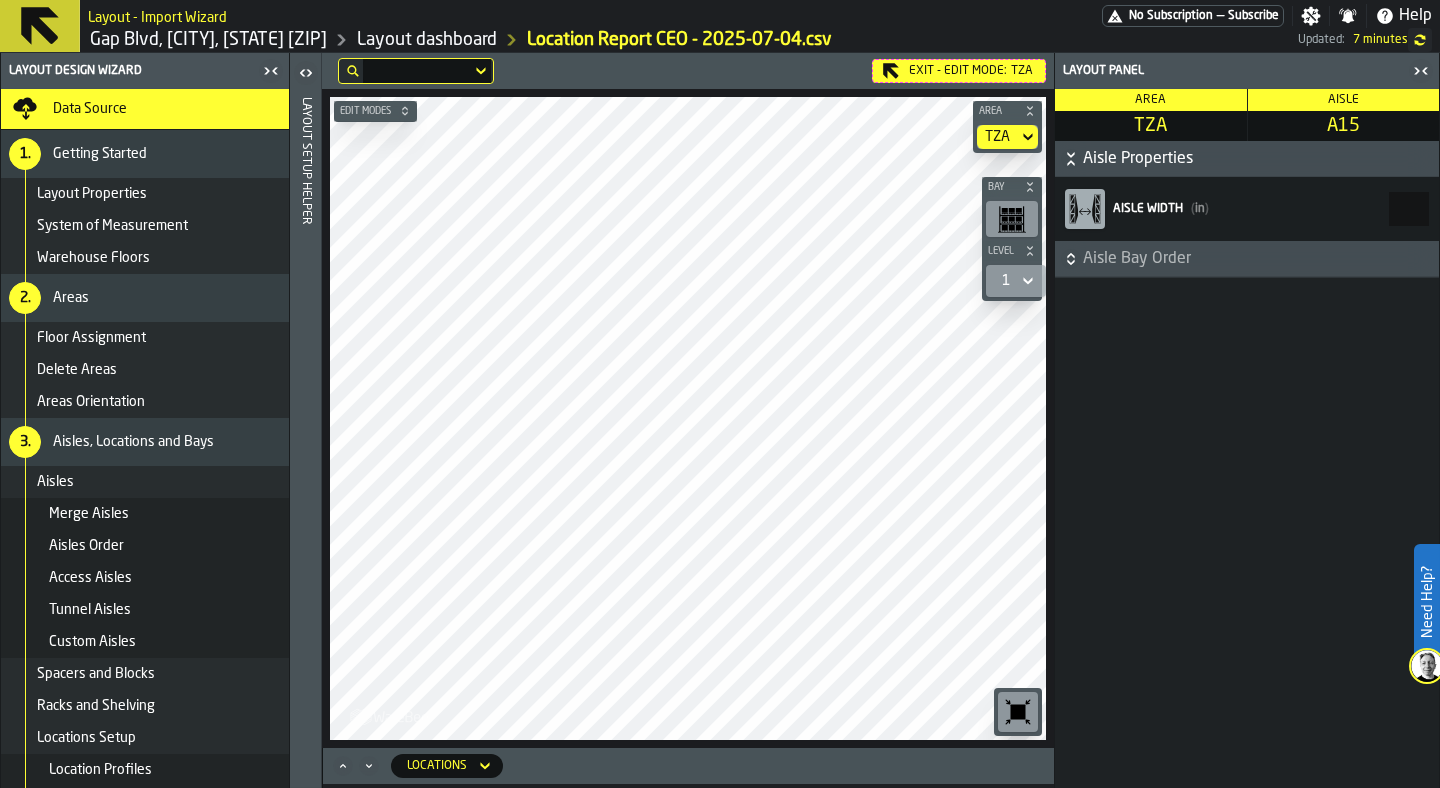 click 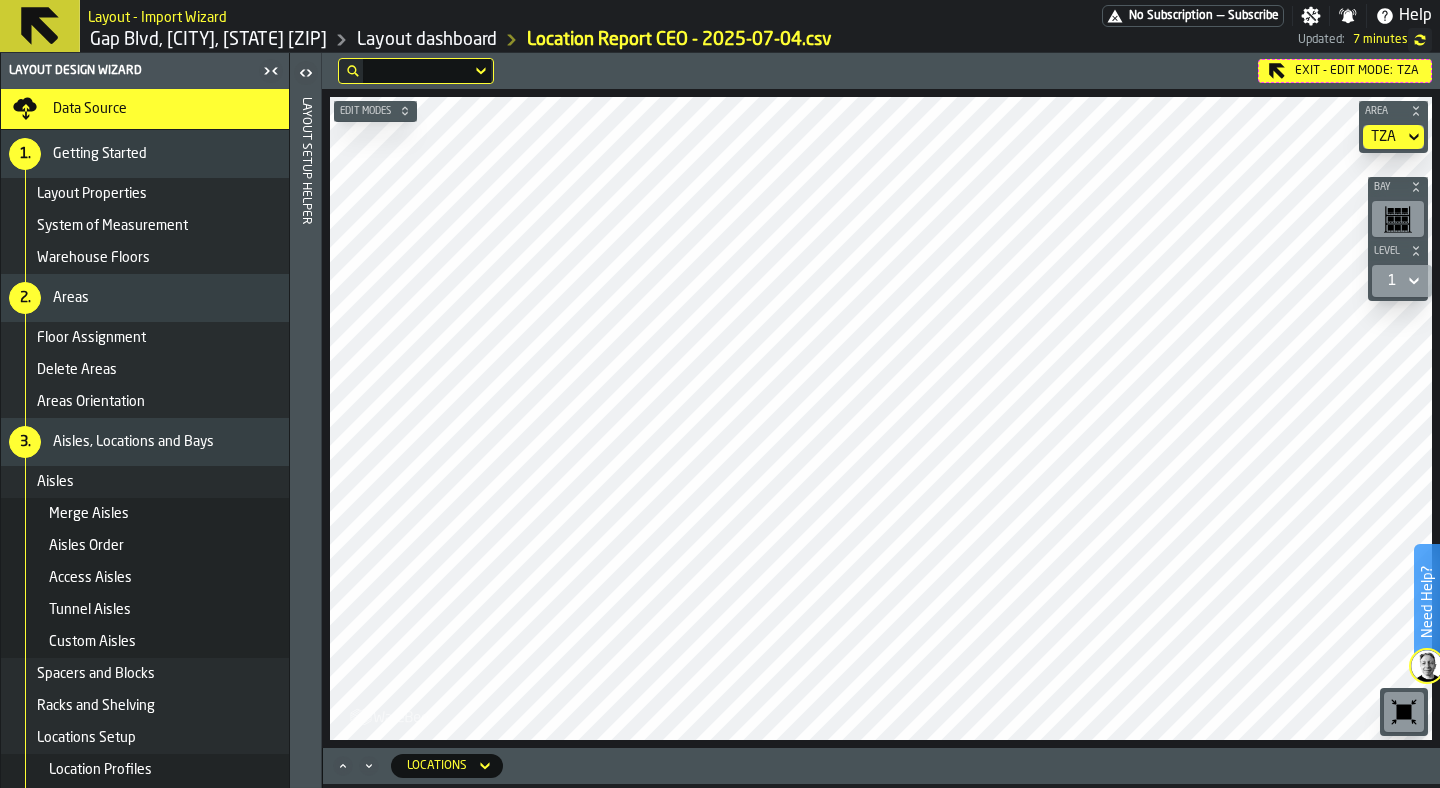 click 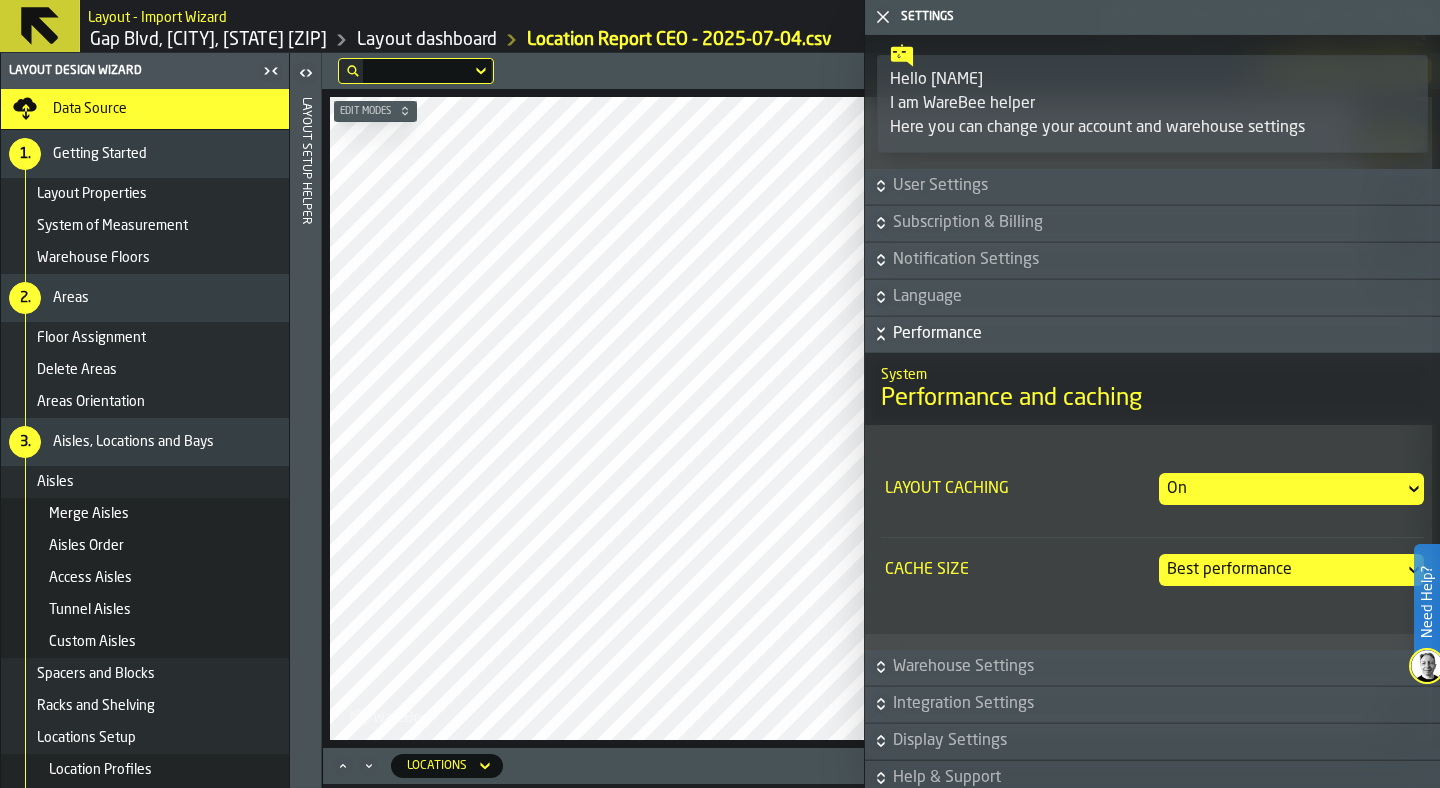 click 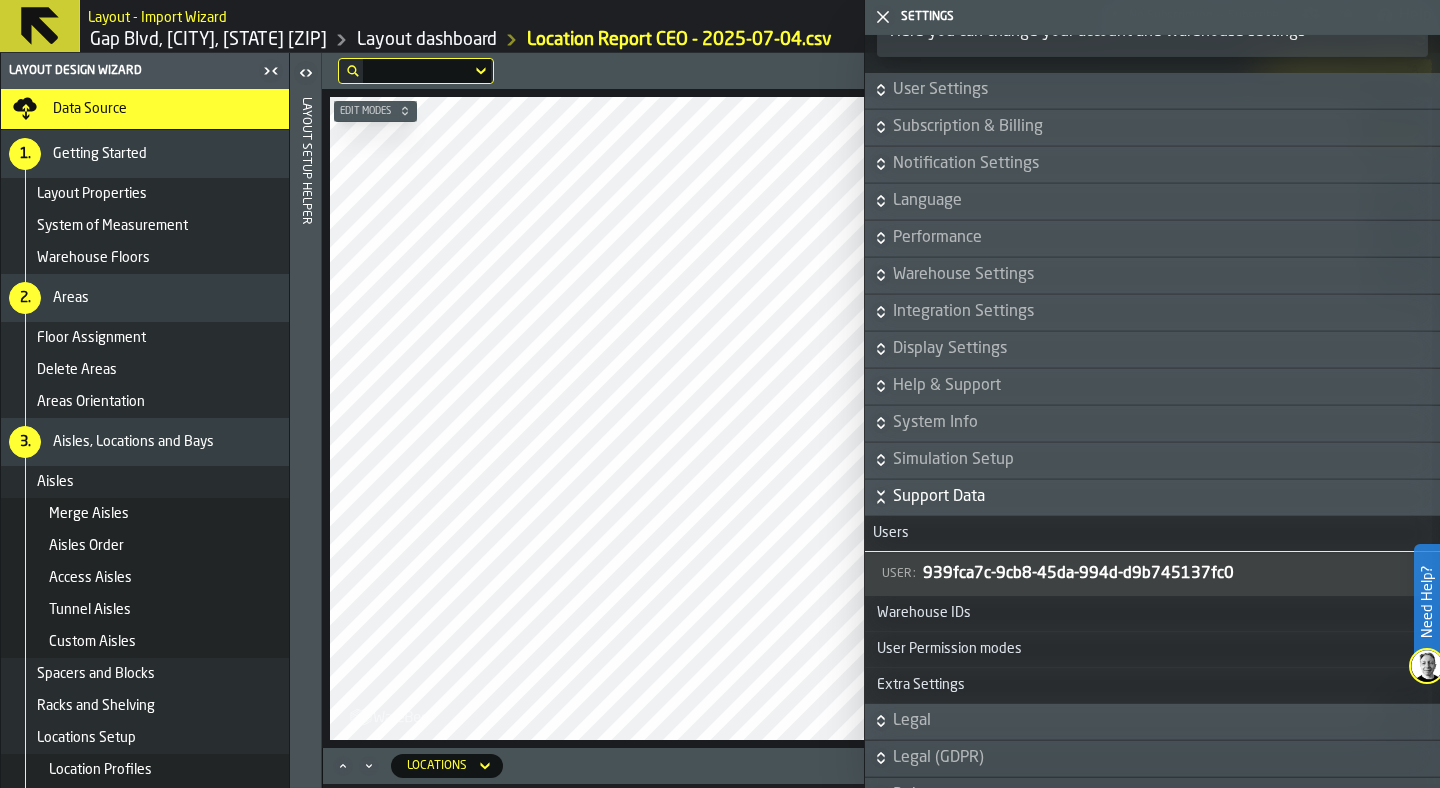scroll, scrollTop: 163, scrollLeft: 0, axis: vertical 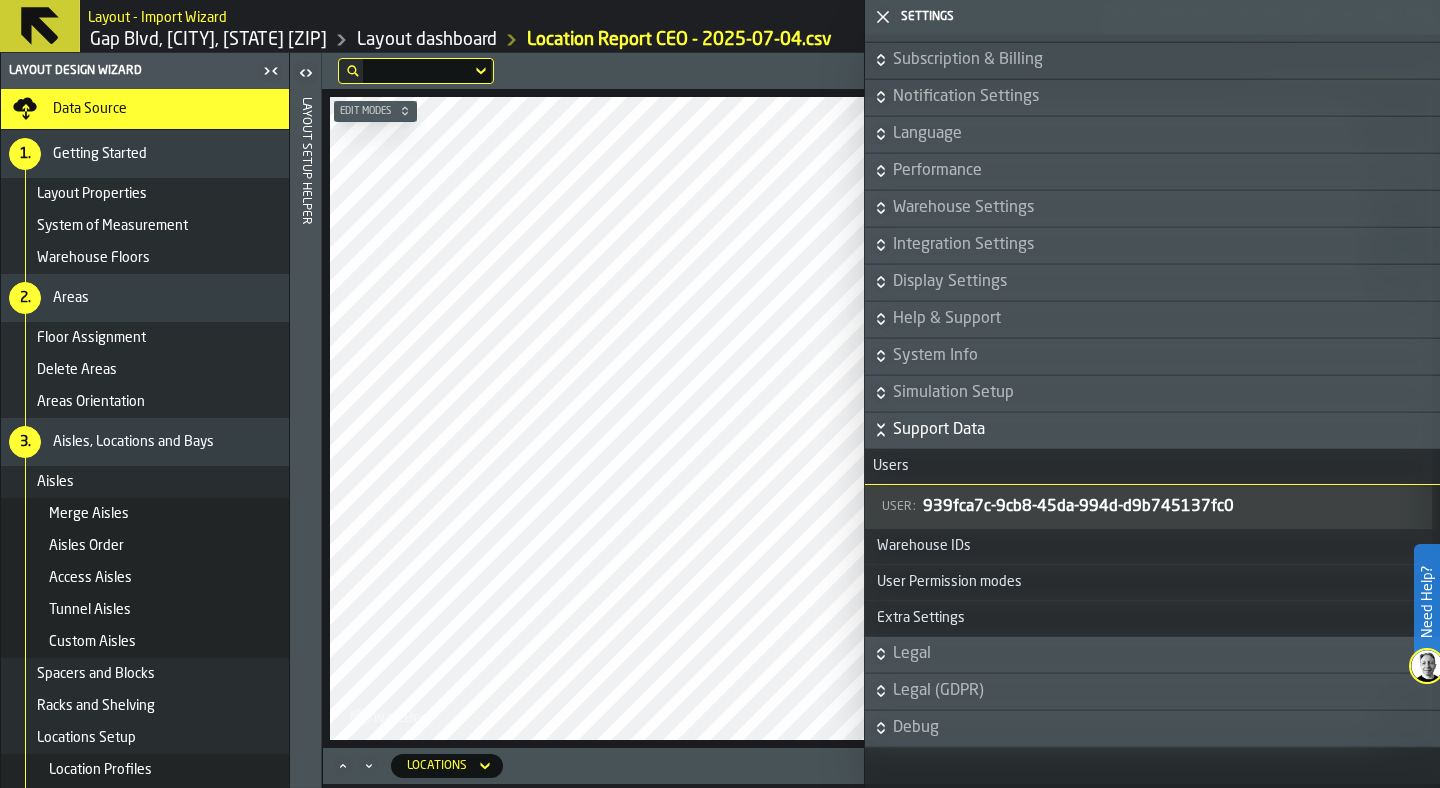 click on "Debug" at bounding box center (1164, 728) 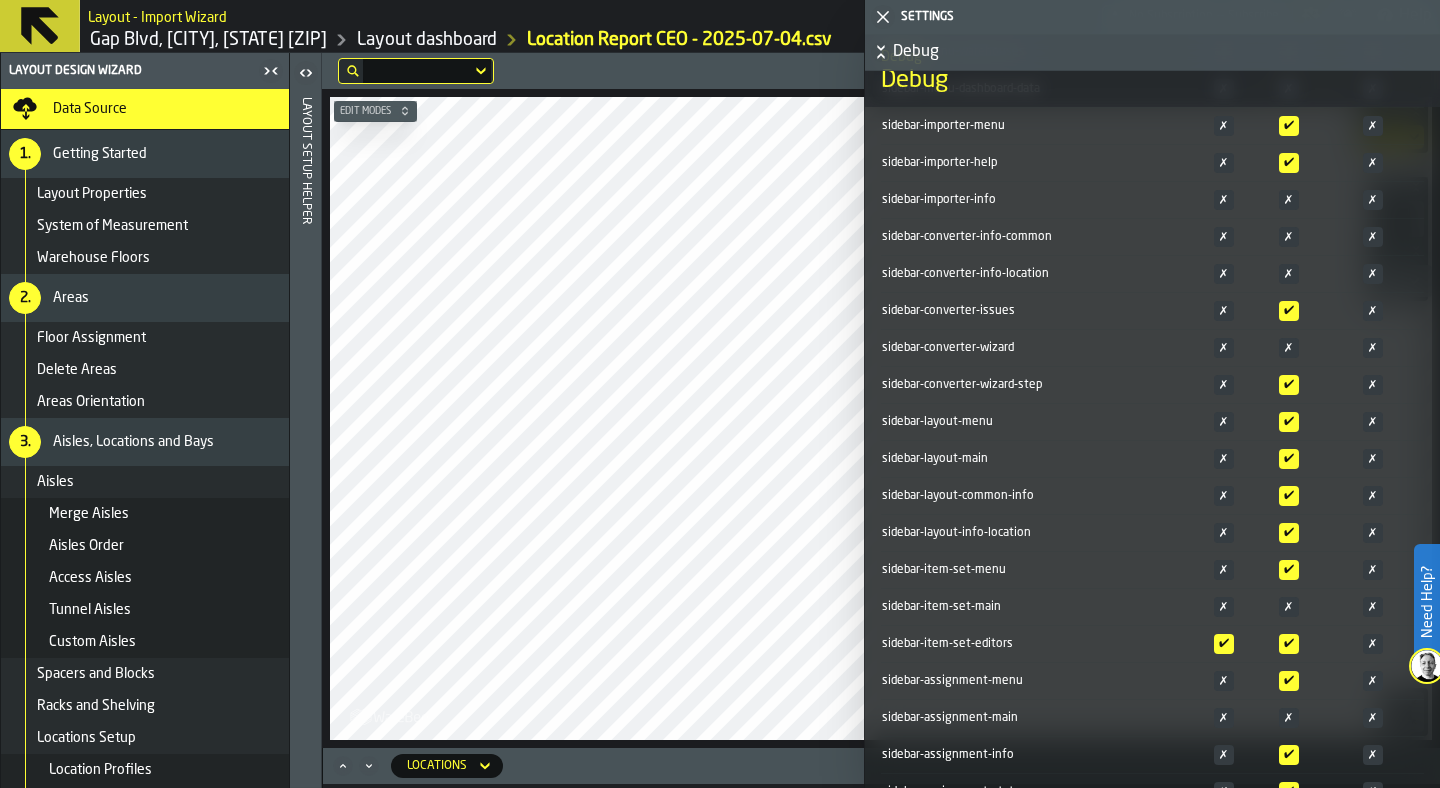 scroll, scrollTop: 3231, scrollLeft: 0, axis: vertical 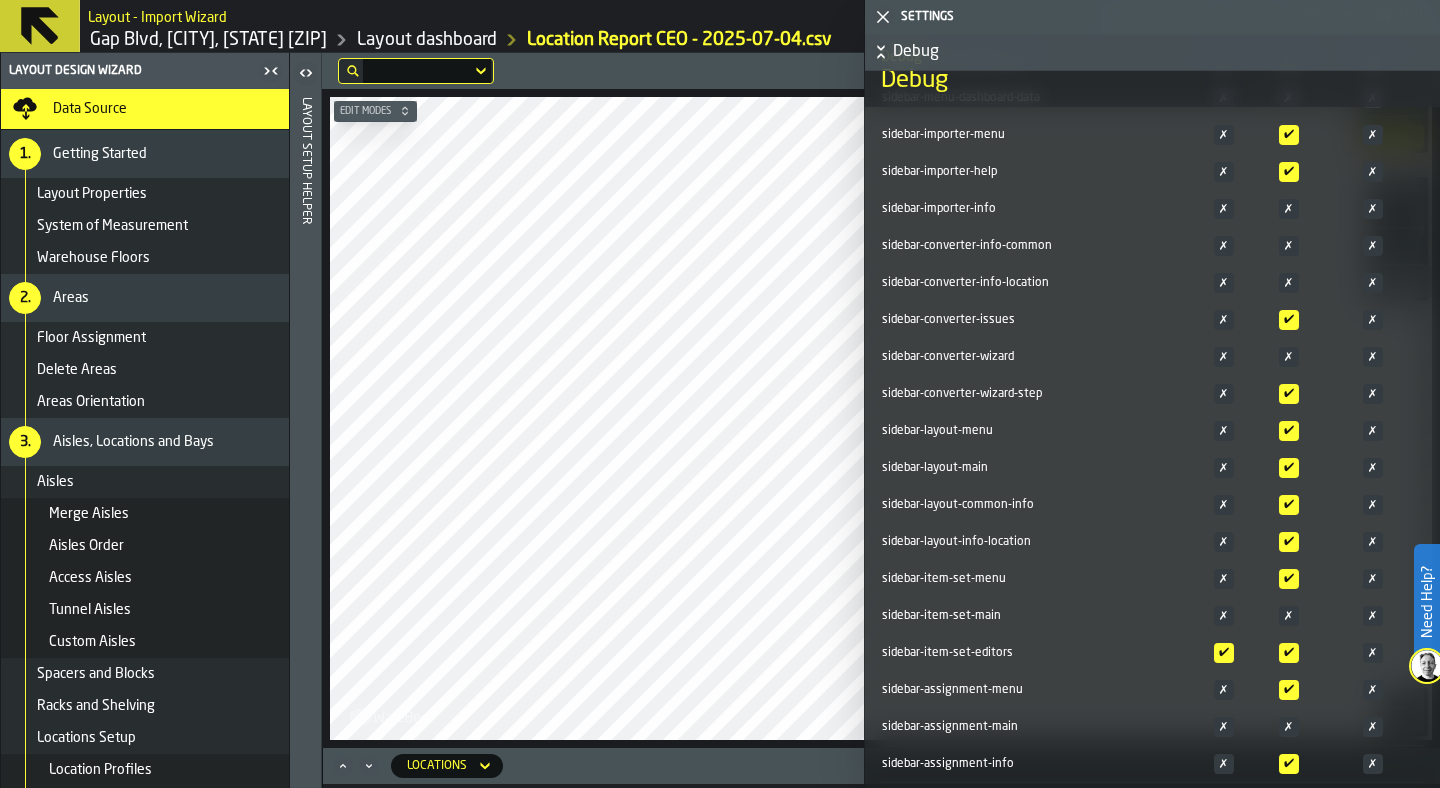 click on "sidebar-layout-common-info" at bounding box center (1045, 504) 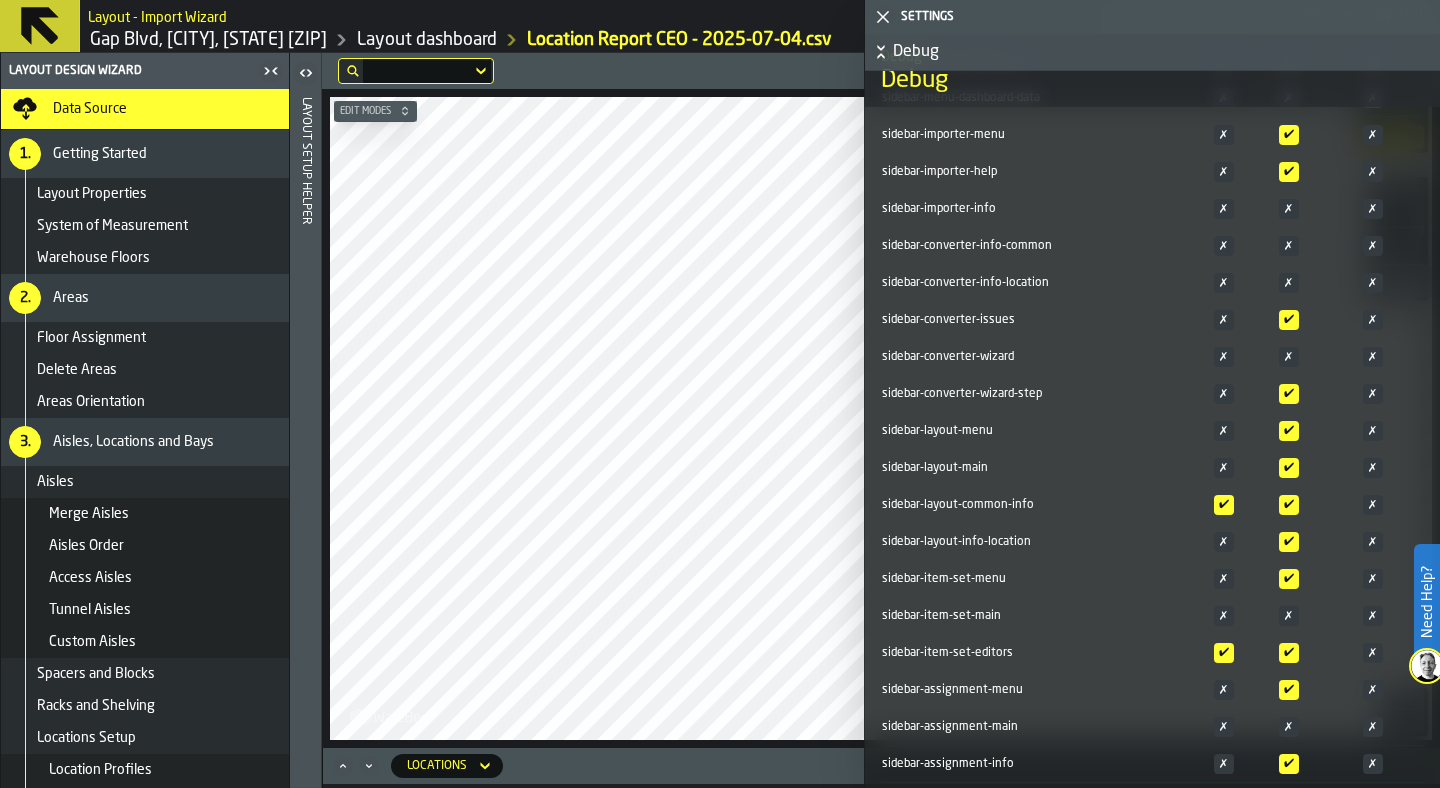click on "✔" at bounding box center [1224, 505] 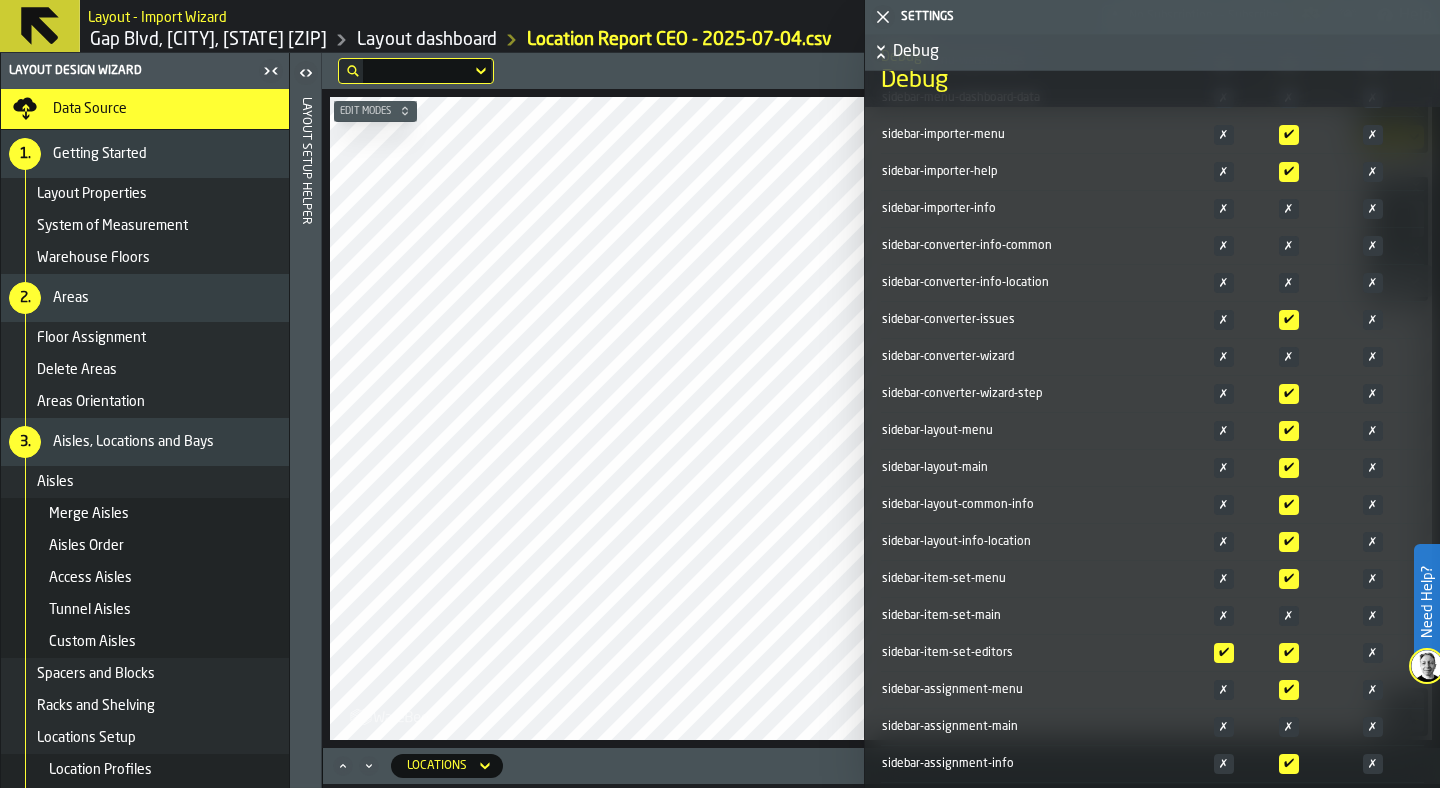 click on "✗" at bounding box center (1224, 542) 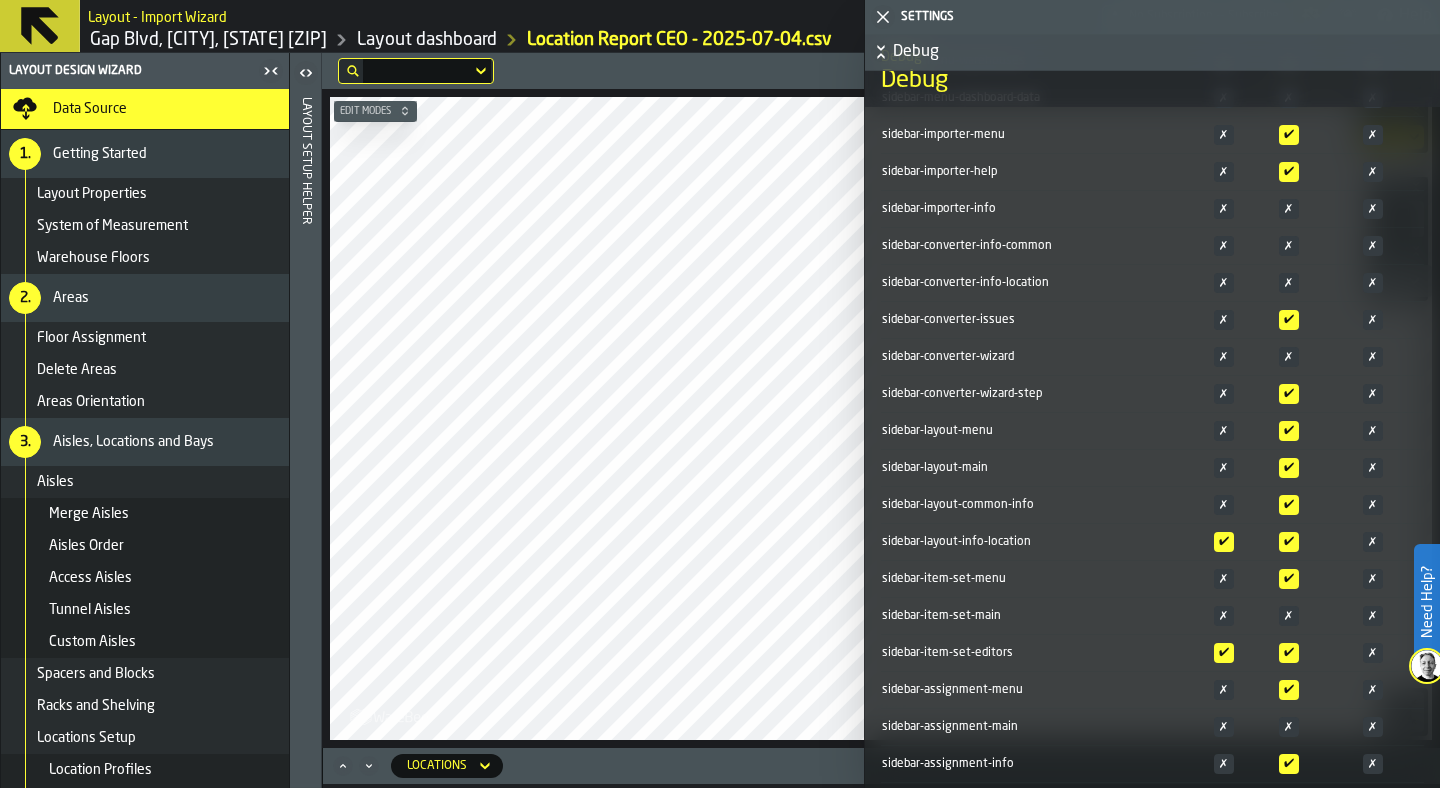 click on "✔" at bounding box center [1224, 542] 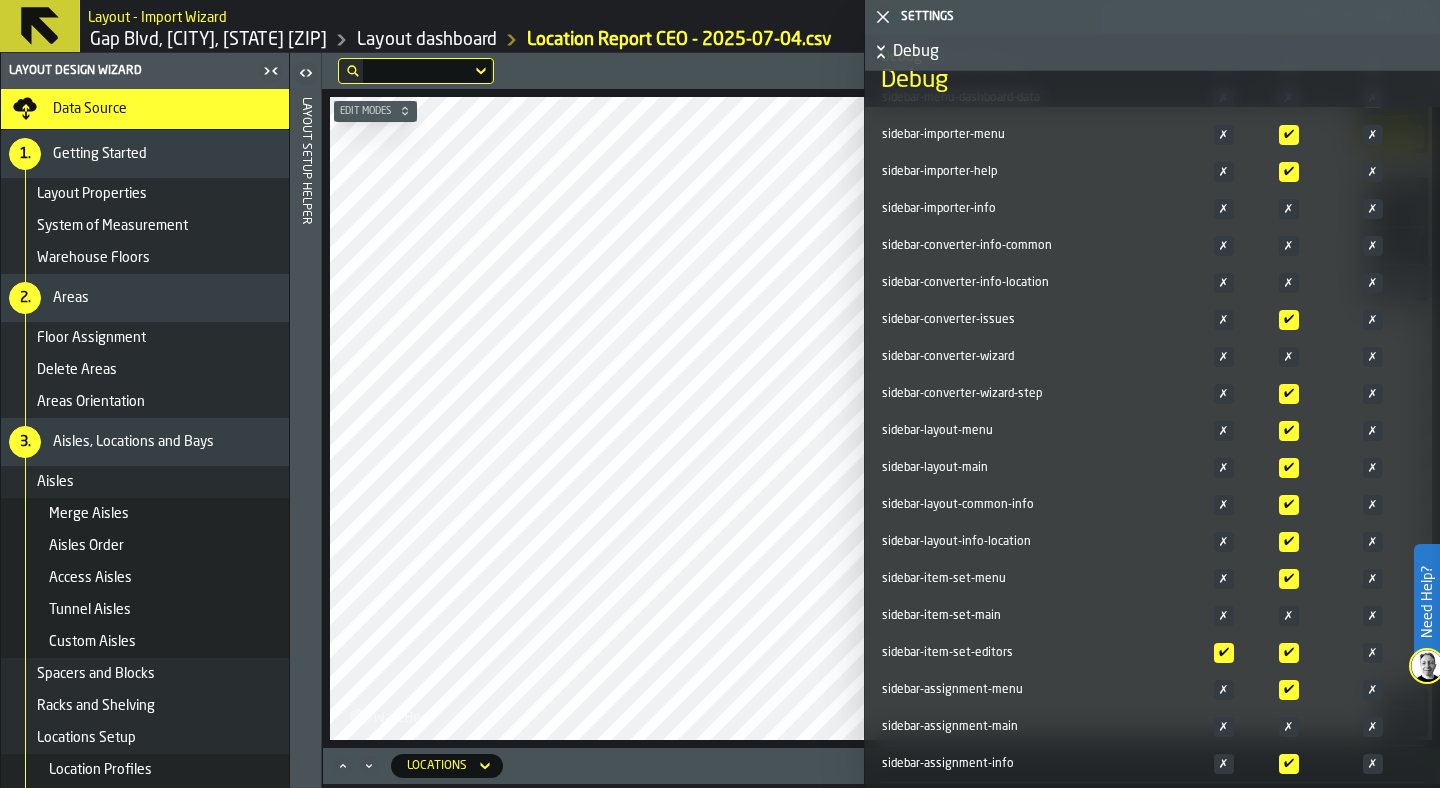 click 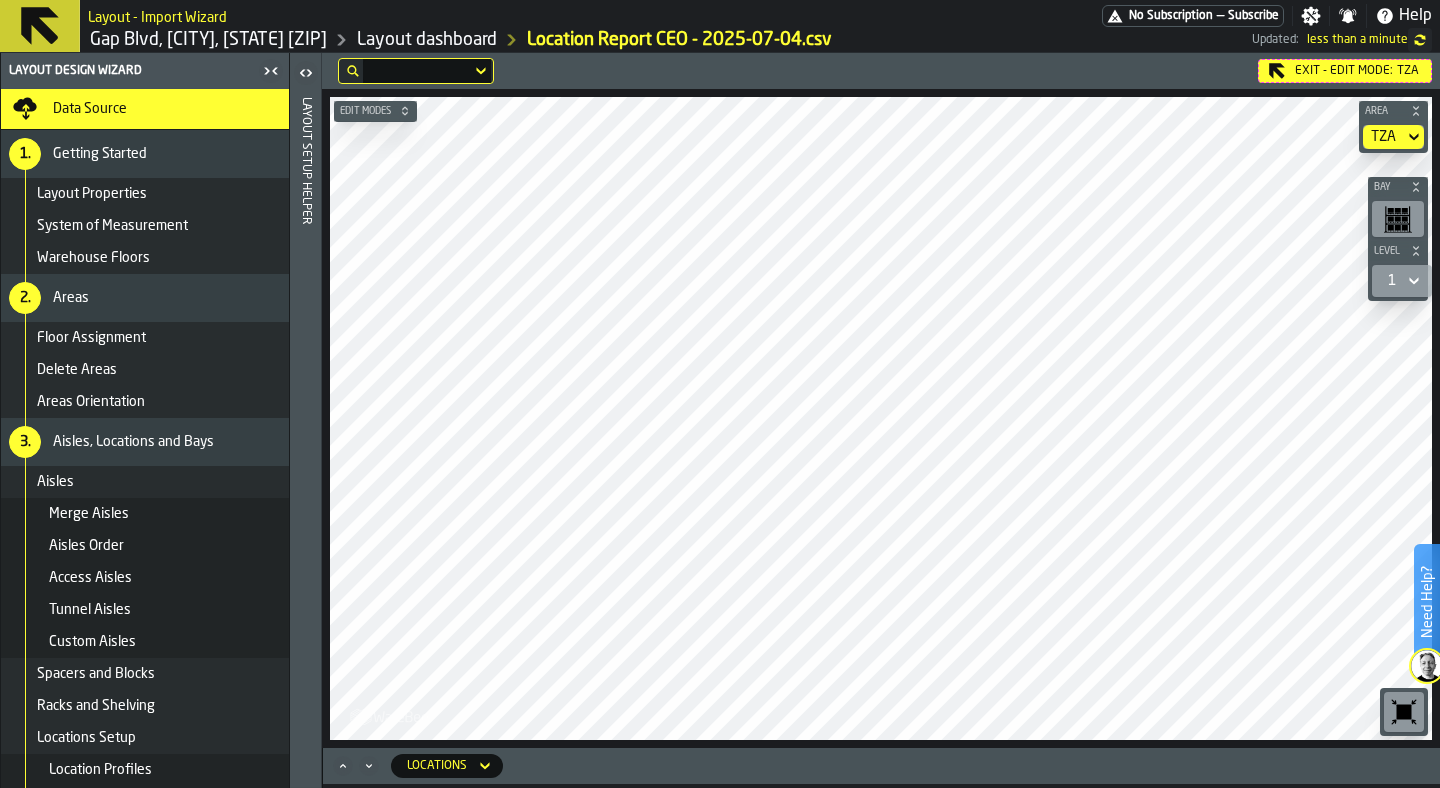 click 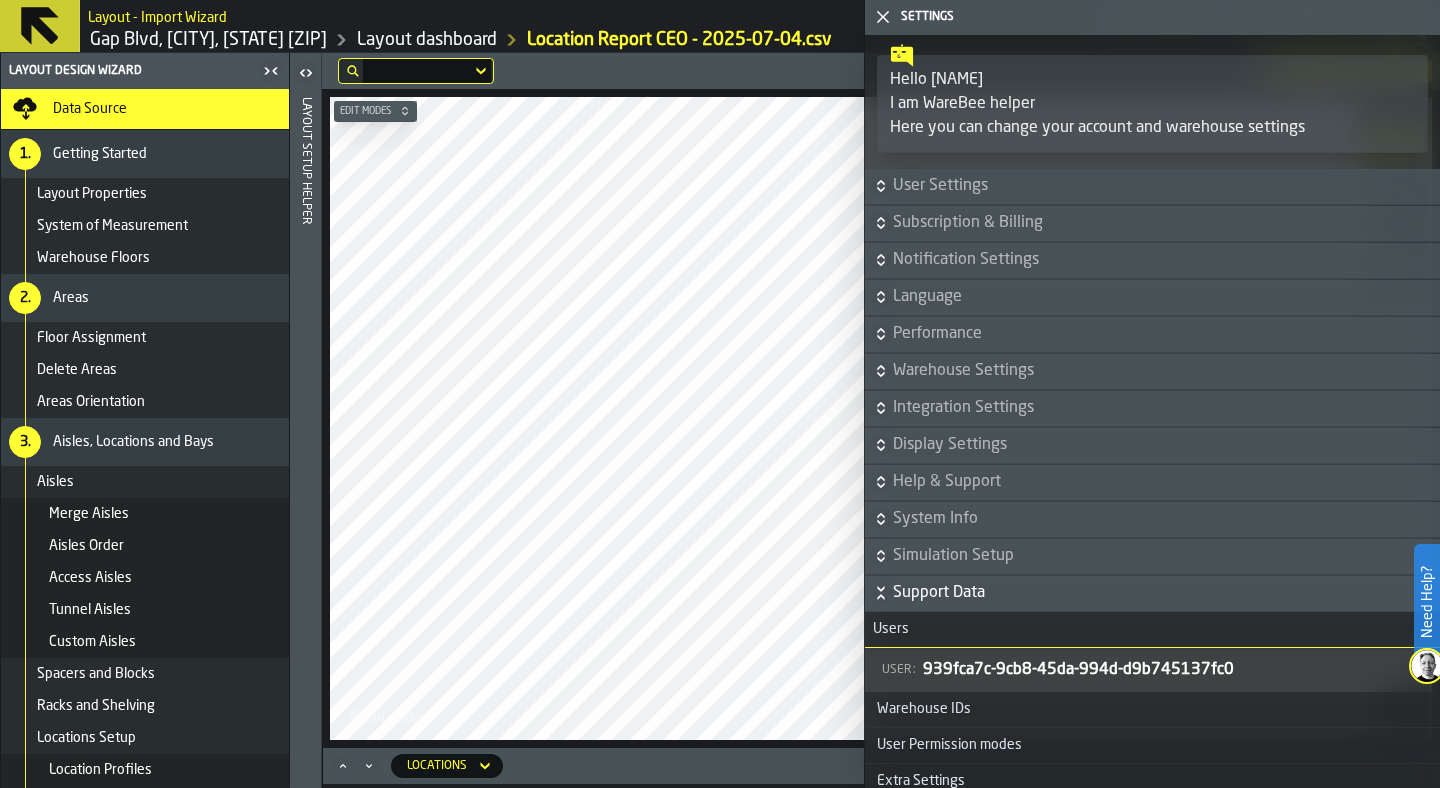 click 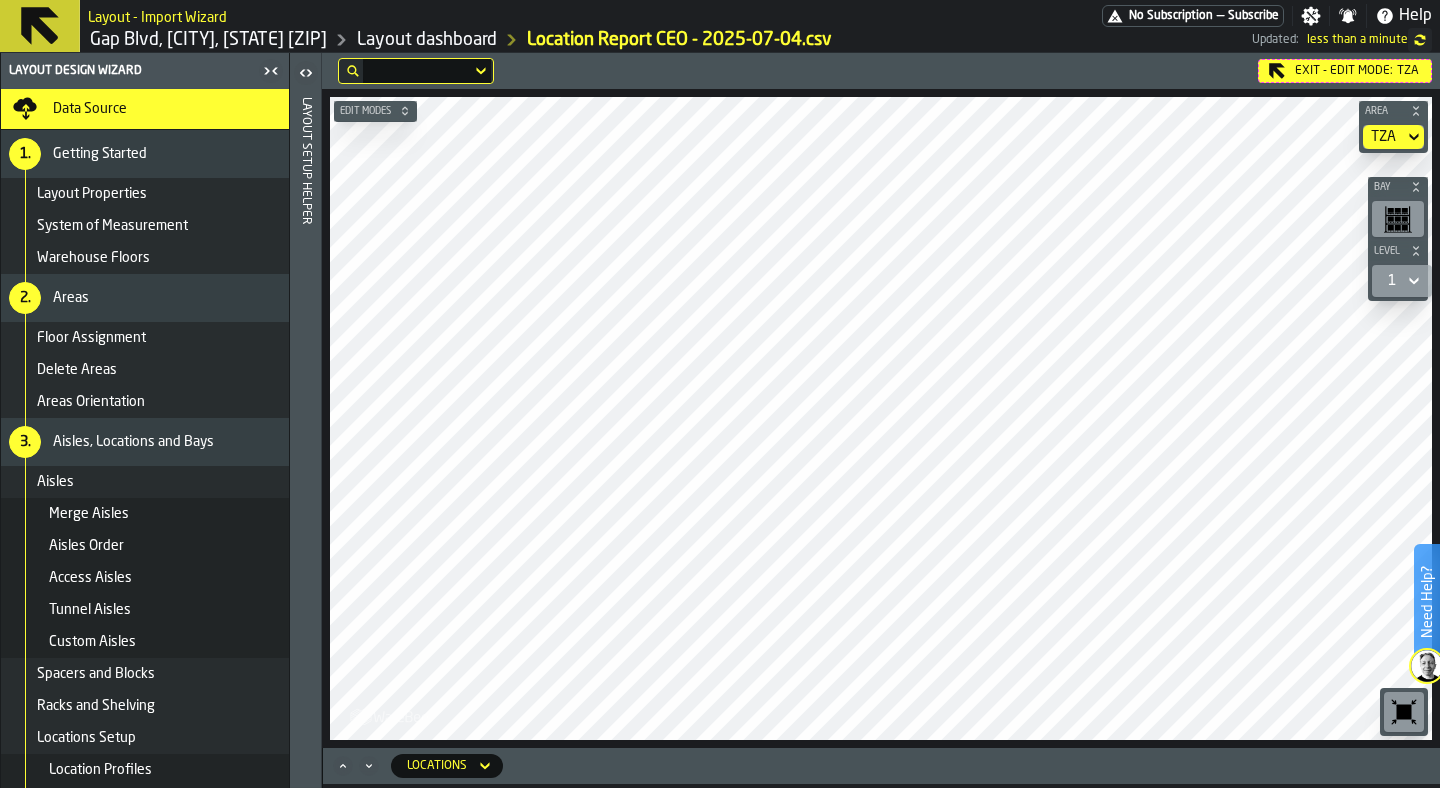 click on "Merge Aisles" at bounding box center (145, 514) 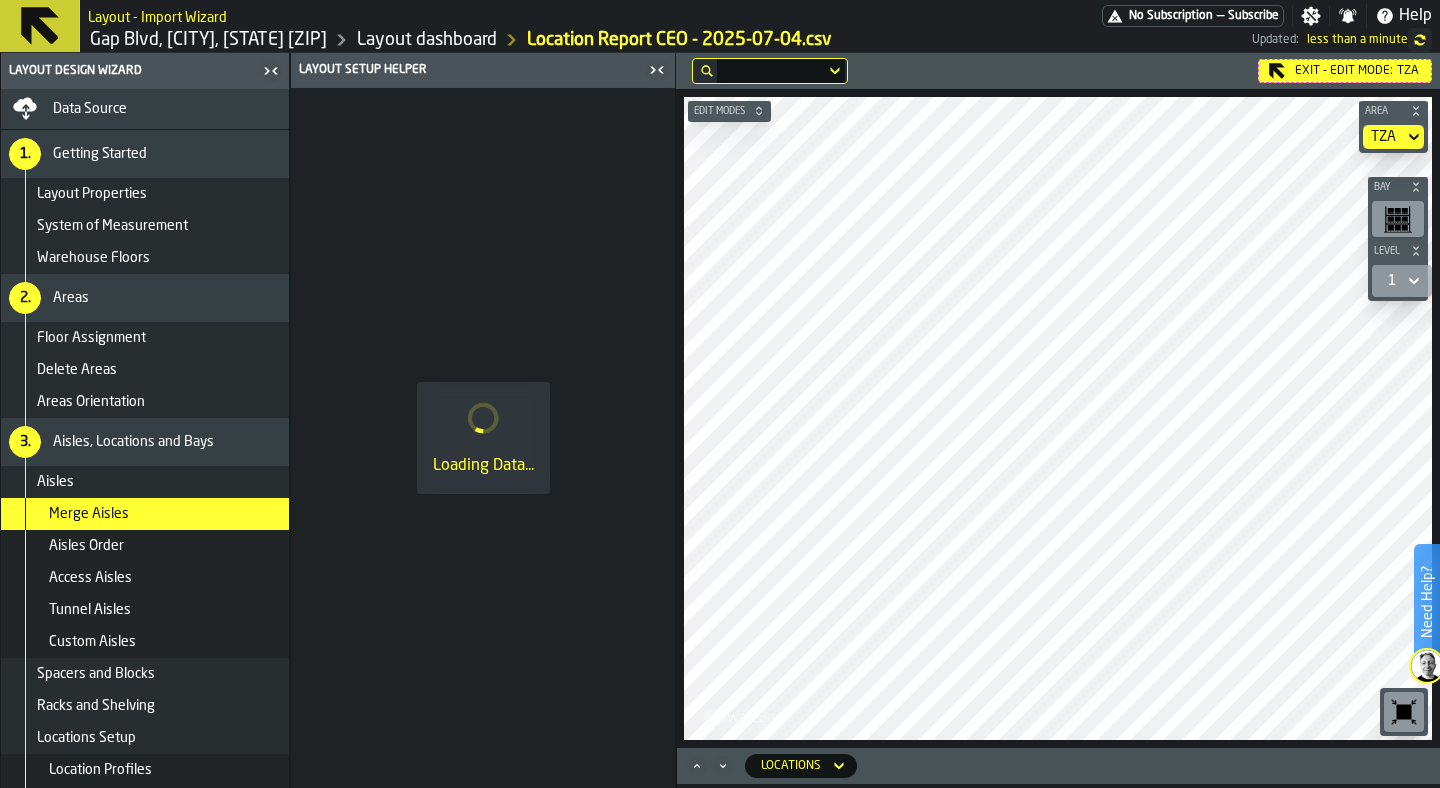 click on "Merge Aisles" at bounding box center [145, 514] 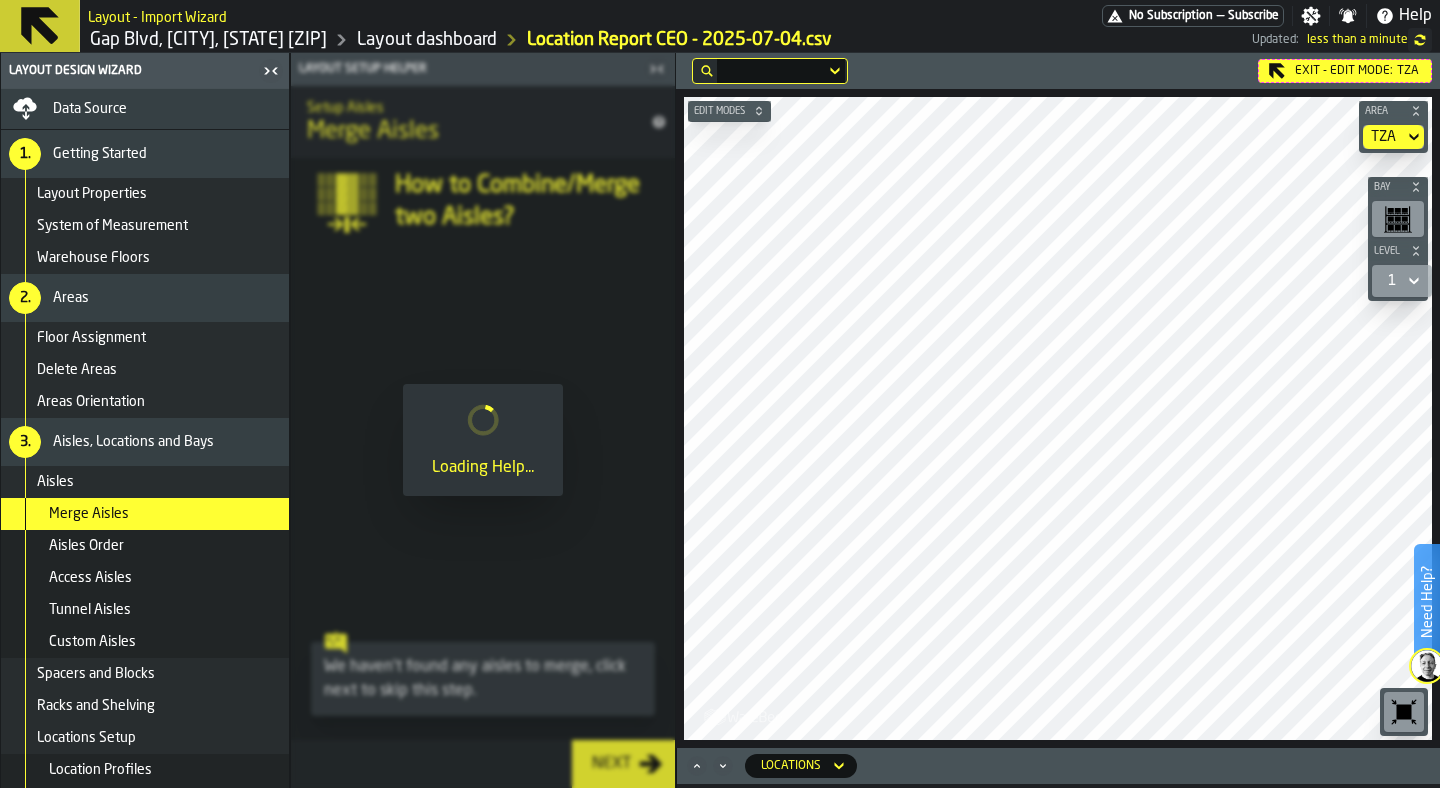click on "Aisles" at bounding box center (159, 482) 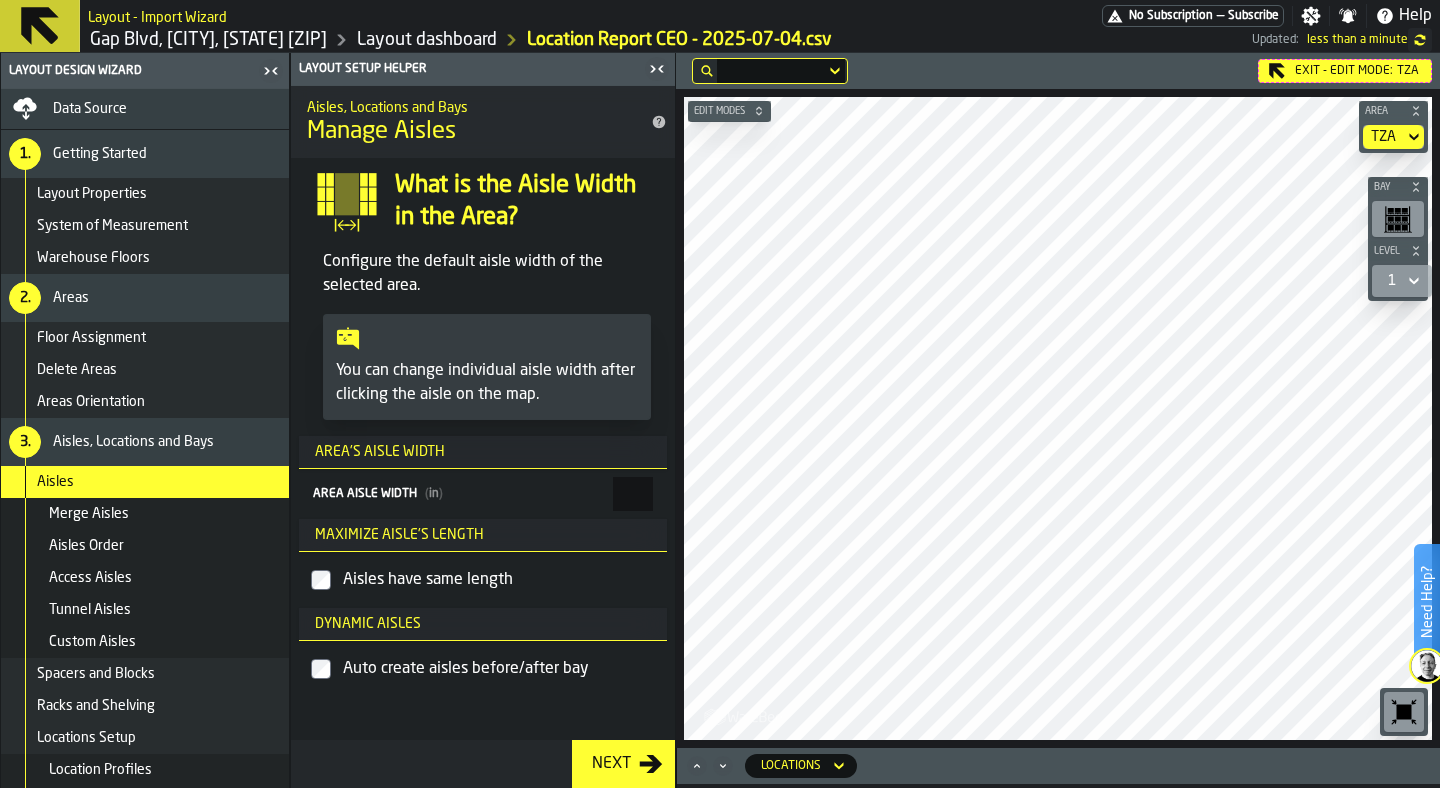 click 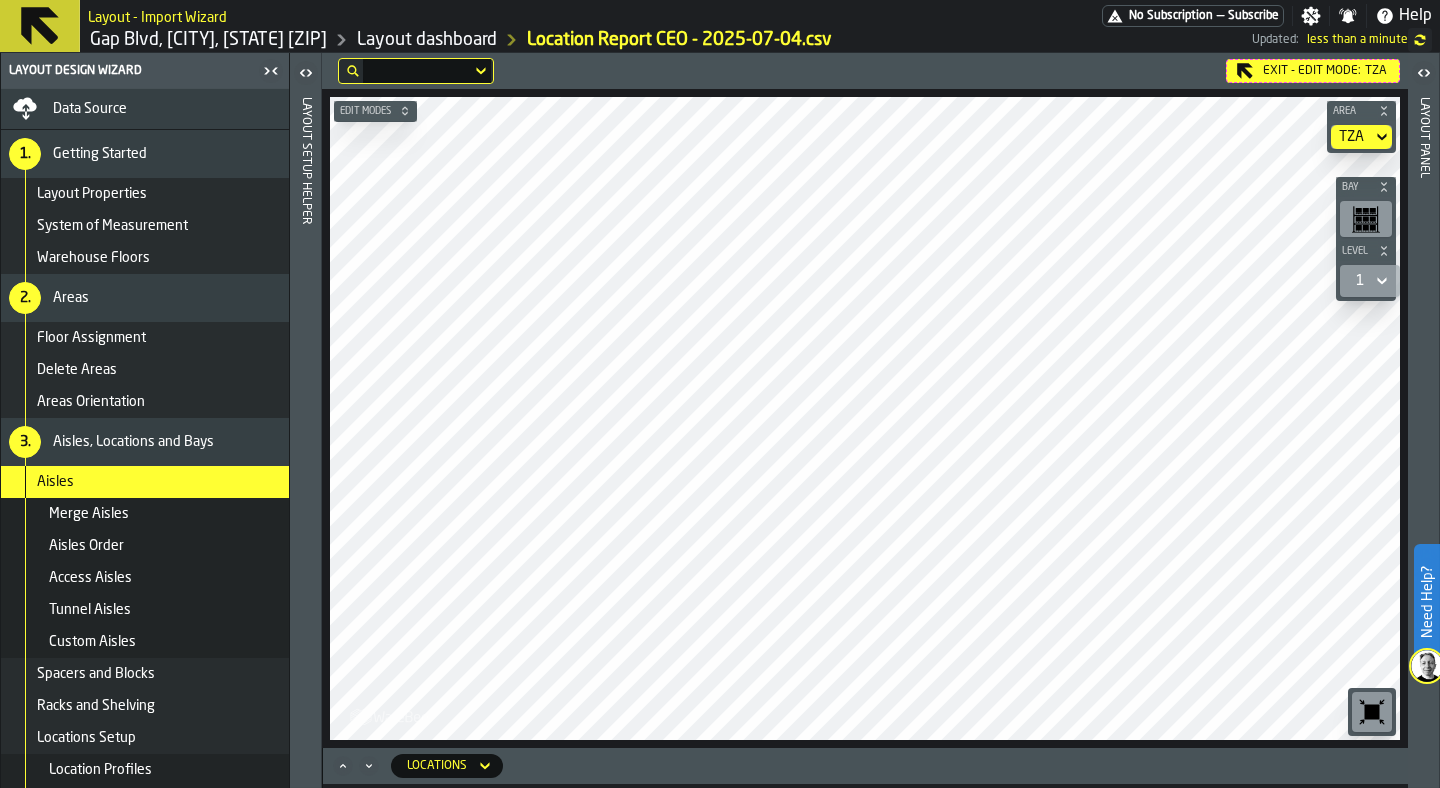 click 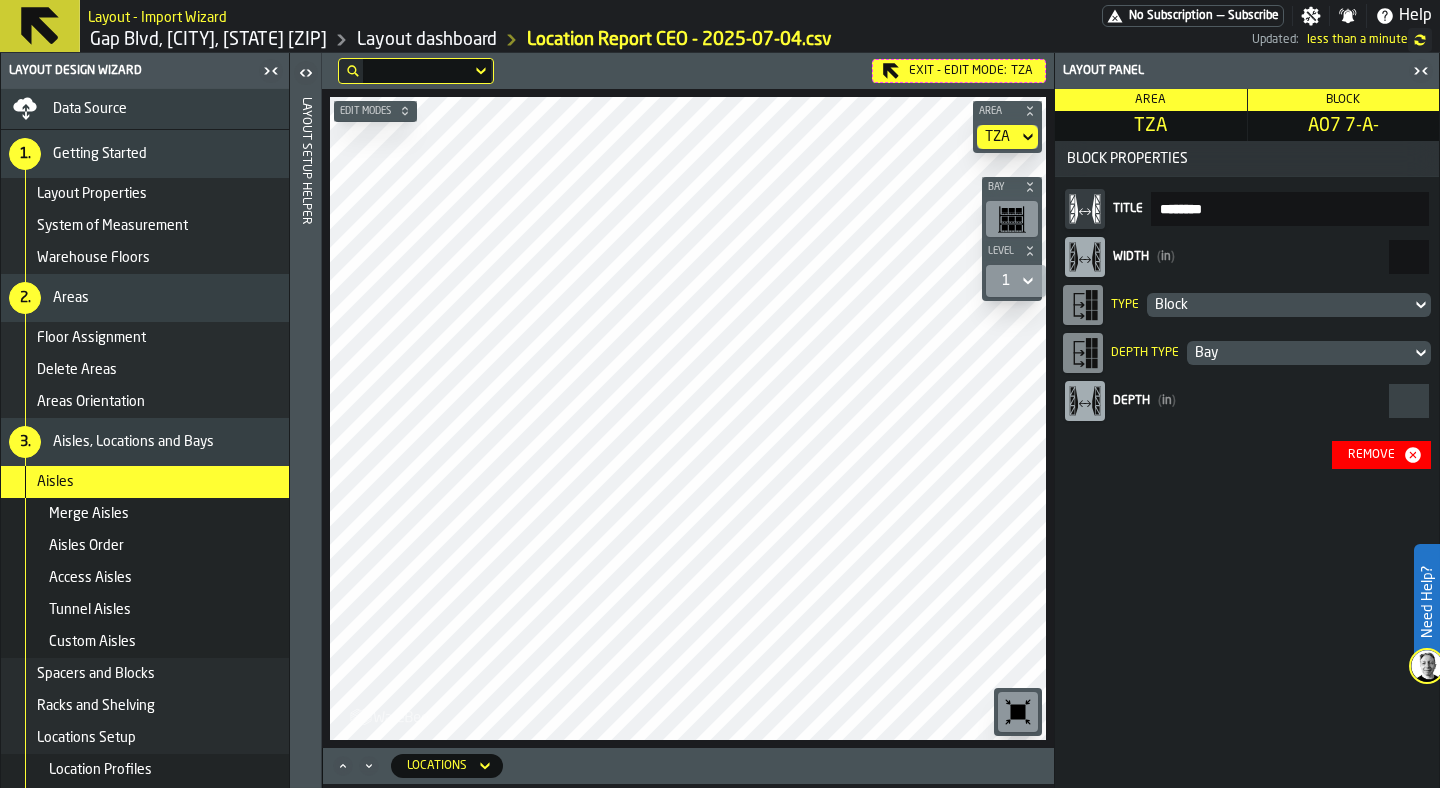 click on "Remove" at bounding box center [1371, 455] 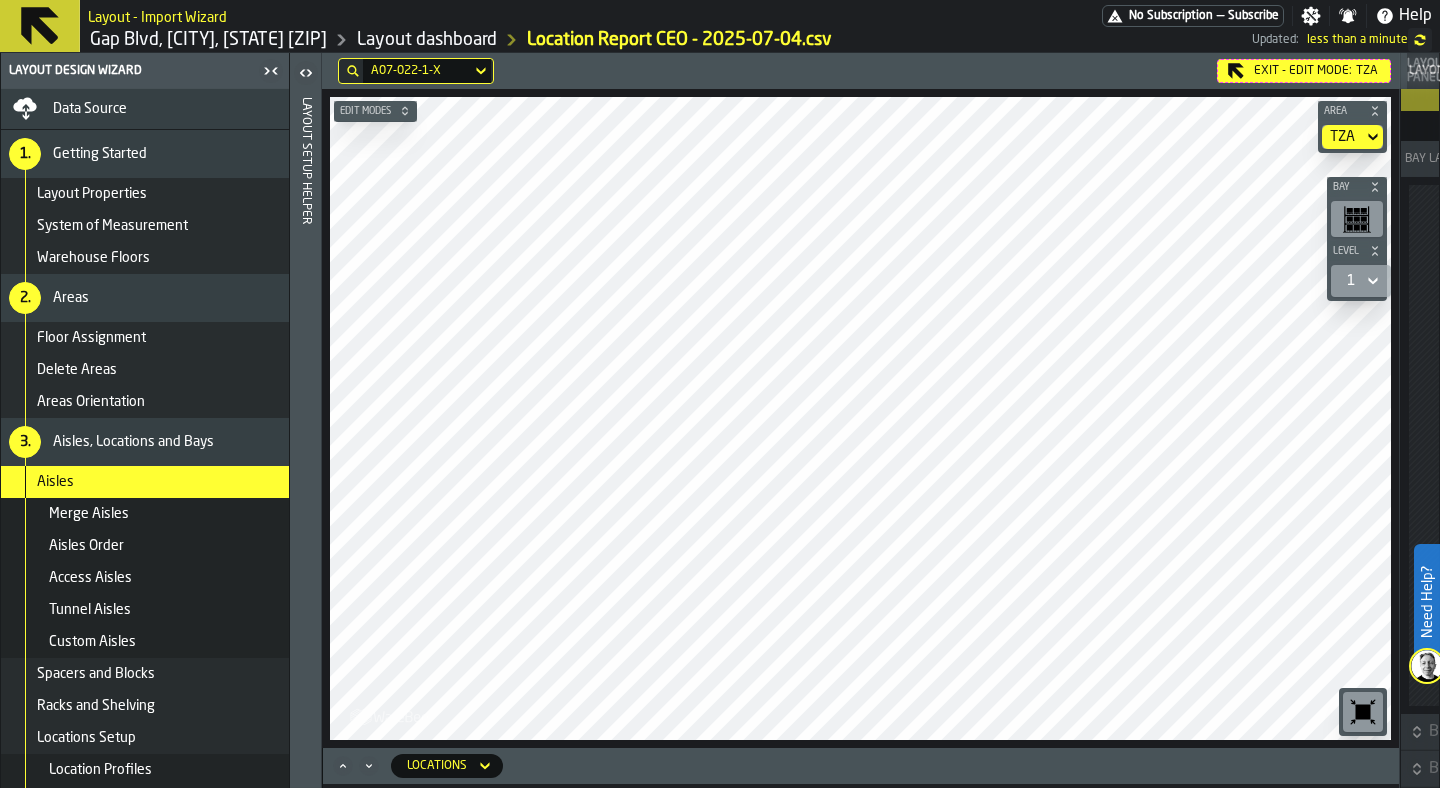 click on "Layout panel" at bounding box center [1593, 71] 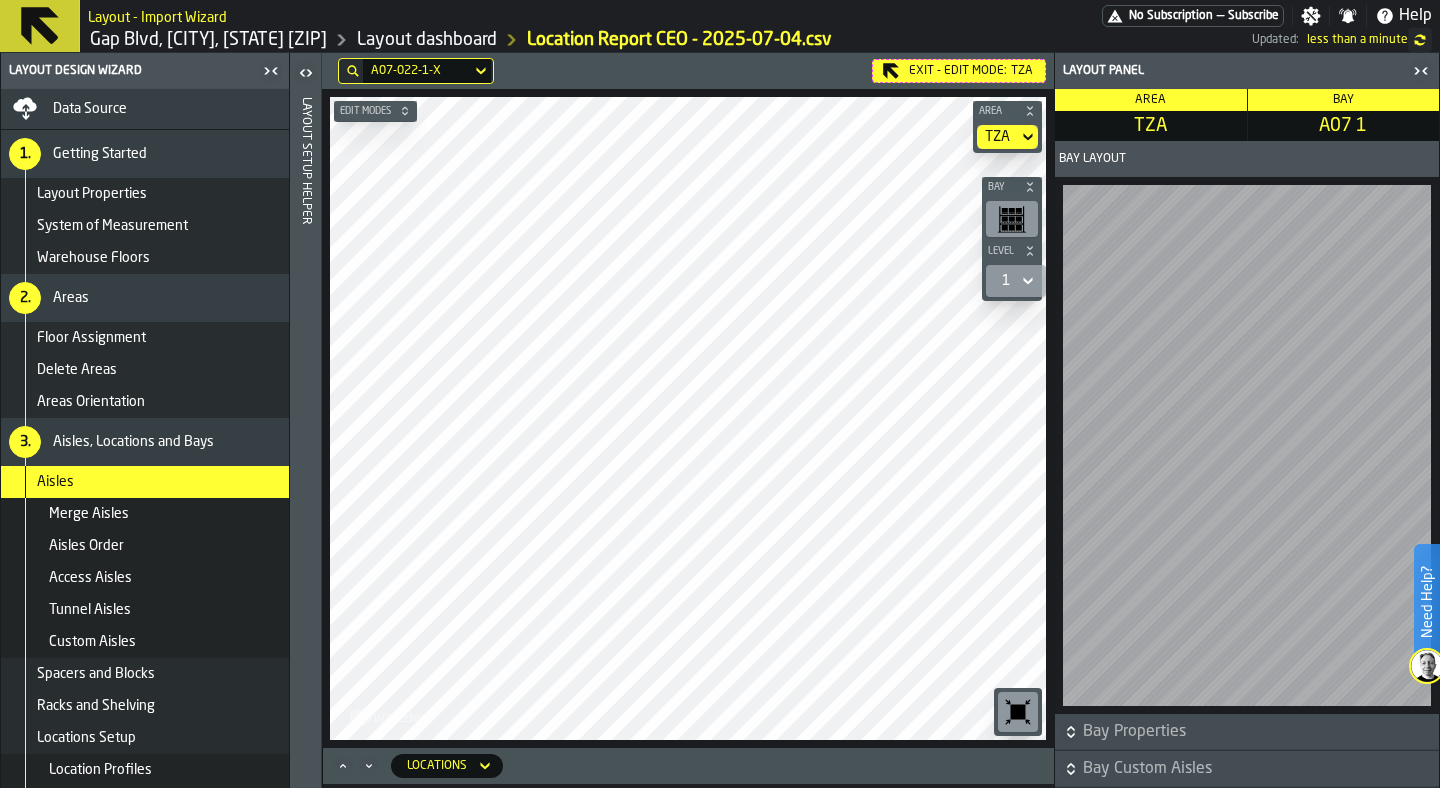 click 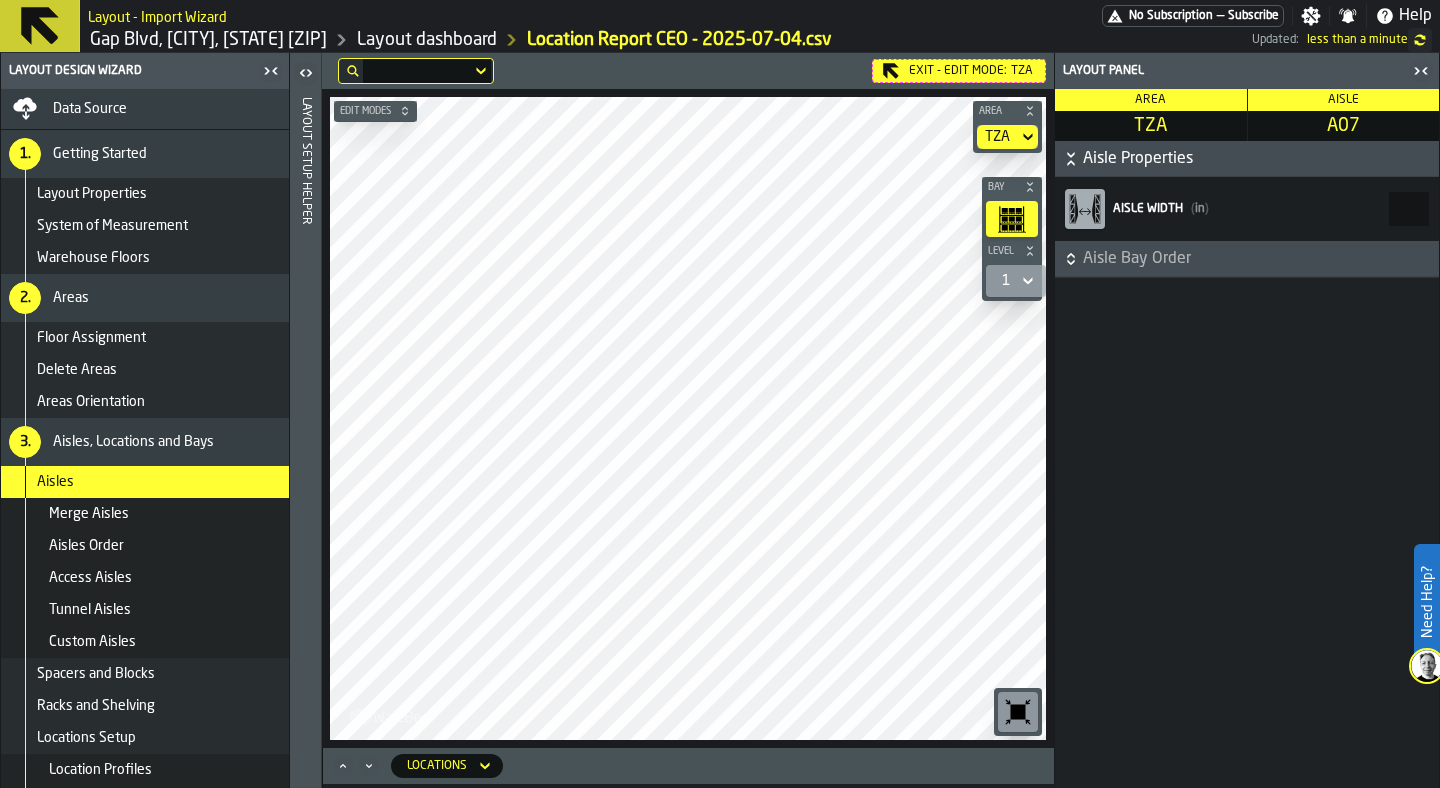 click 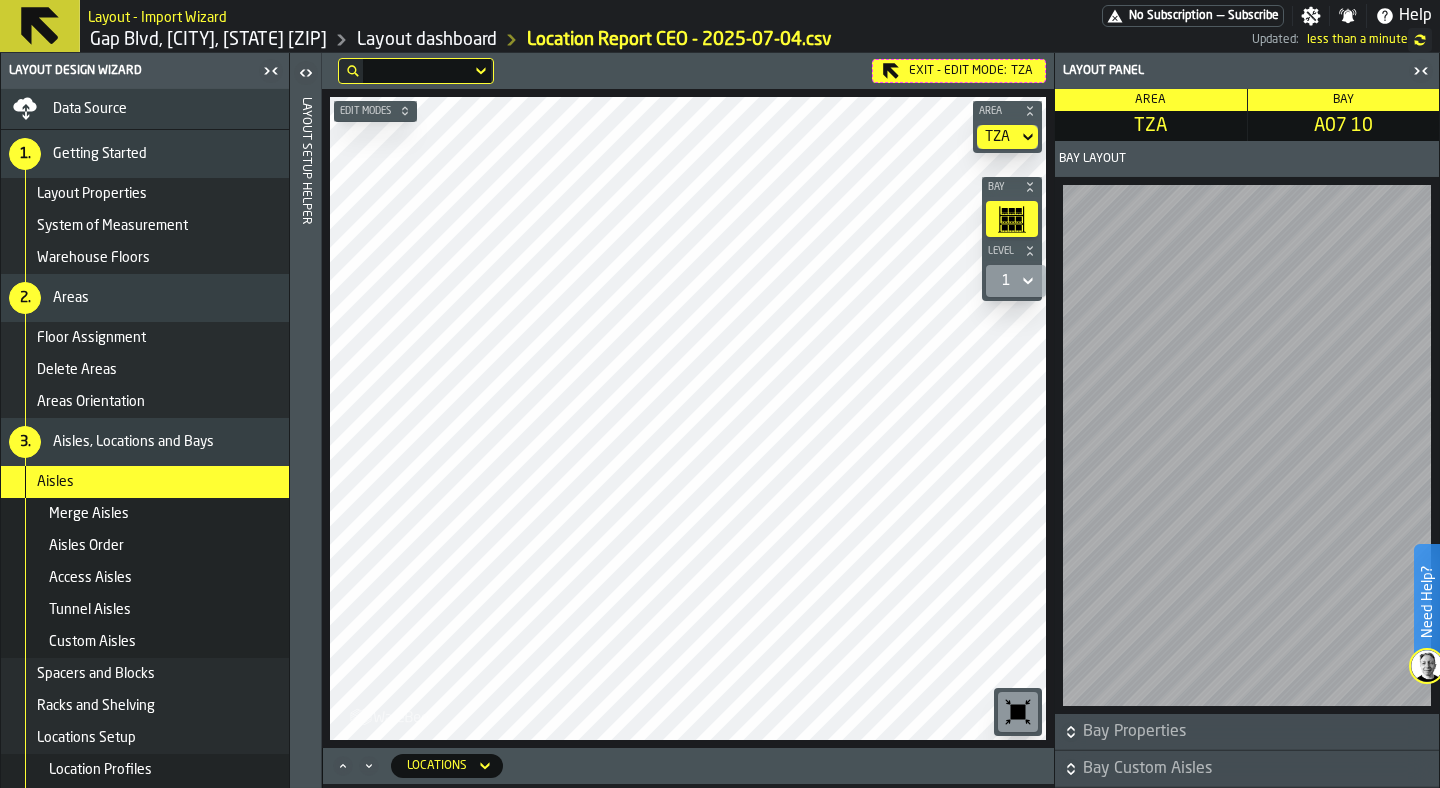 click on "Layout Design Wizard Data Source 1. Getting Started Layout Properties System of Measurement Warehouse Floors 2. Areas Floor Assignment Delete Areas Areas Orientation 3. Aisles, Locations and Bays Aisles Merge Aisles Aisles Order Access Aisles Tunnel Aisles Custom Aisles Spacers and Blocks Racks and Shelving Locations Setup Location Profiles Location Dimensions 4. Navigation Connect & Link Areas Starting Point 5. Finish Layout Setup Helper Exit - Edit Mode: TZA Edit Modes Area TZA Bay Level 1 M A K I N G W A R E H O U S E S M O R E E F F I C I E N T Locations Layout panel Area TZA Bay A07 10 Bay Layout Bay Properties Bay Custom Aisles" at bounding box center (720, 420) 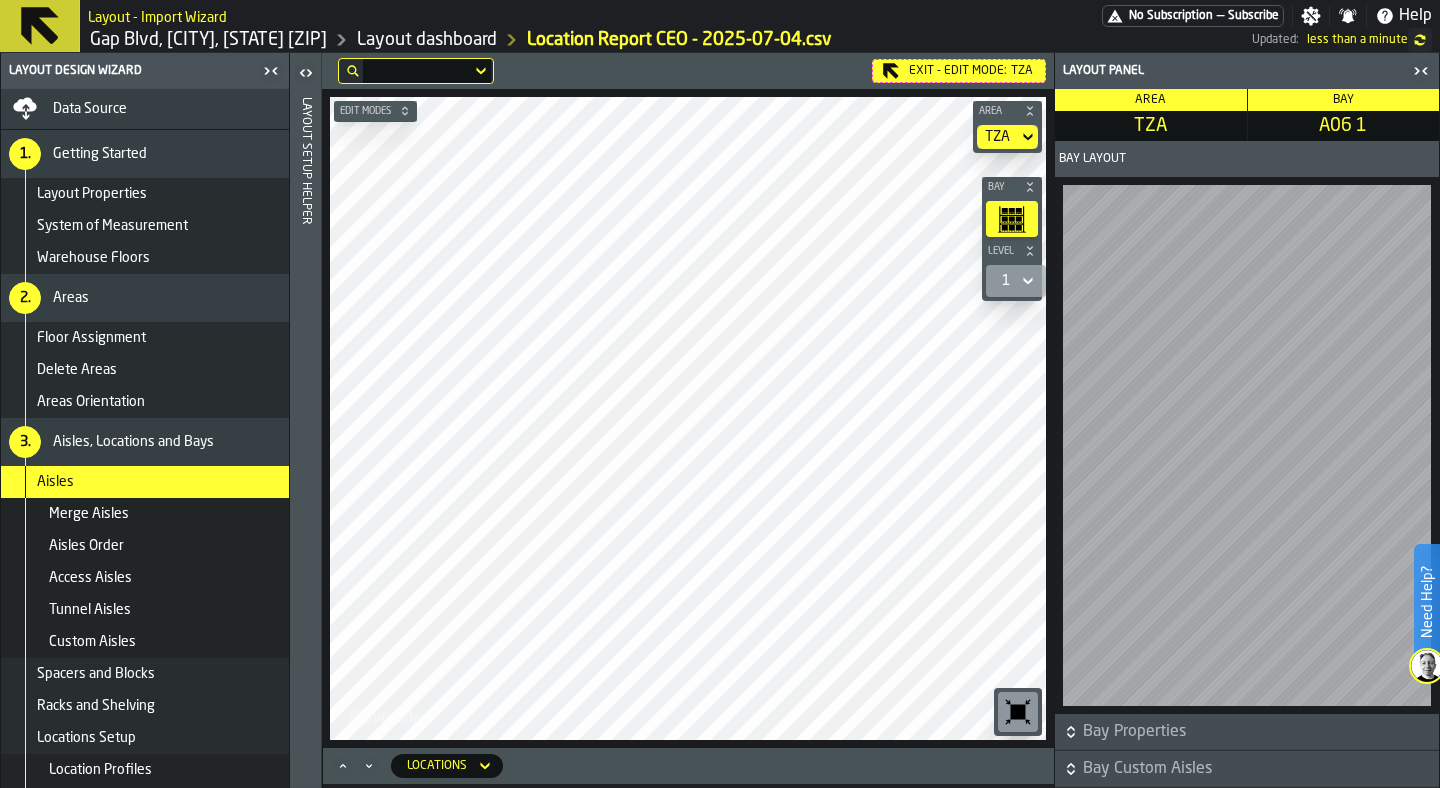 click 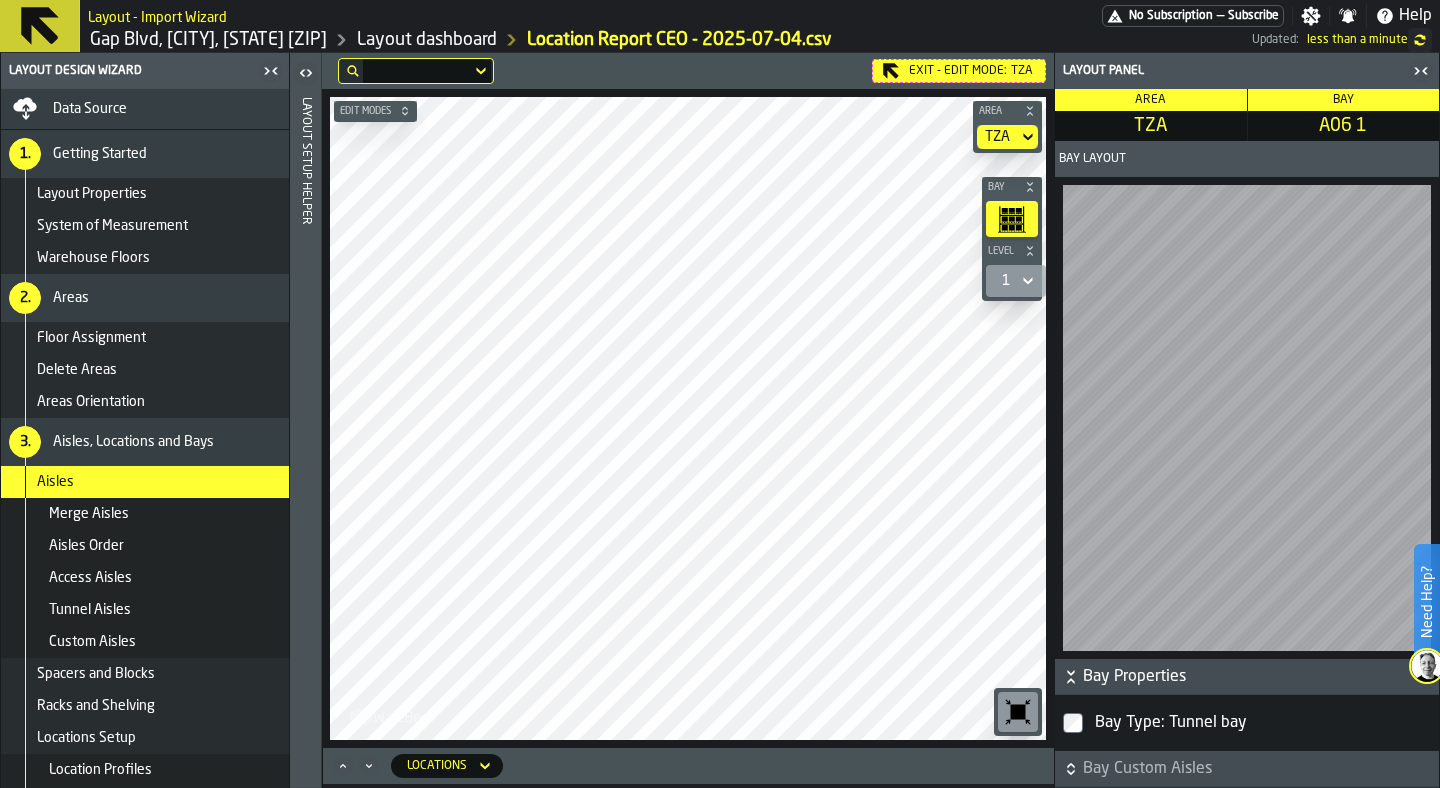 click 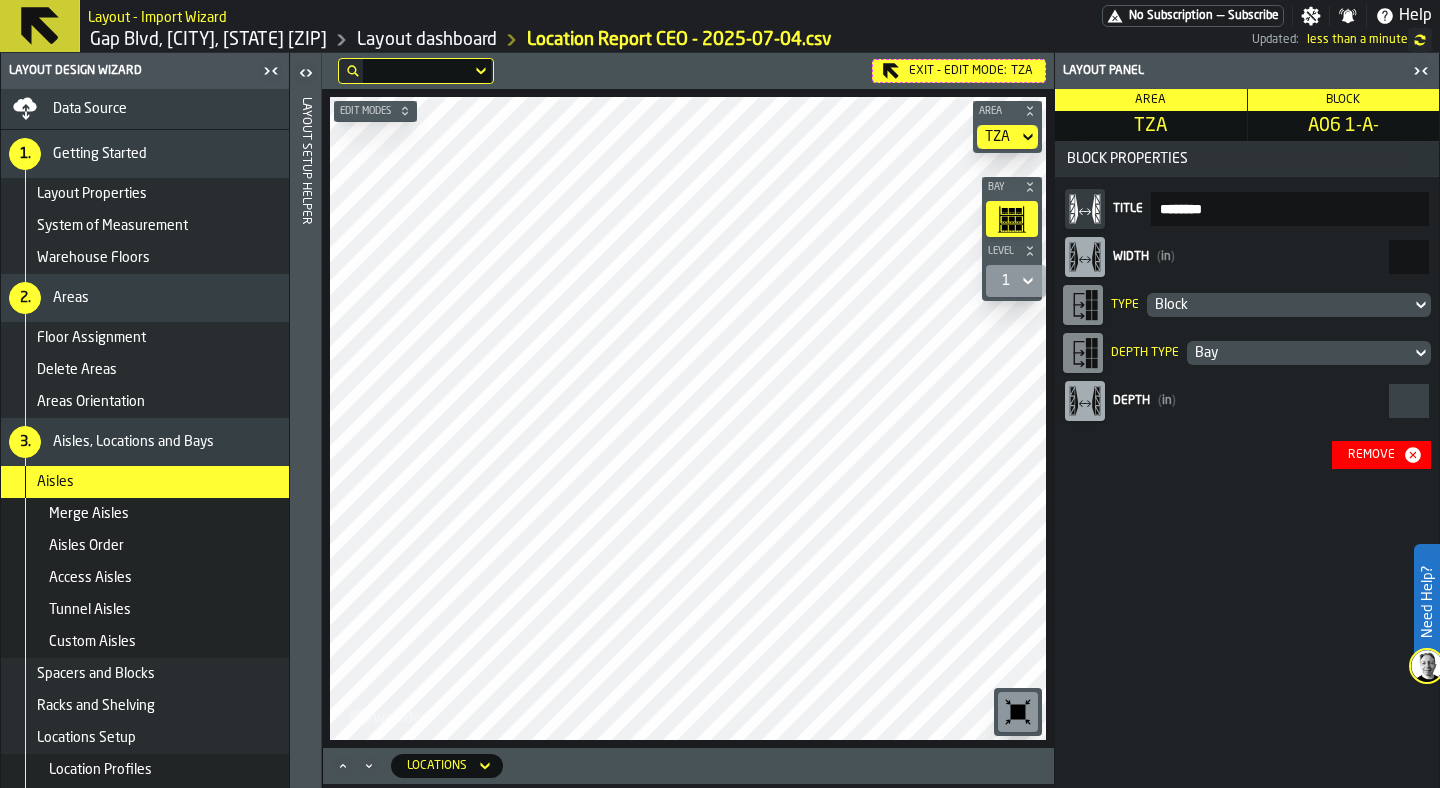 click on "Remove" at bounding box center (1371, 455) 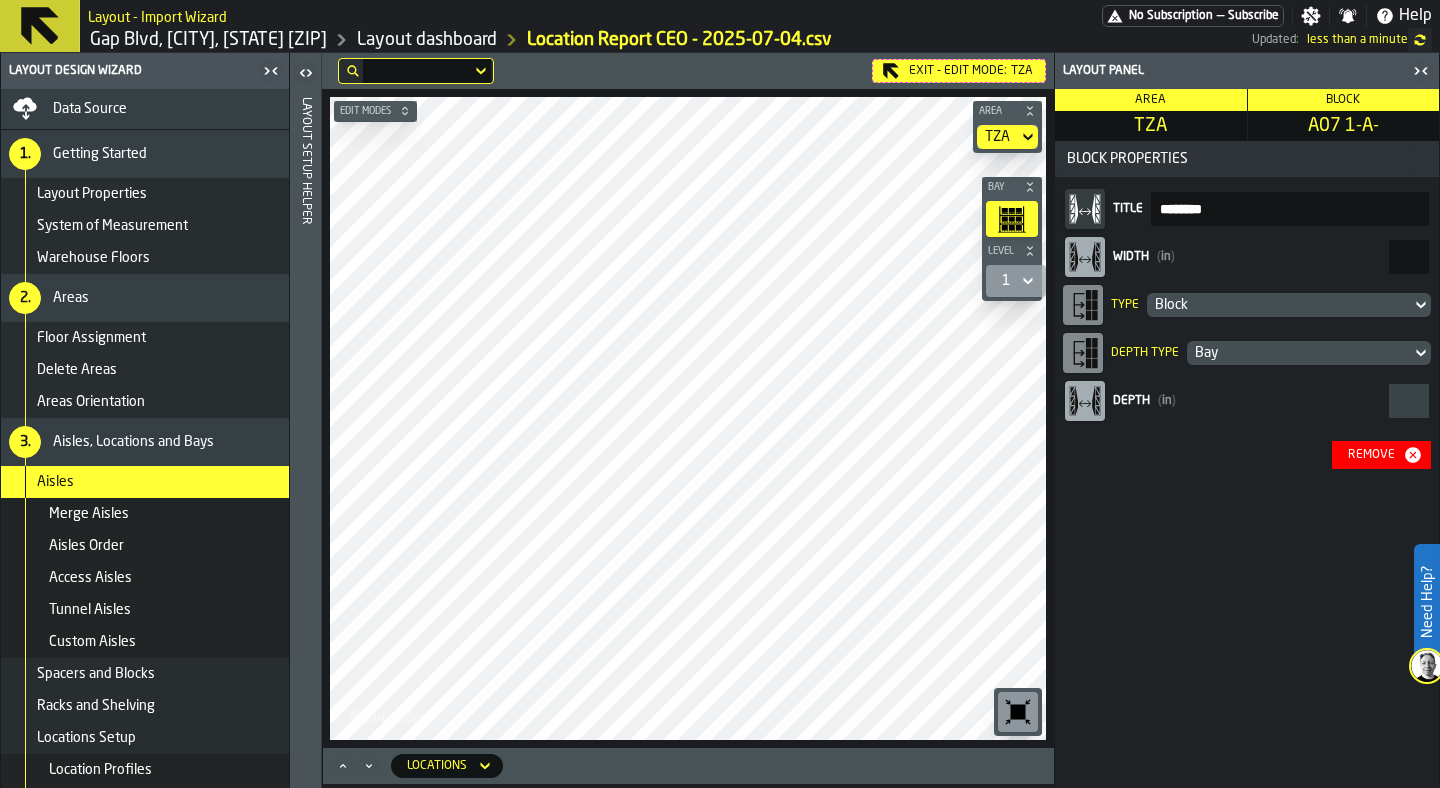 click on "Remove" at bounding box center [1371, 455] 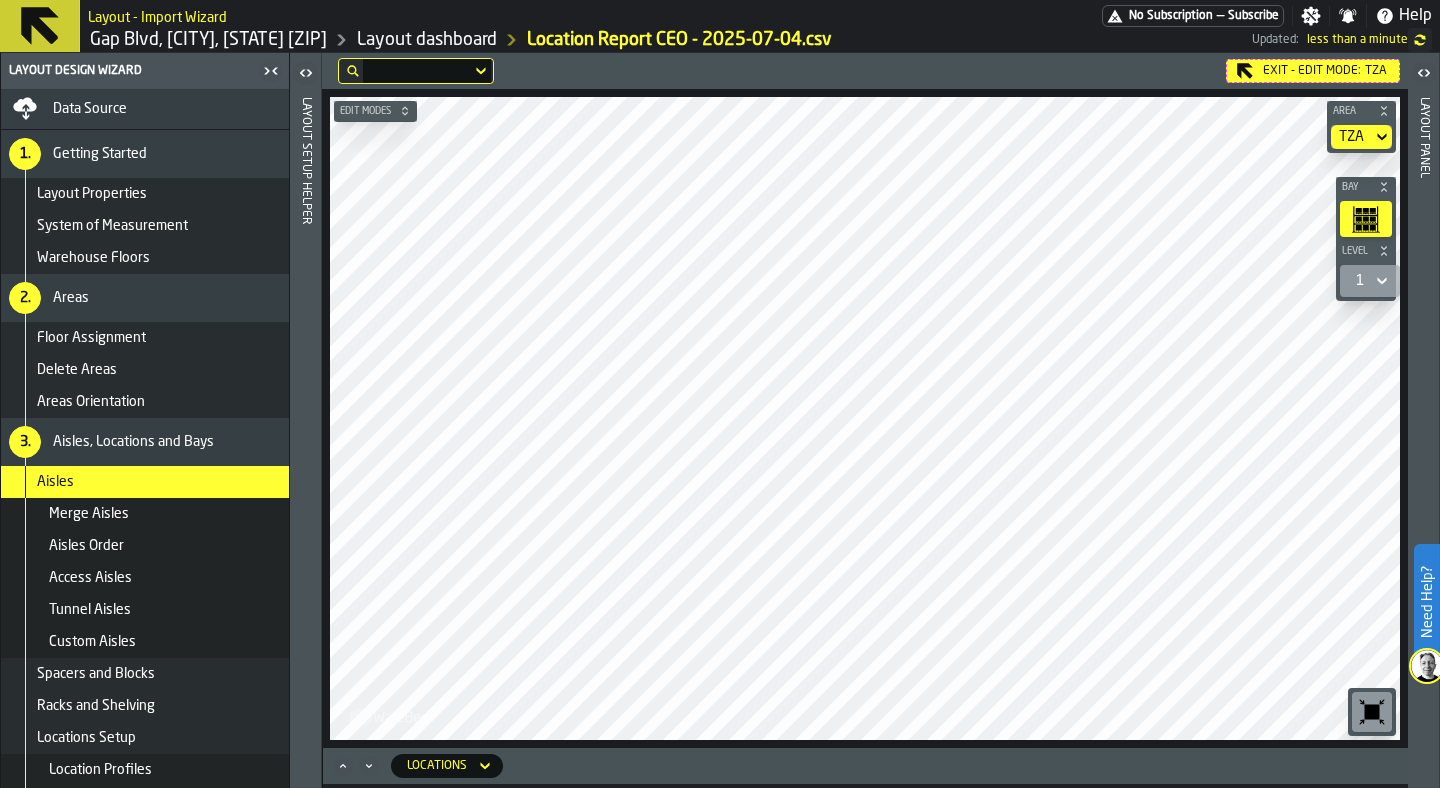 click 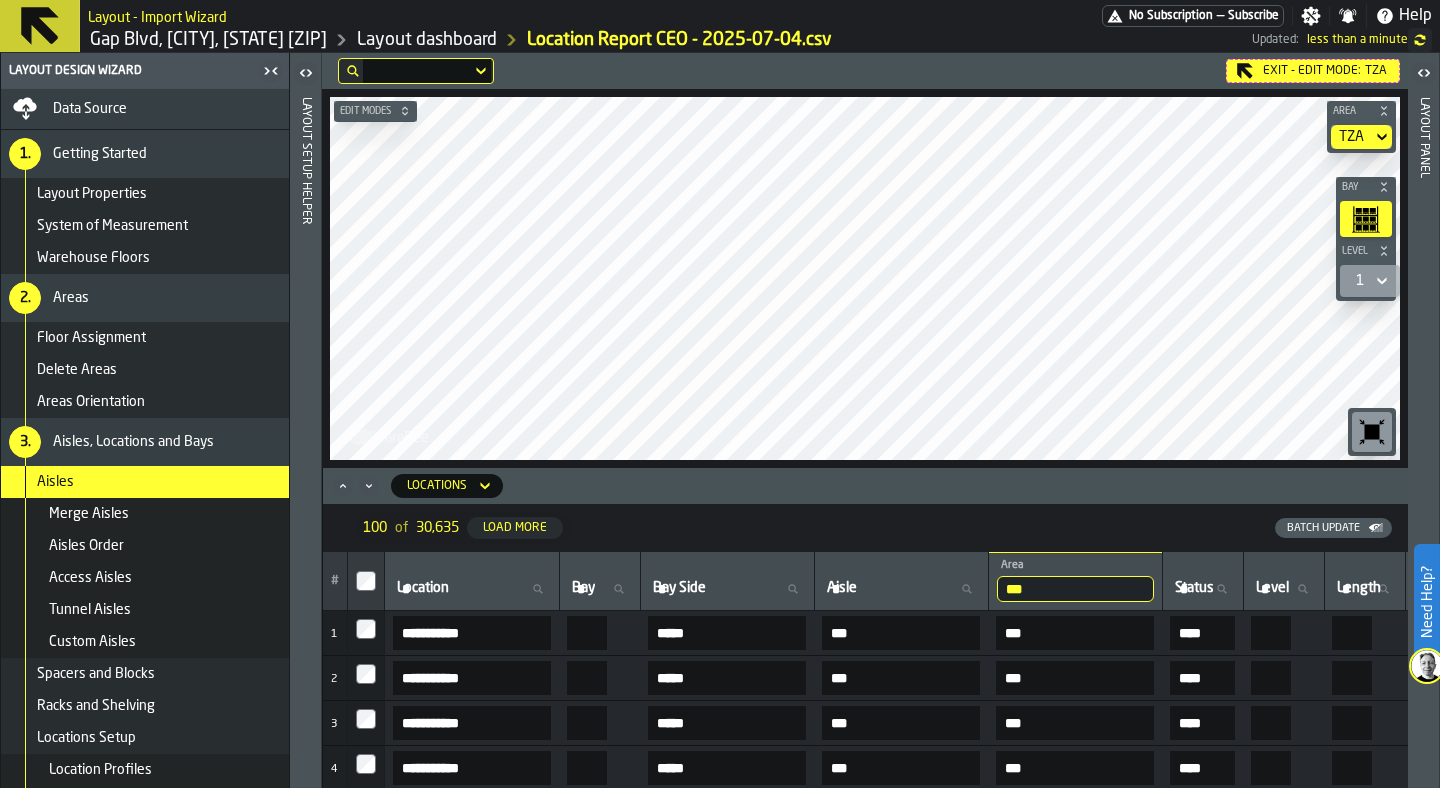click on "Locations" at bounding box center [437, 486] 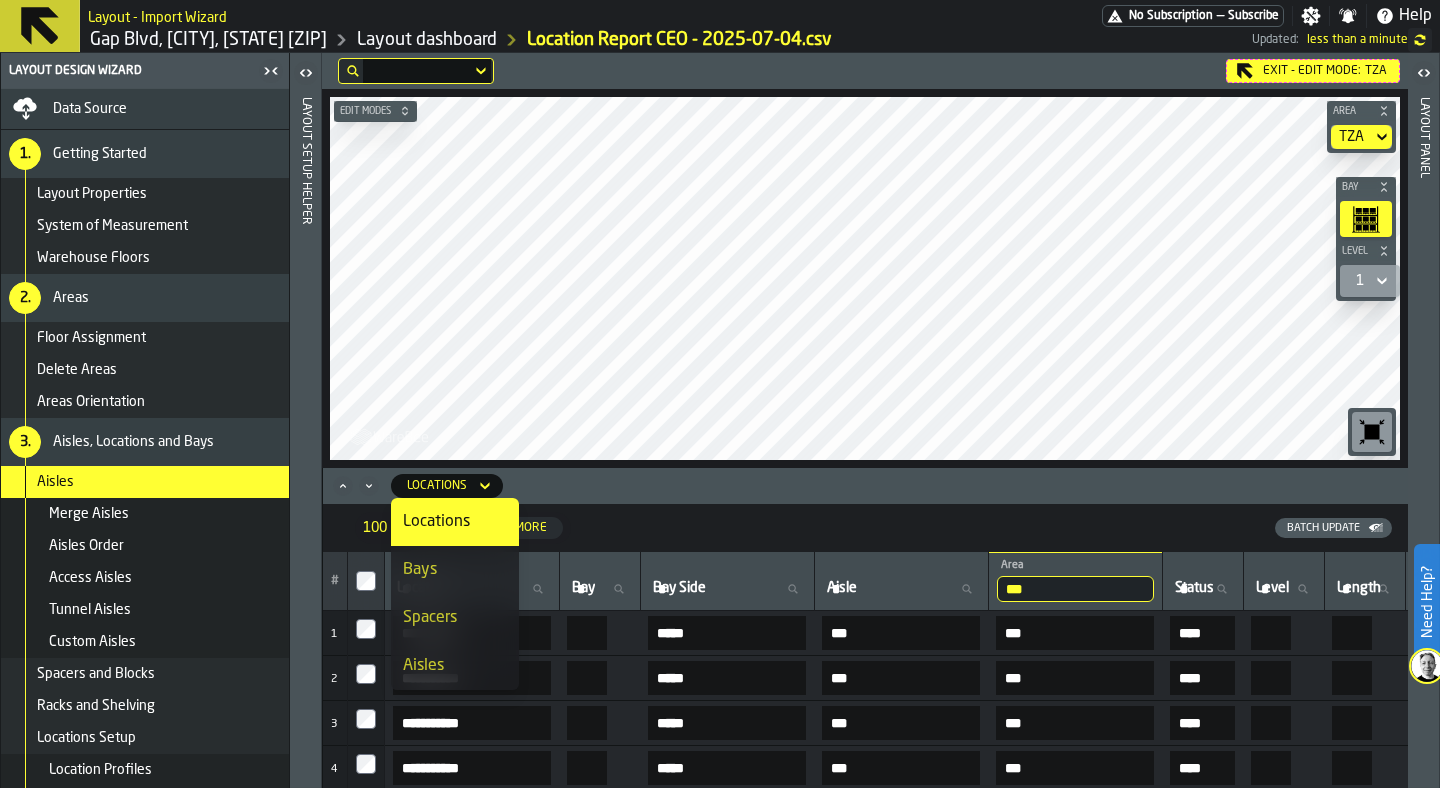 click on "Bays" at bounding box center (455, 570) 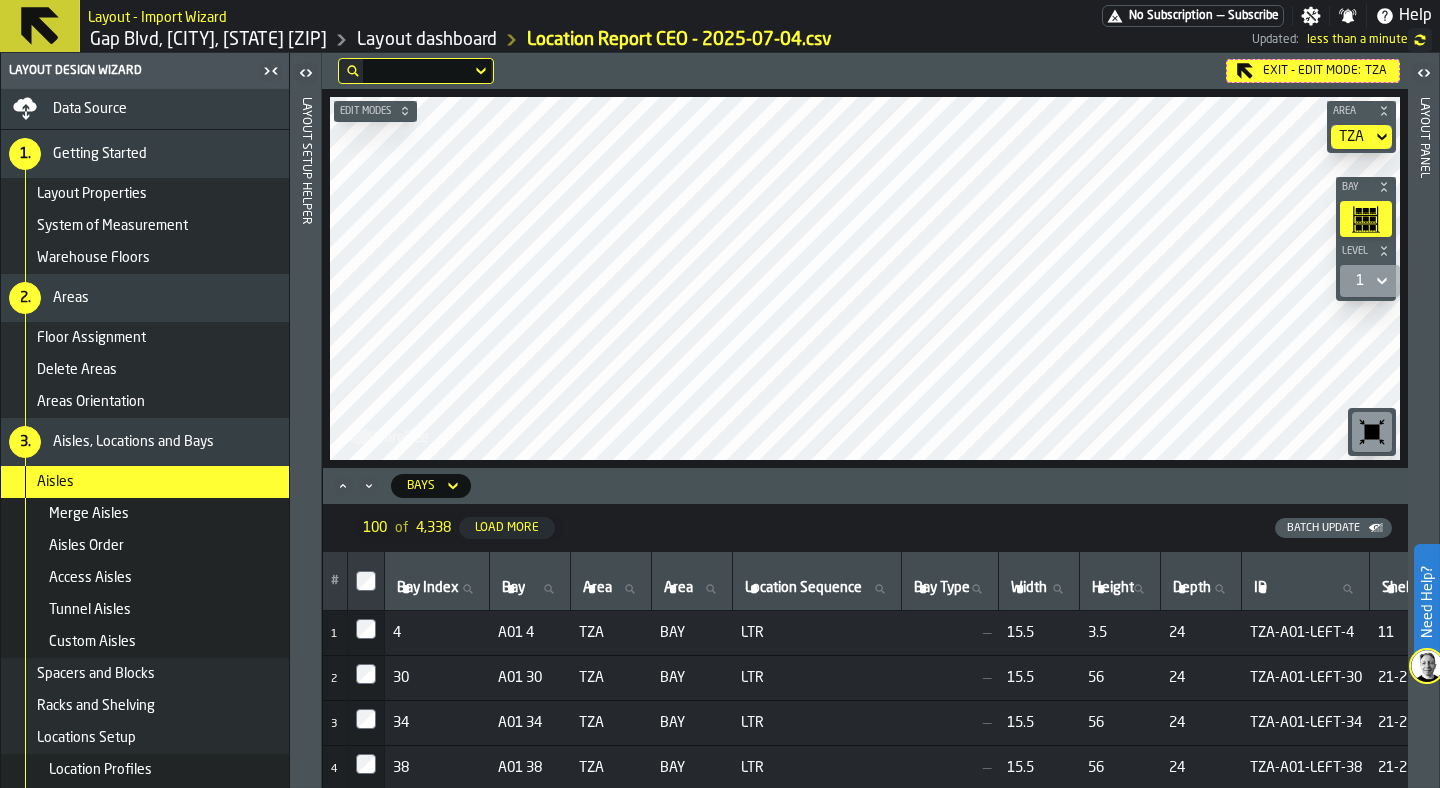 click on "Width Width" at bounding box center (1039, 589) 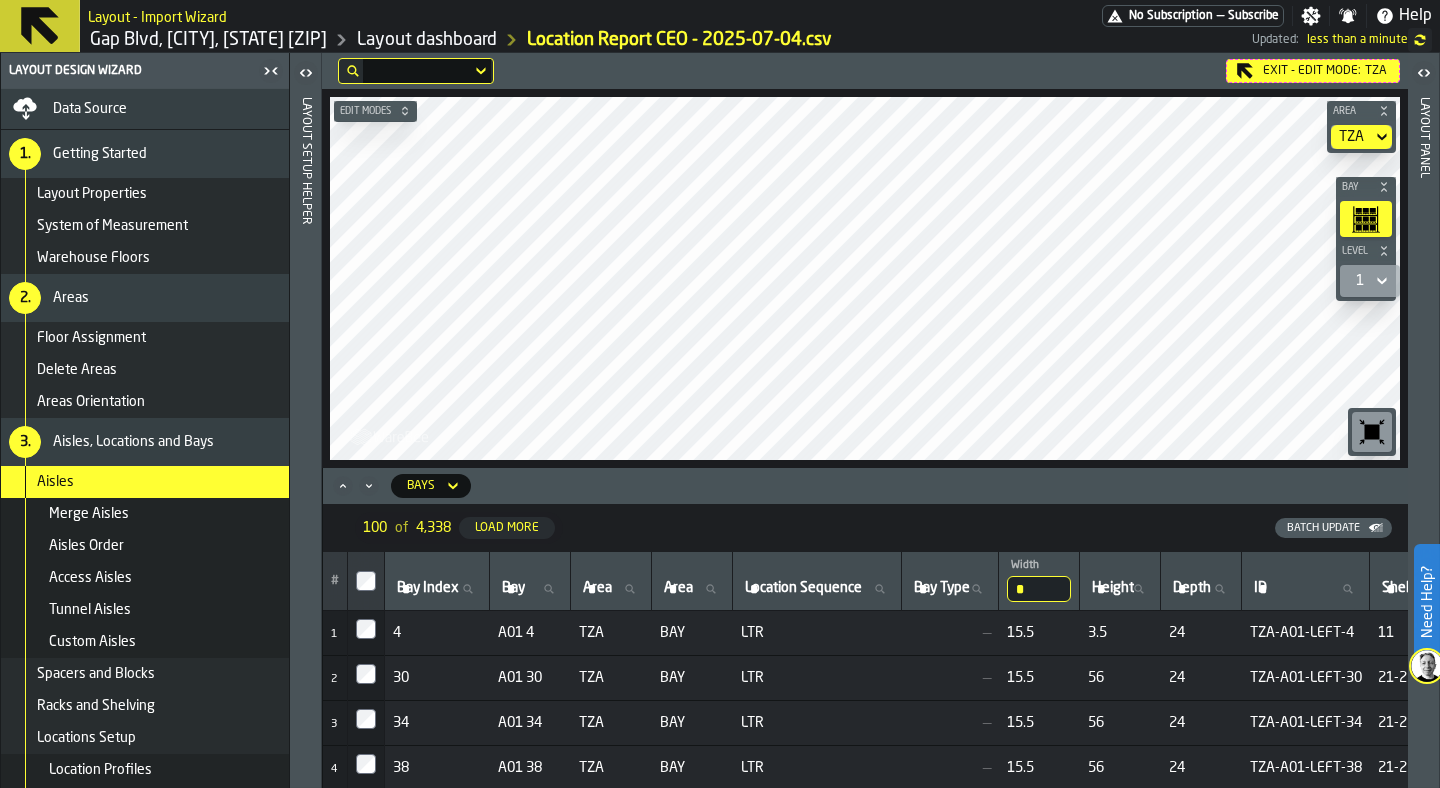 type on "**" 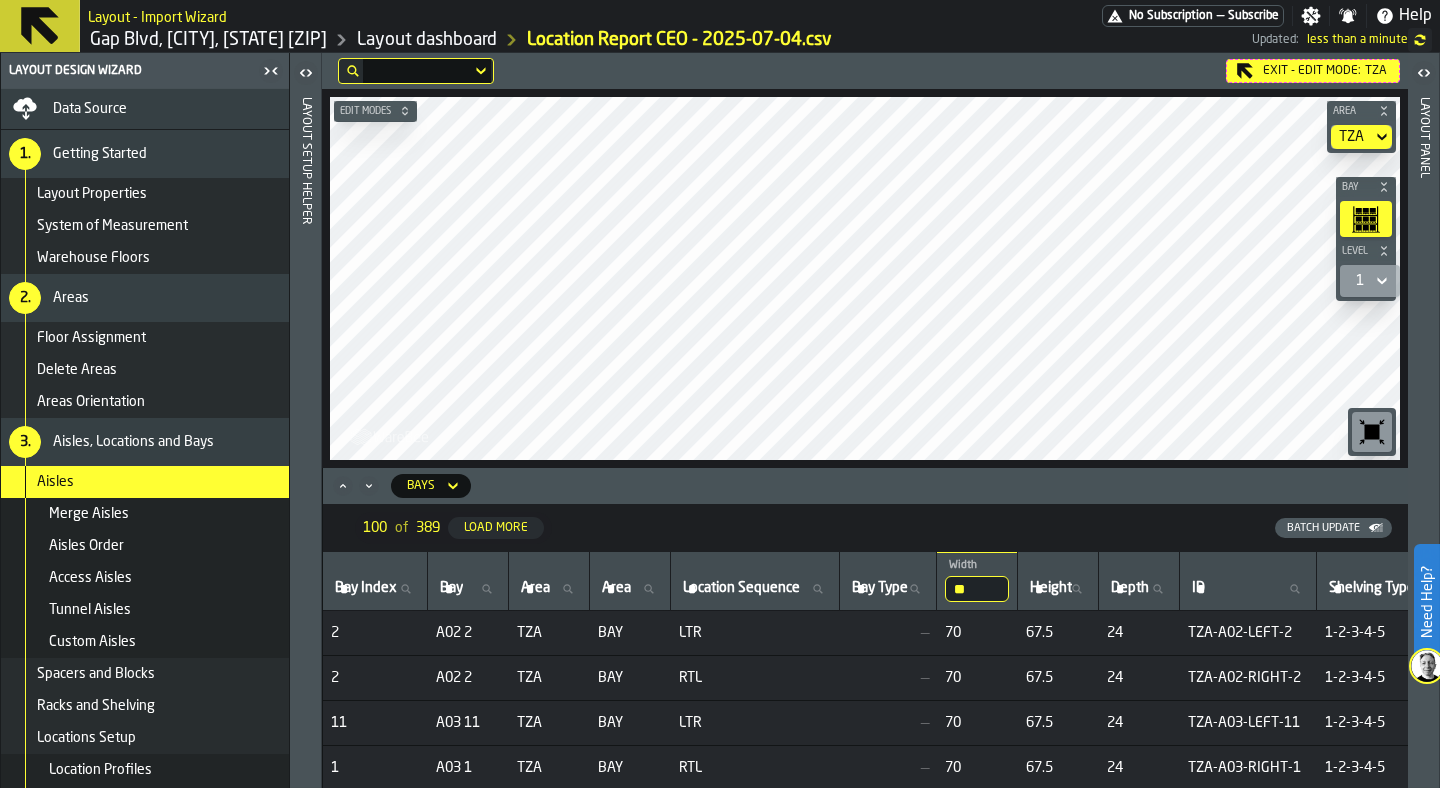 scroll, scrollTop: 0, scrollLeft: 0, axis: both 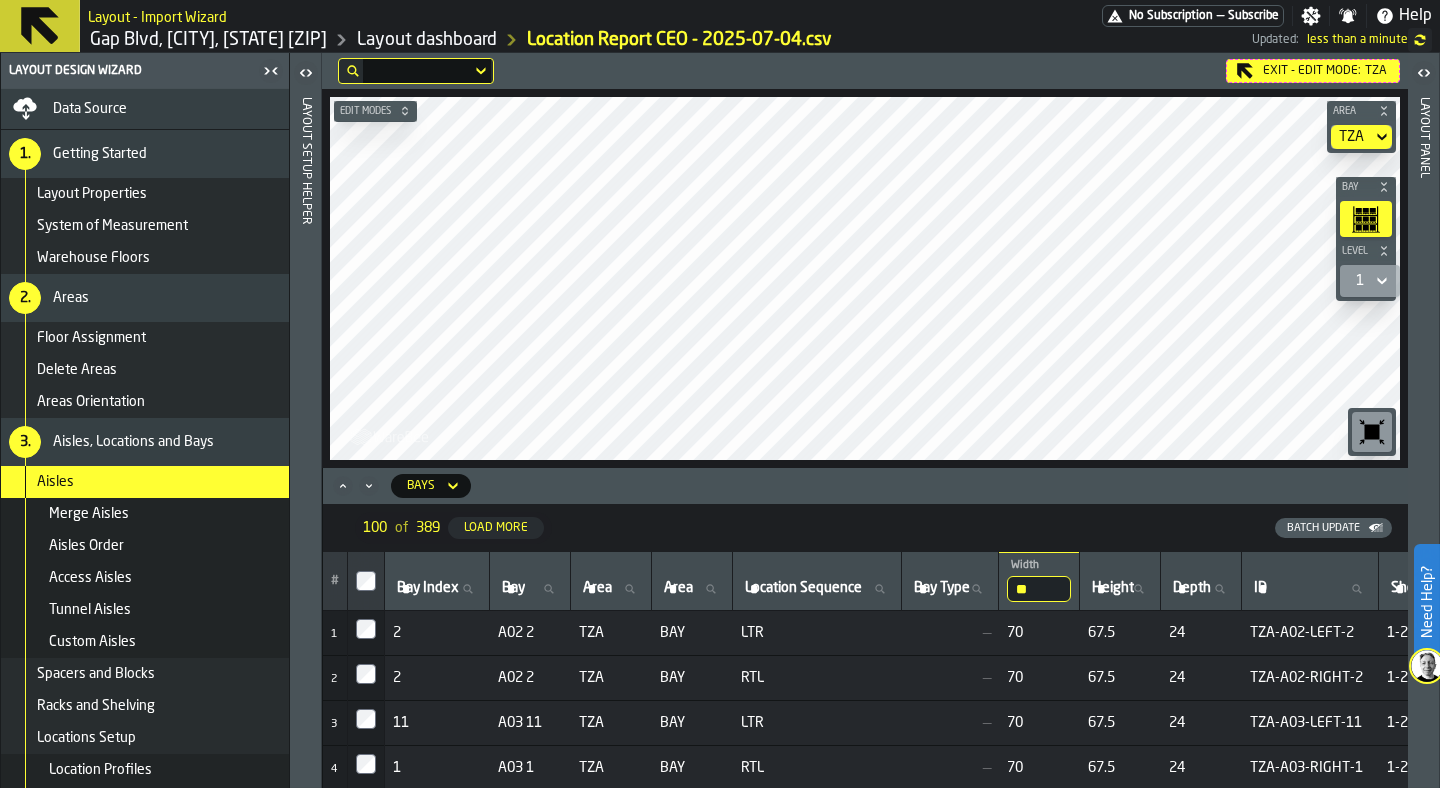 click on "Bay Bay" at bounding box center [530, 589] 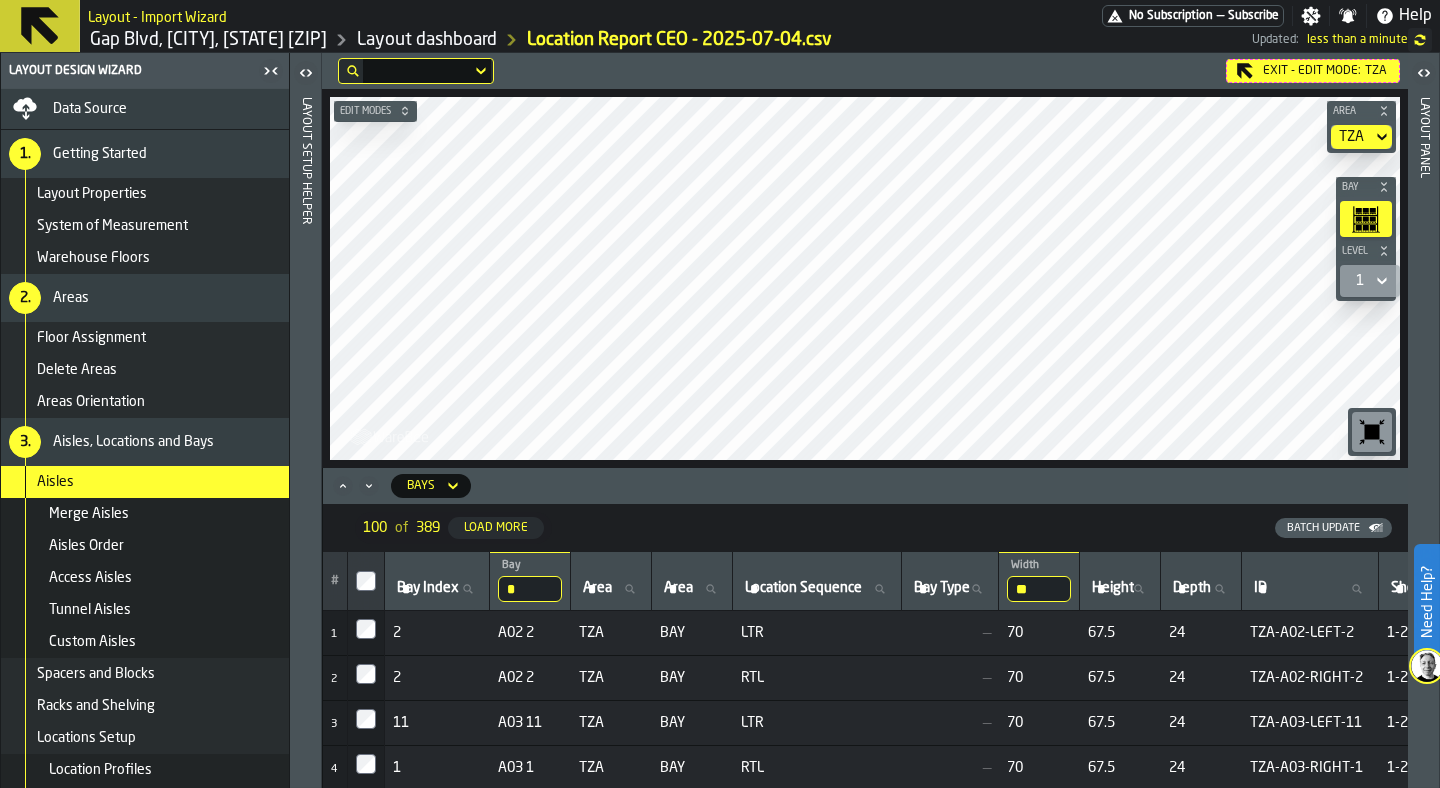 type on "**" 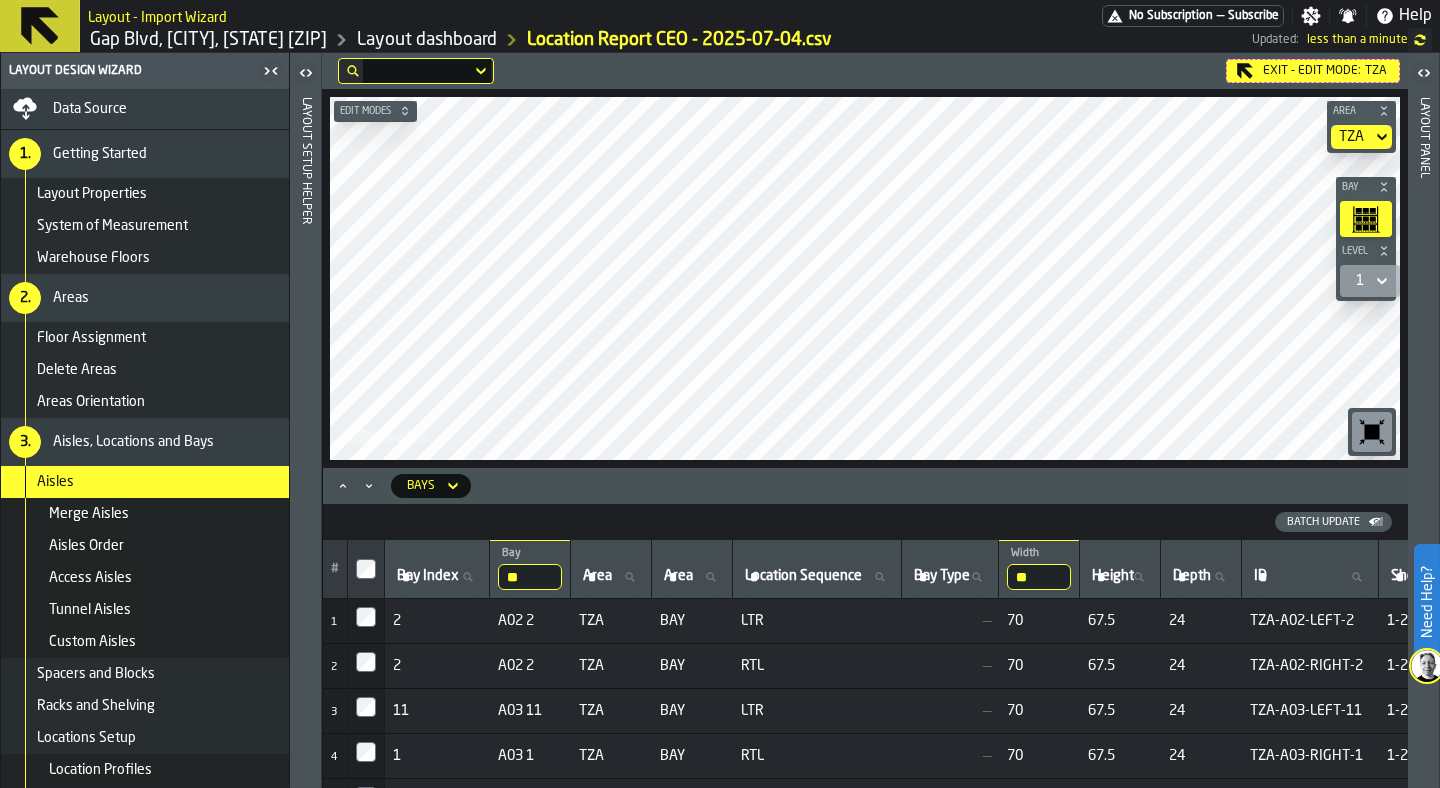 click on "**" at bounding box center [530, 577] 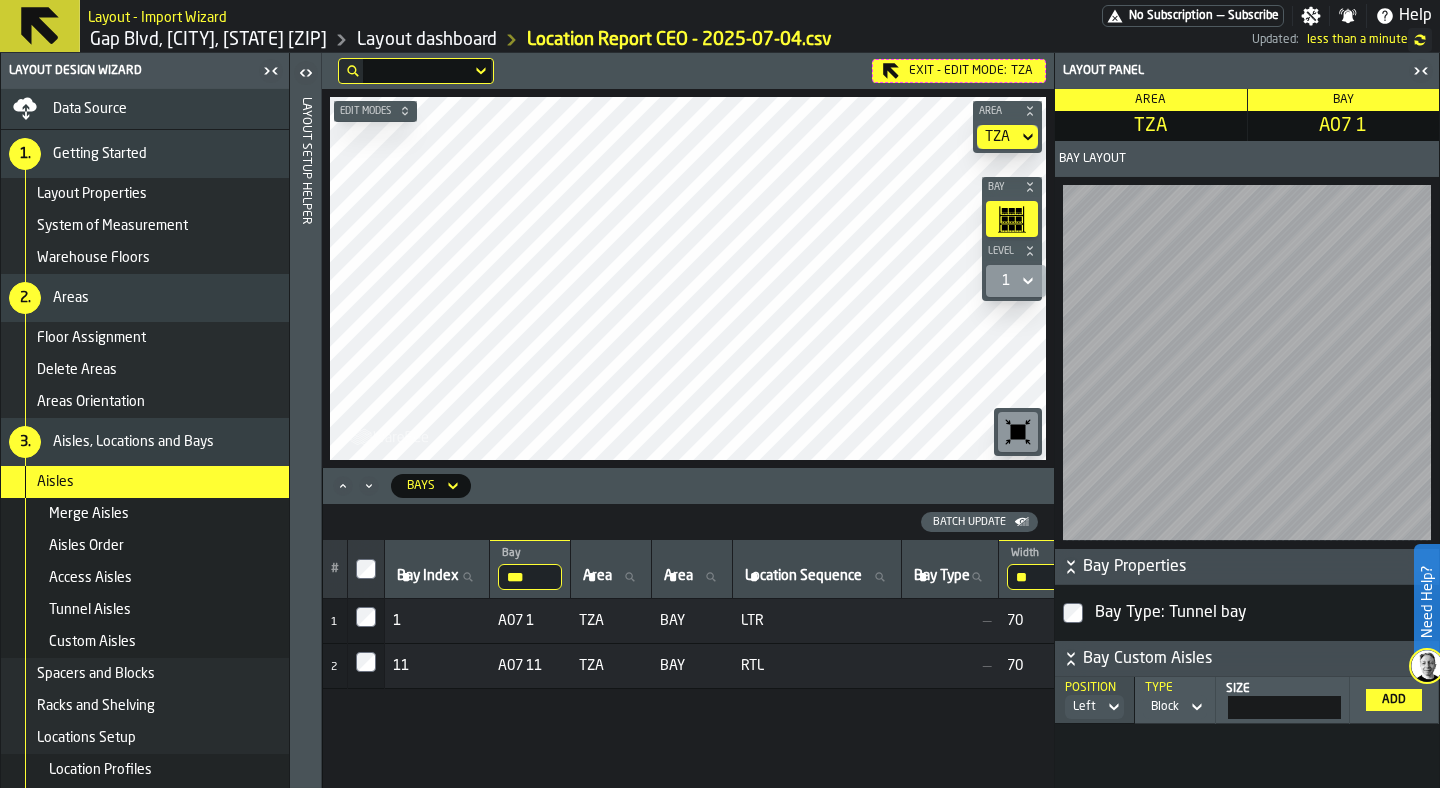 click 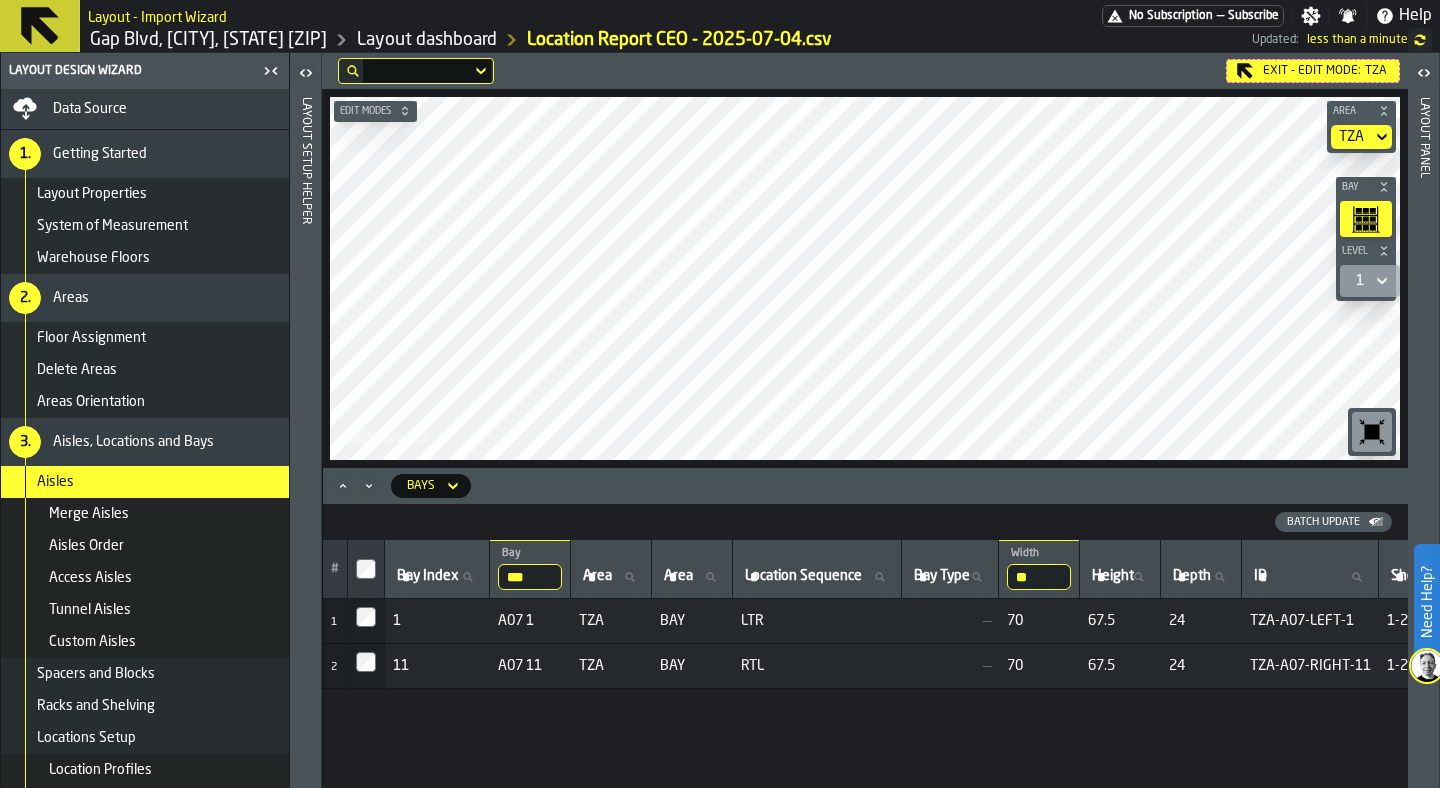 click on "Batch Update" at bounding box center [1323, 522] 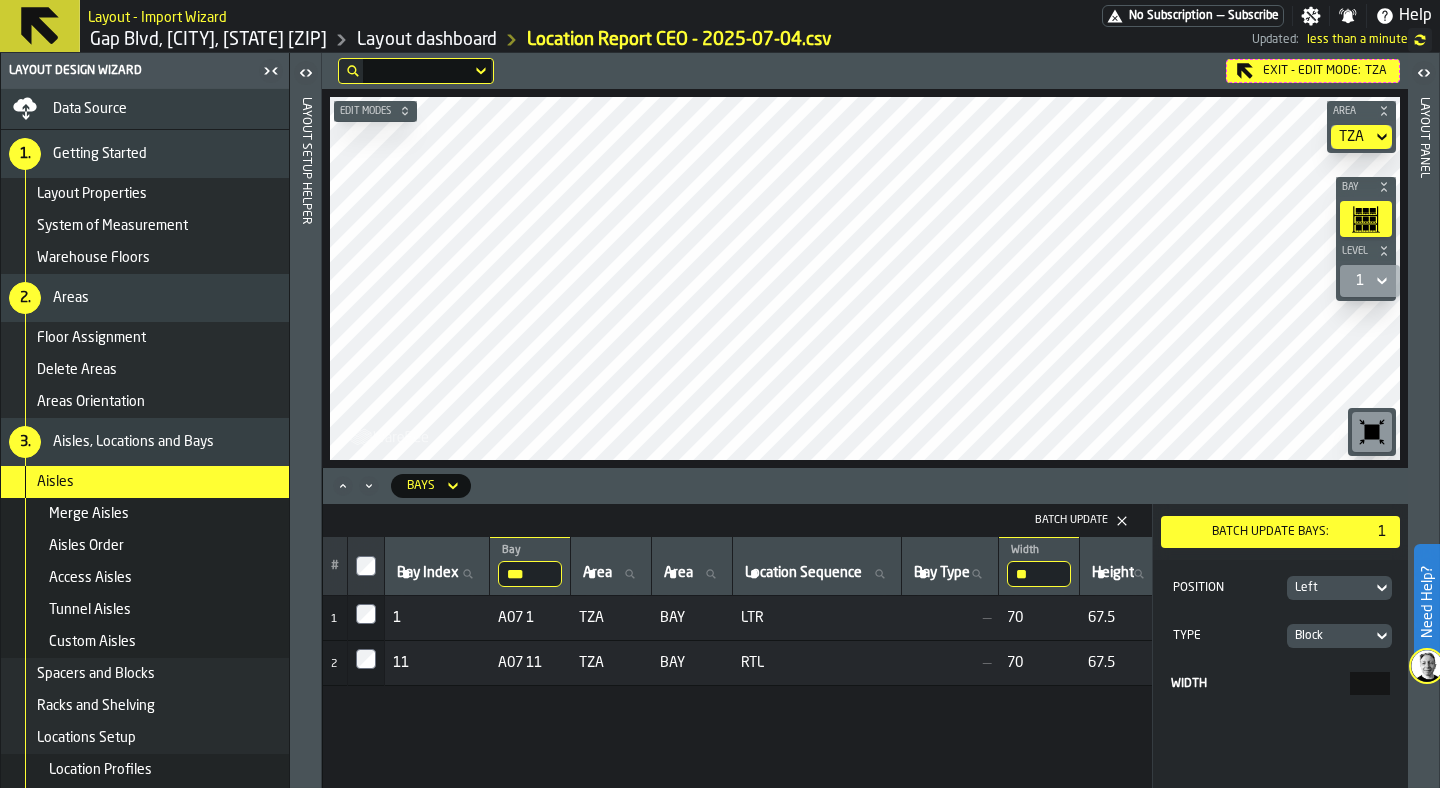 click on "Left" at bounding box center [1330, 588] 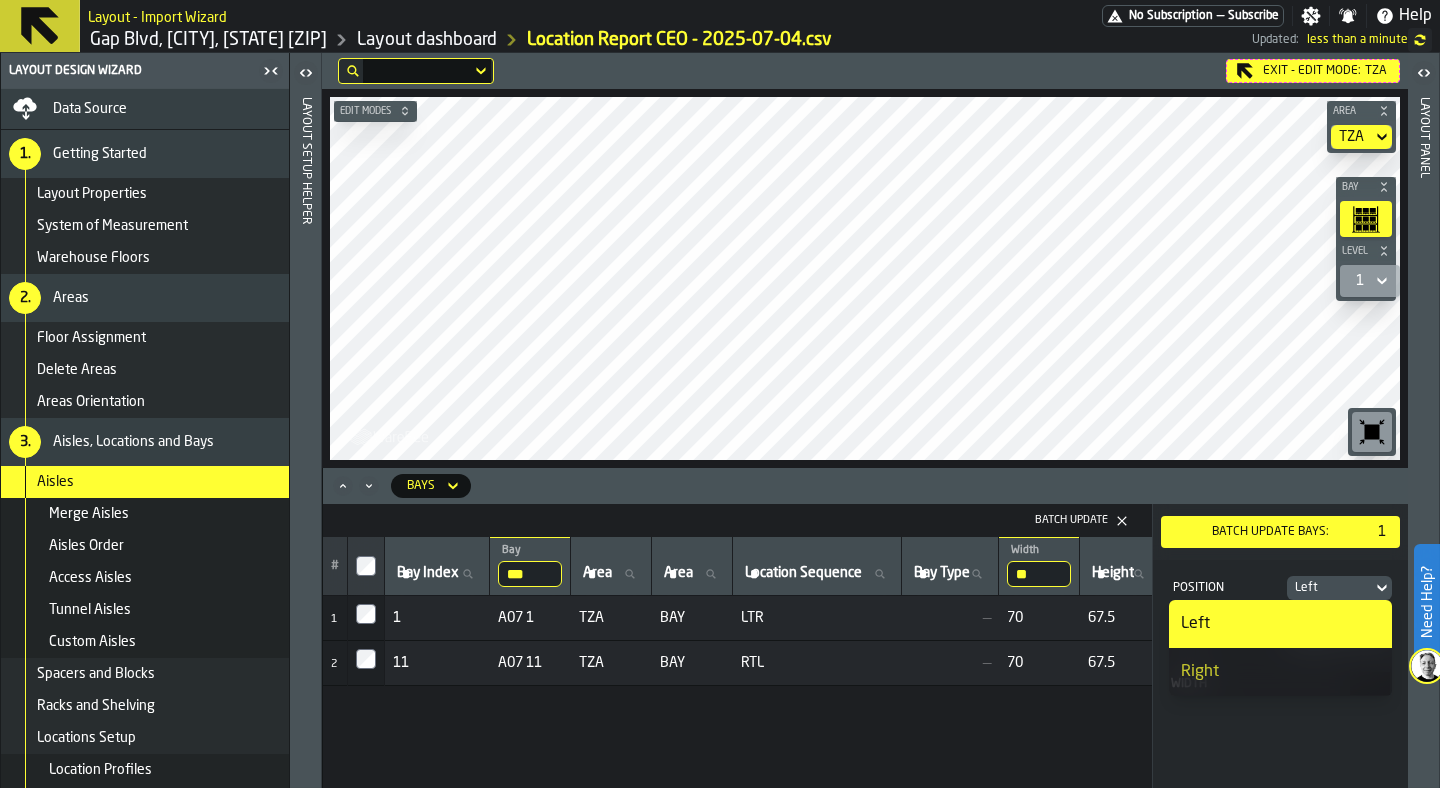 click on "Right" at bounding box center [1280, 672] 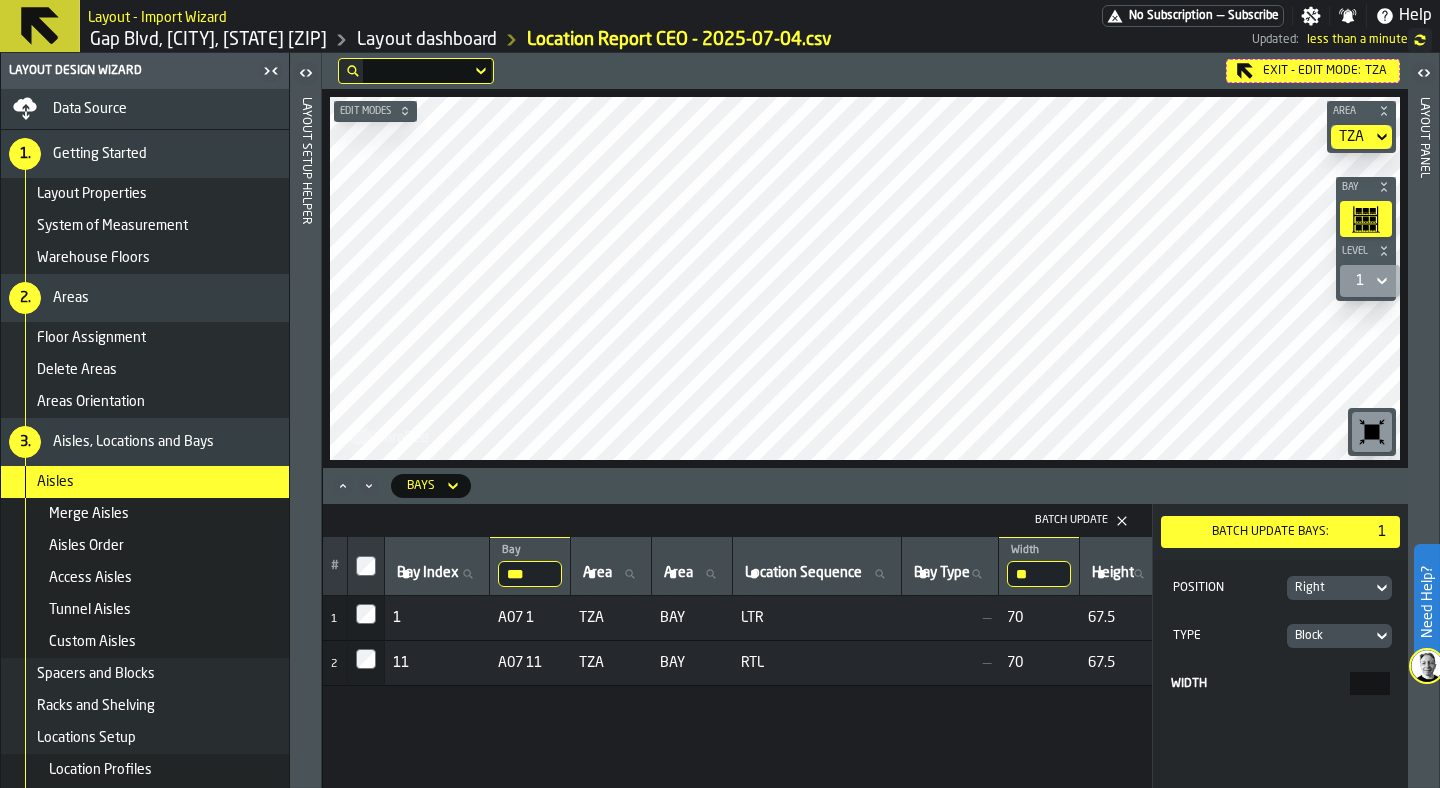 drag, startPoint x: 1356, startPoint y: 682, endPoint x: 1408, endPoint y: 682, distance: 52 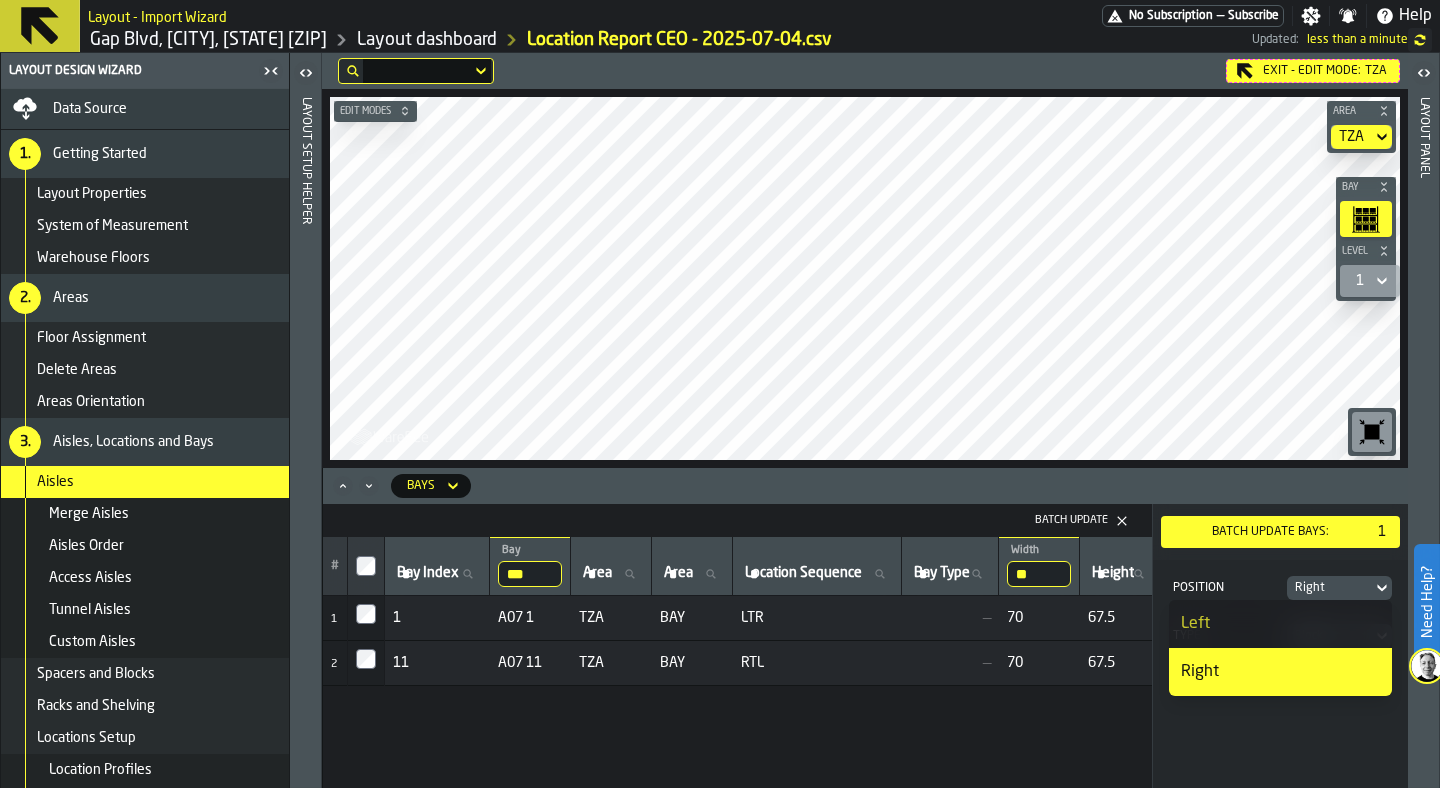 click on "Left" at bounding box center [1280, 624] 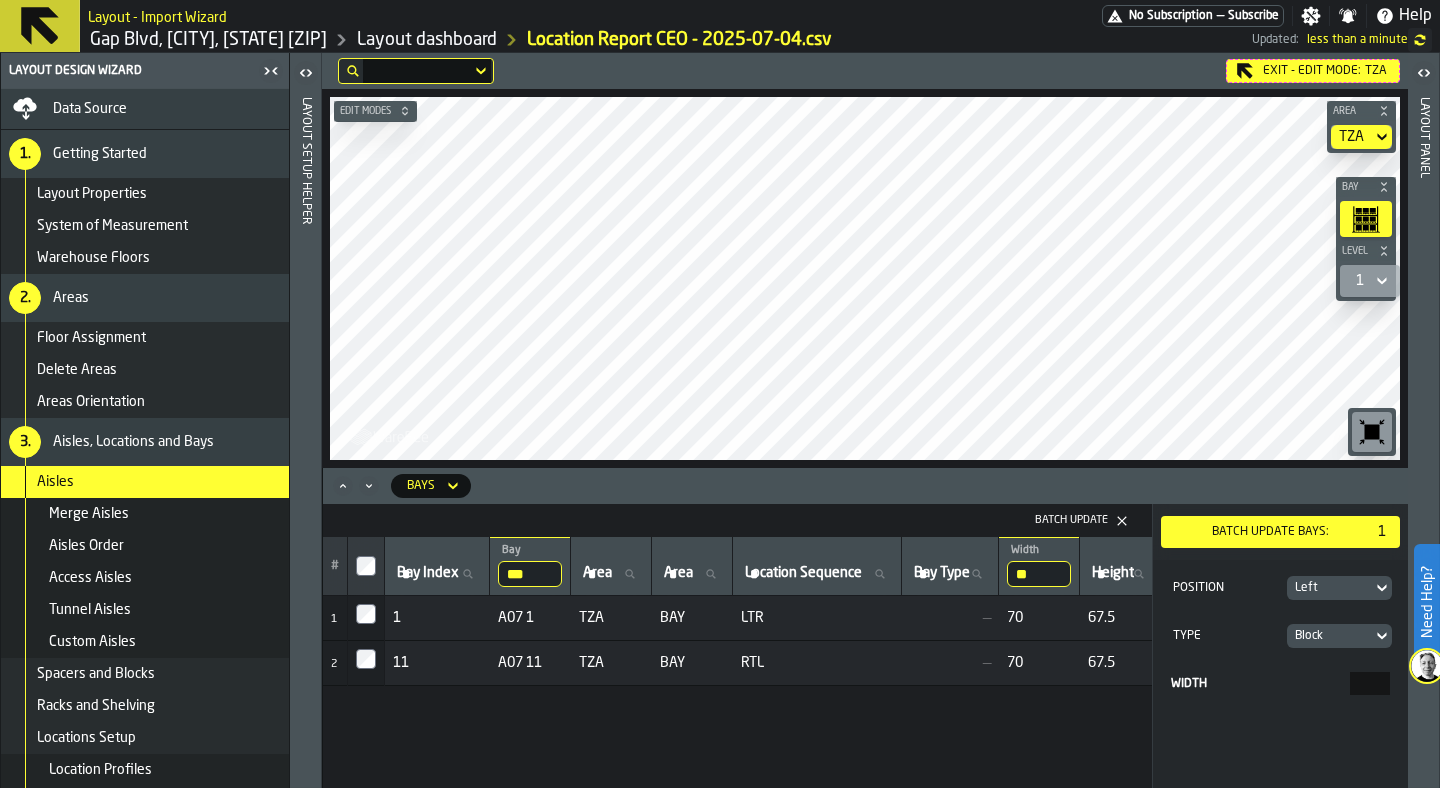 click on "Batch Update bays:" at bounding box center [1270, 532] 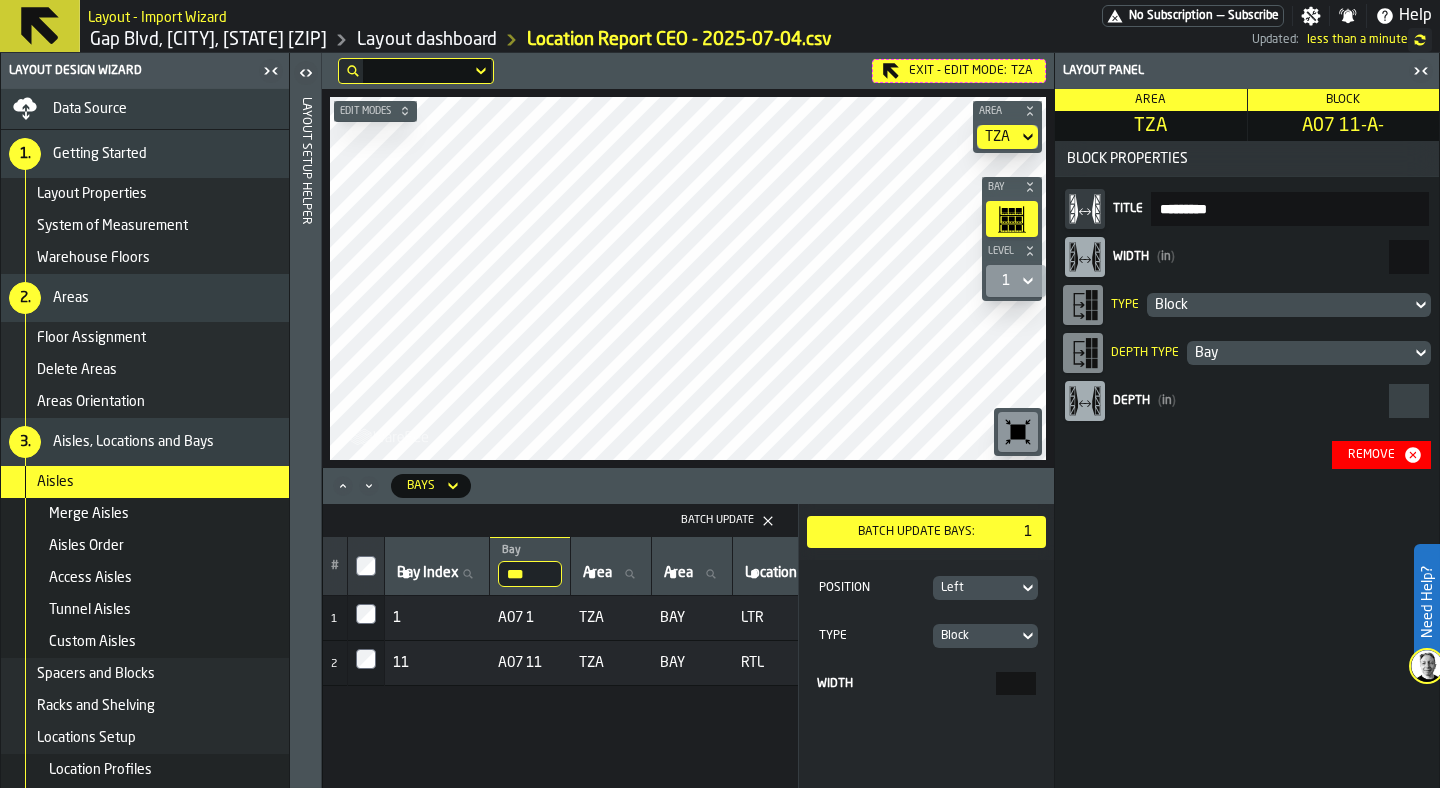 click on "Remove" at bounding box center (1371, 455) 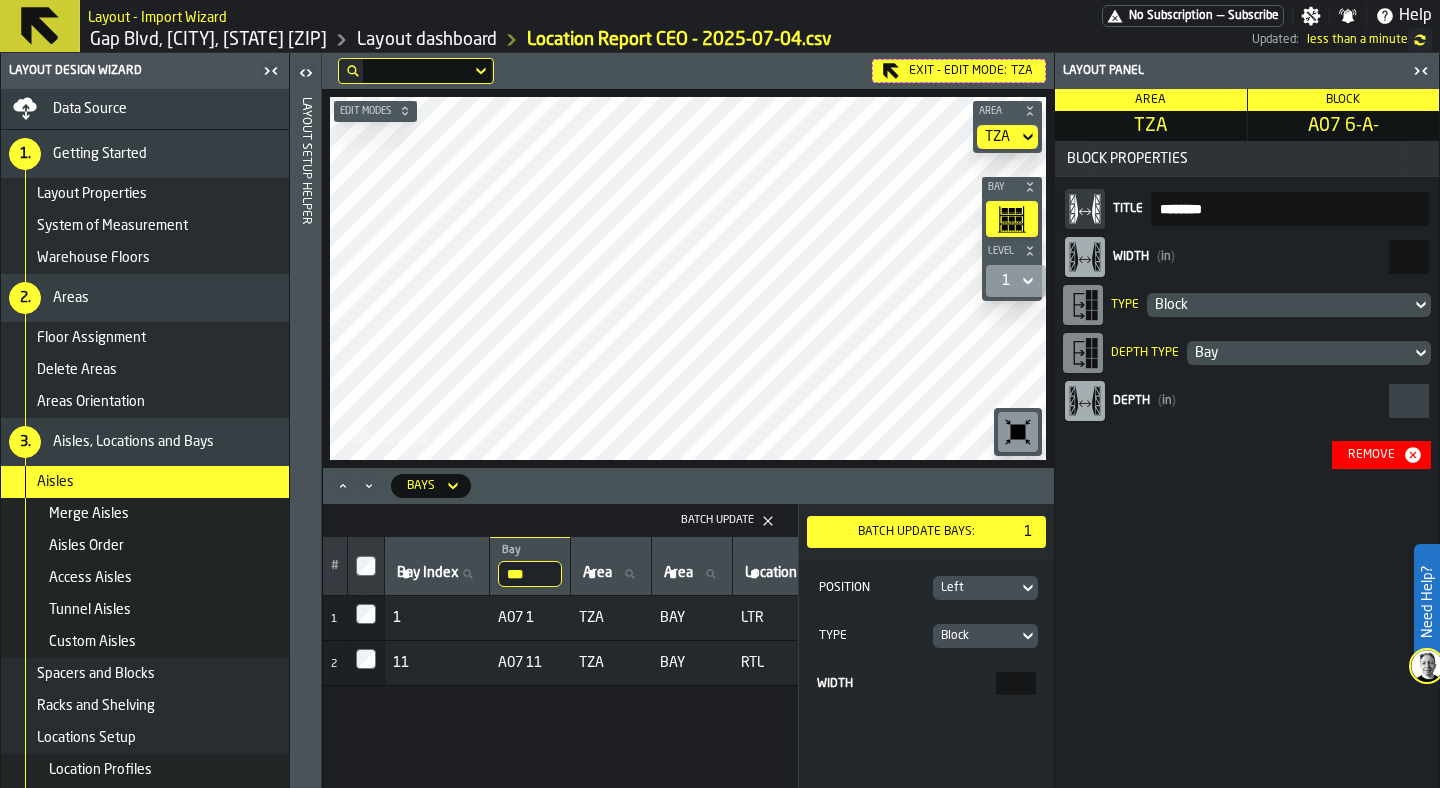 drag, startPoint x: 1388, startPoint y: 261, endPoint x: 1439, endPoint y: 261, distance: 51 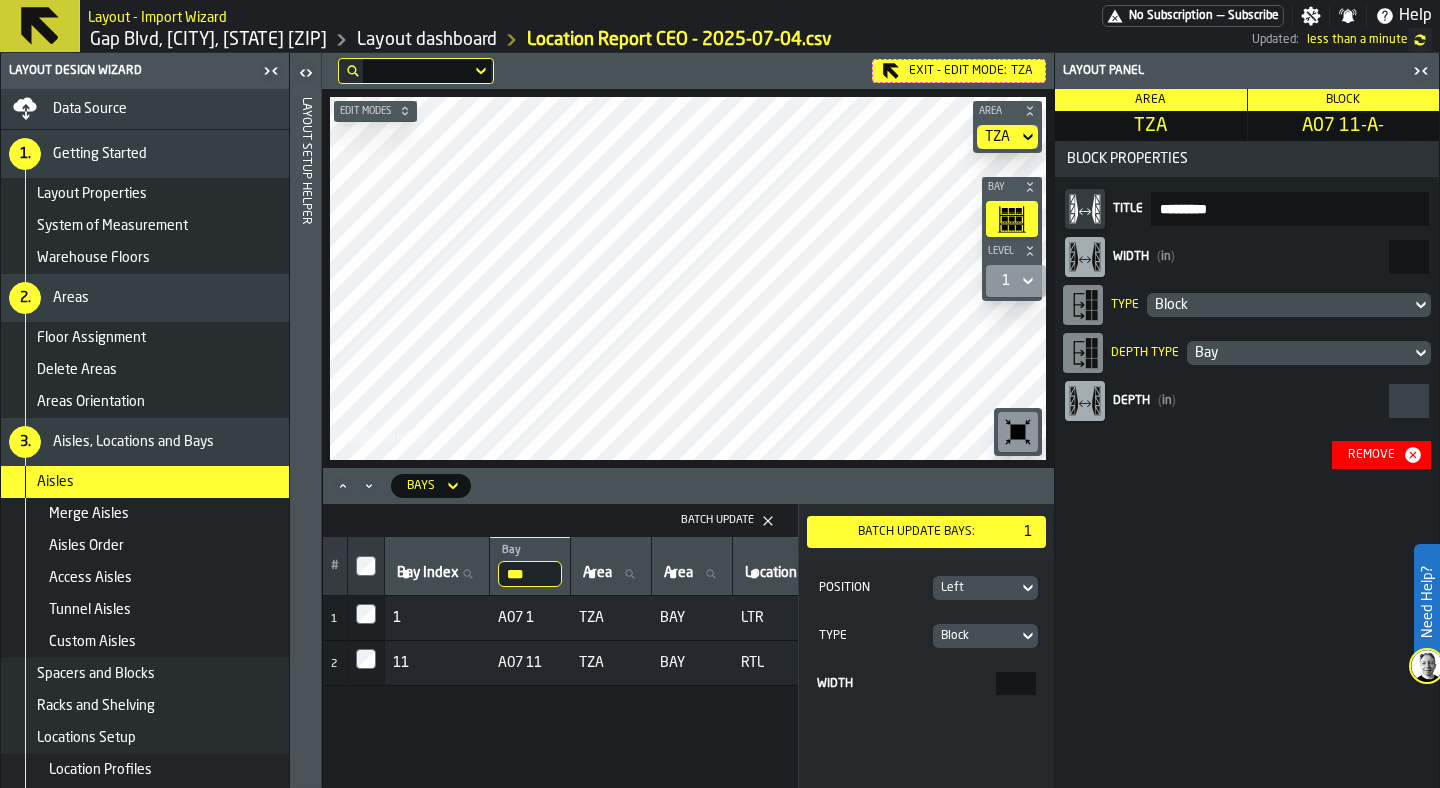 drag, startPoint x: 1406, startPoint y: 254, endPoint x: 1439, endPoint y: 255, distance: 33.01515 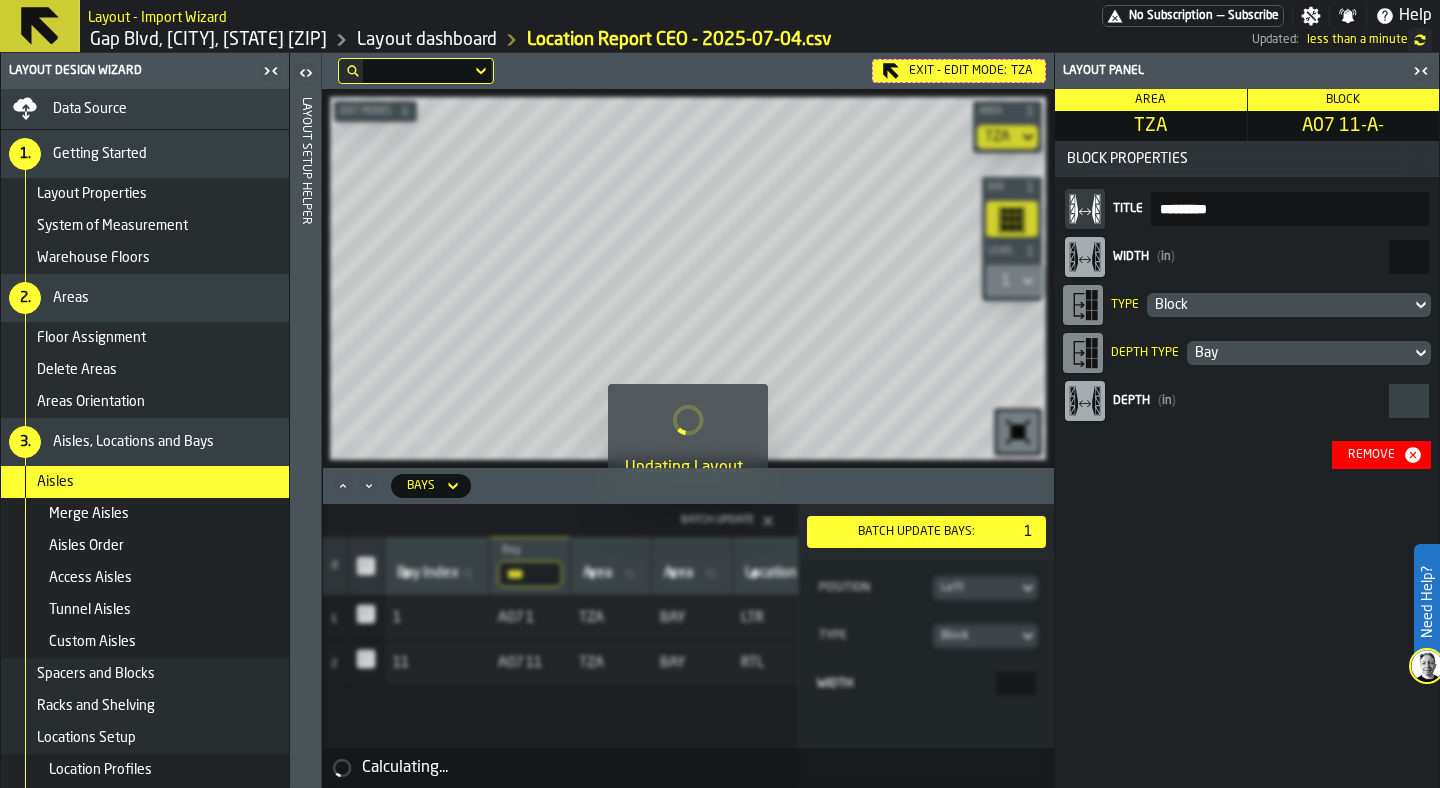 type on "**" 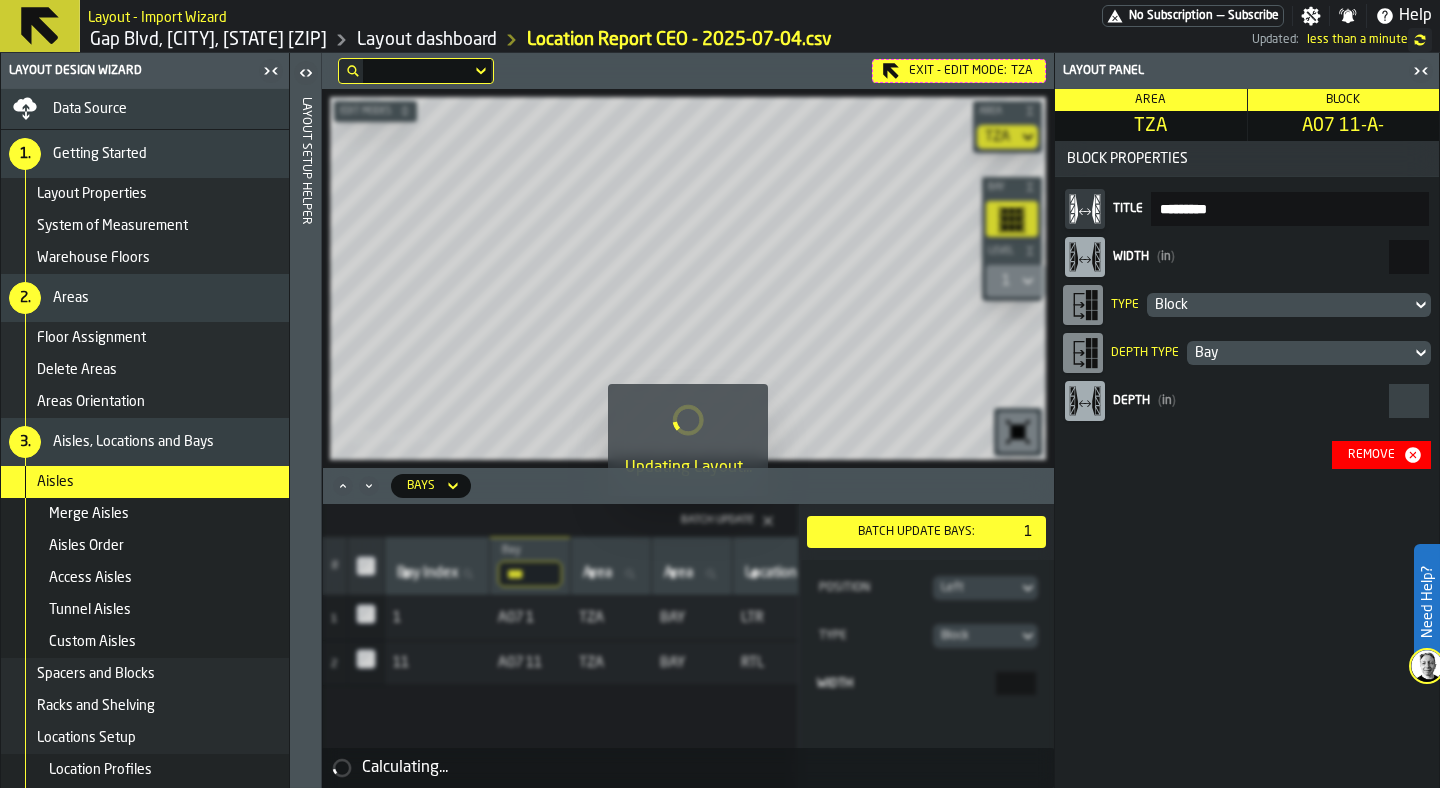 click on "Block Properties Title ********* Width ( in ) ** Type Block Depth Type Bay Depth ( in ) Remove" at bounding box center [1247, 464] 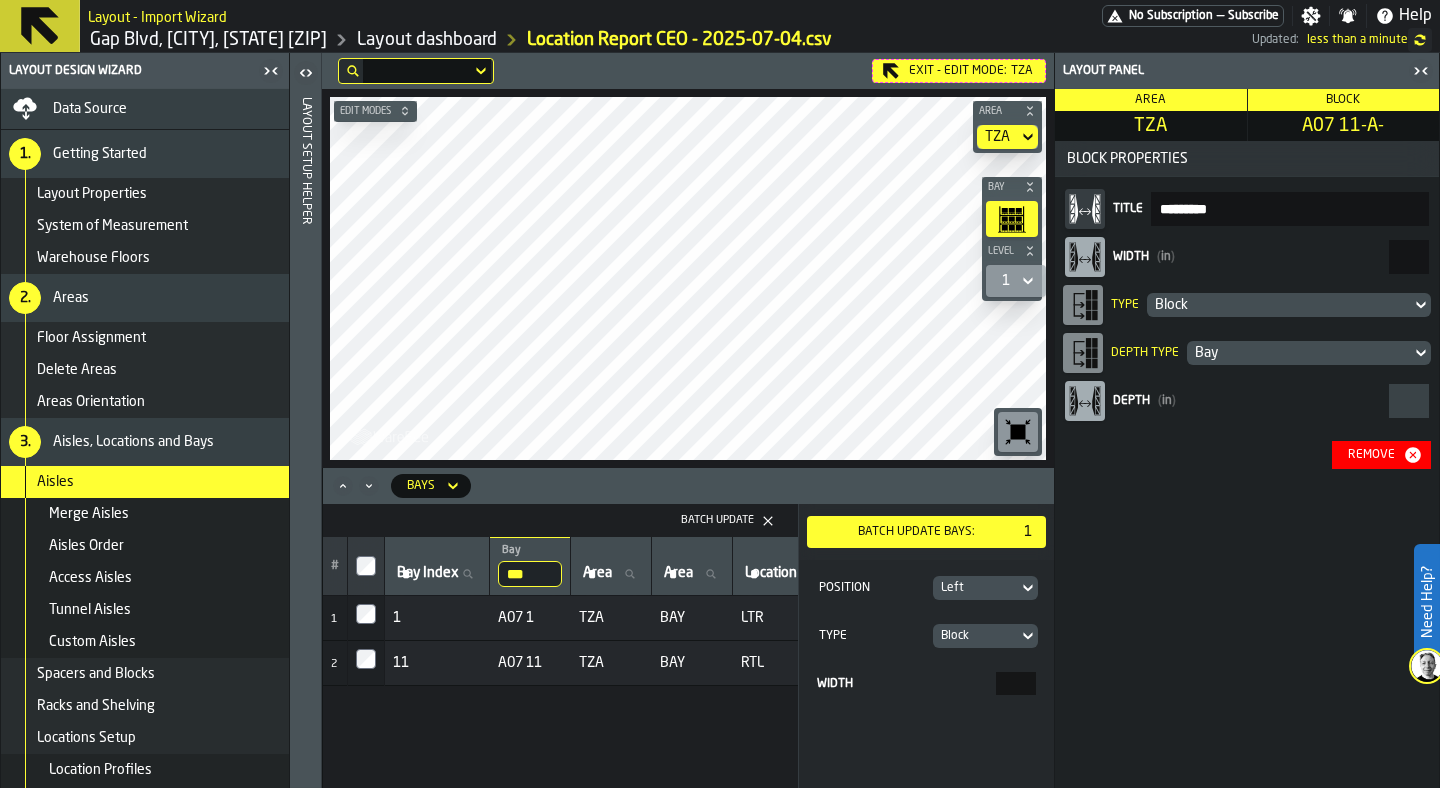 drag, startPoint x: 1400, startPoint y: 262, endPoint x: 1422, endPoint y: 261, distance: 22.022715 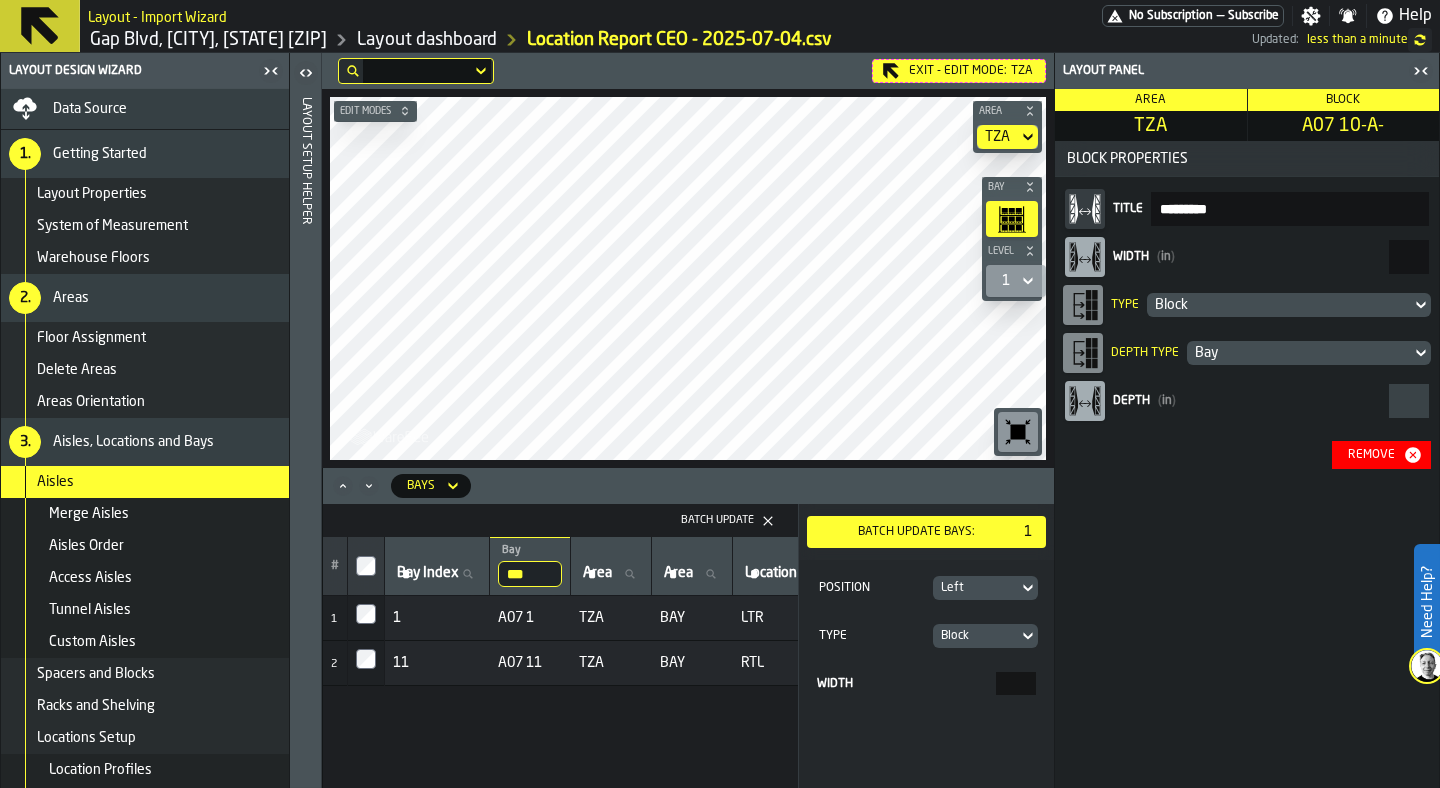 drag, startPoint x: 1395, startPoint y: 262, endPoint x: 1428, endPoint y: 262, distance: 33 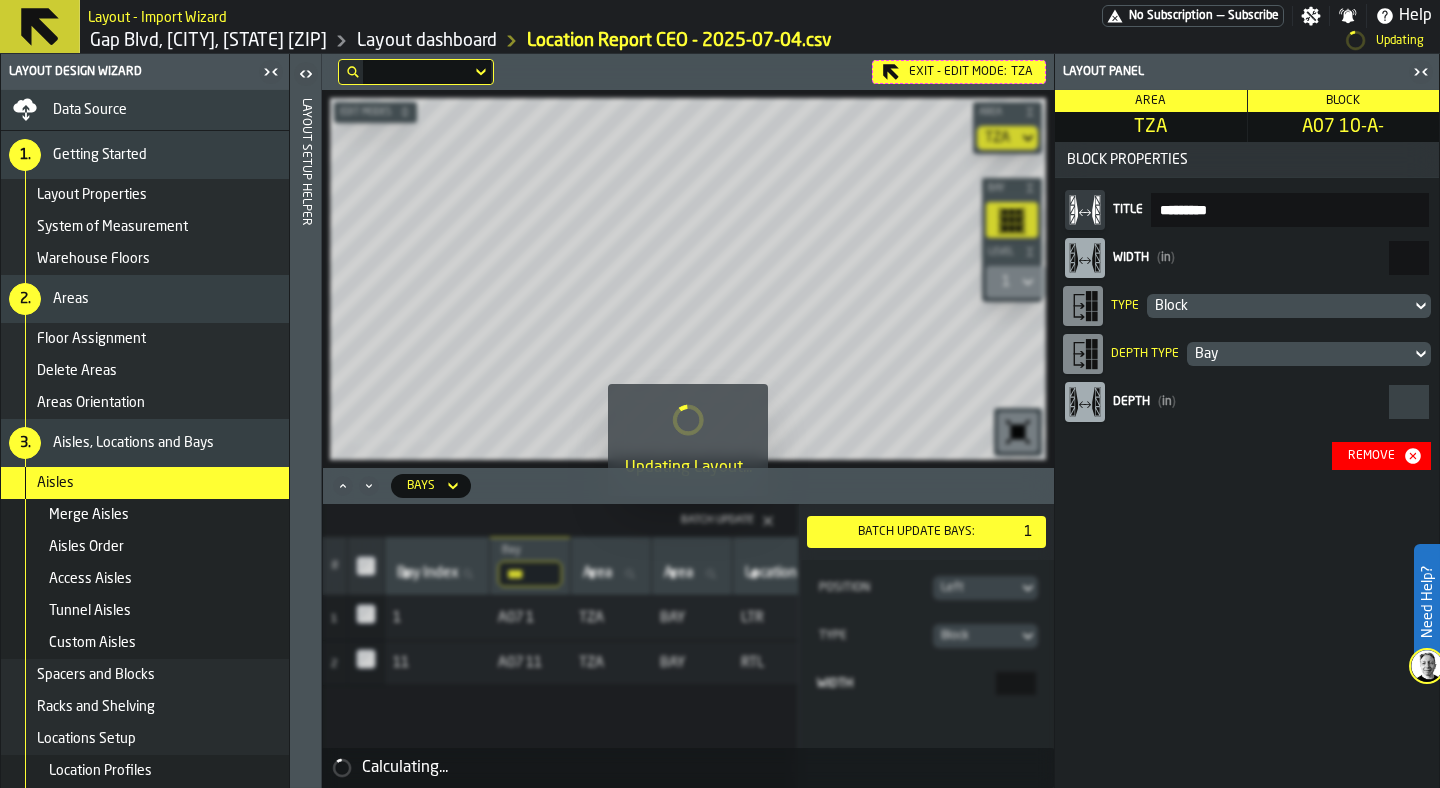 type on "**" 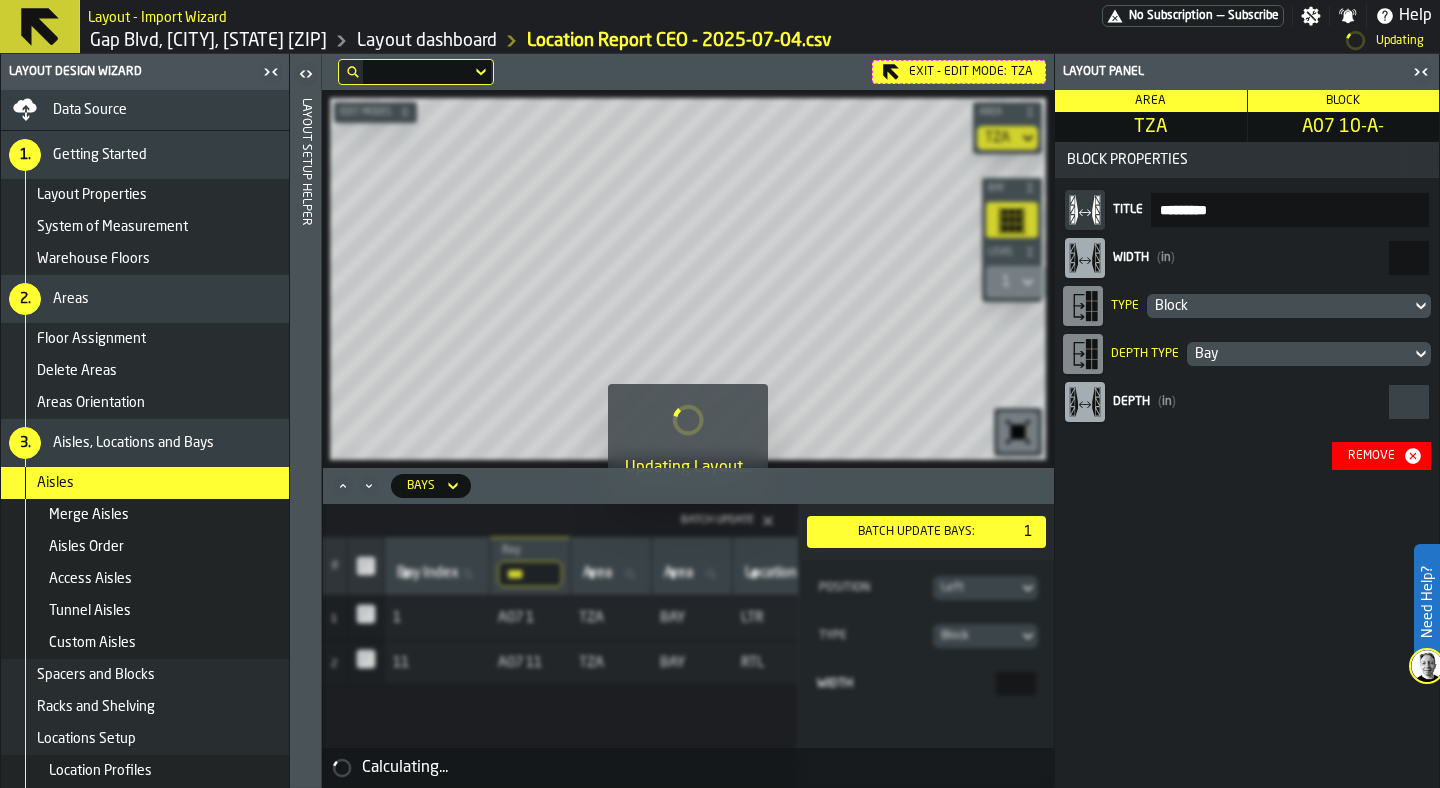 click on "Block Properties Title ********* Width ( in ) ** Type Block Depth Type Bay Depth ( in ) Remove" at bounding box center (1247, 465) 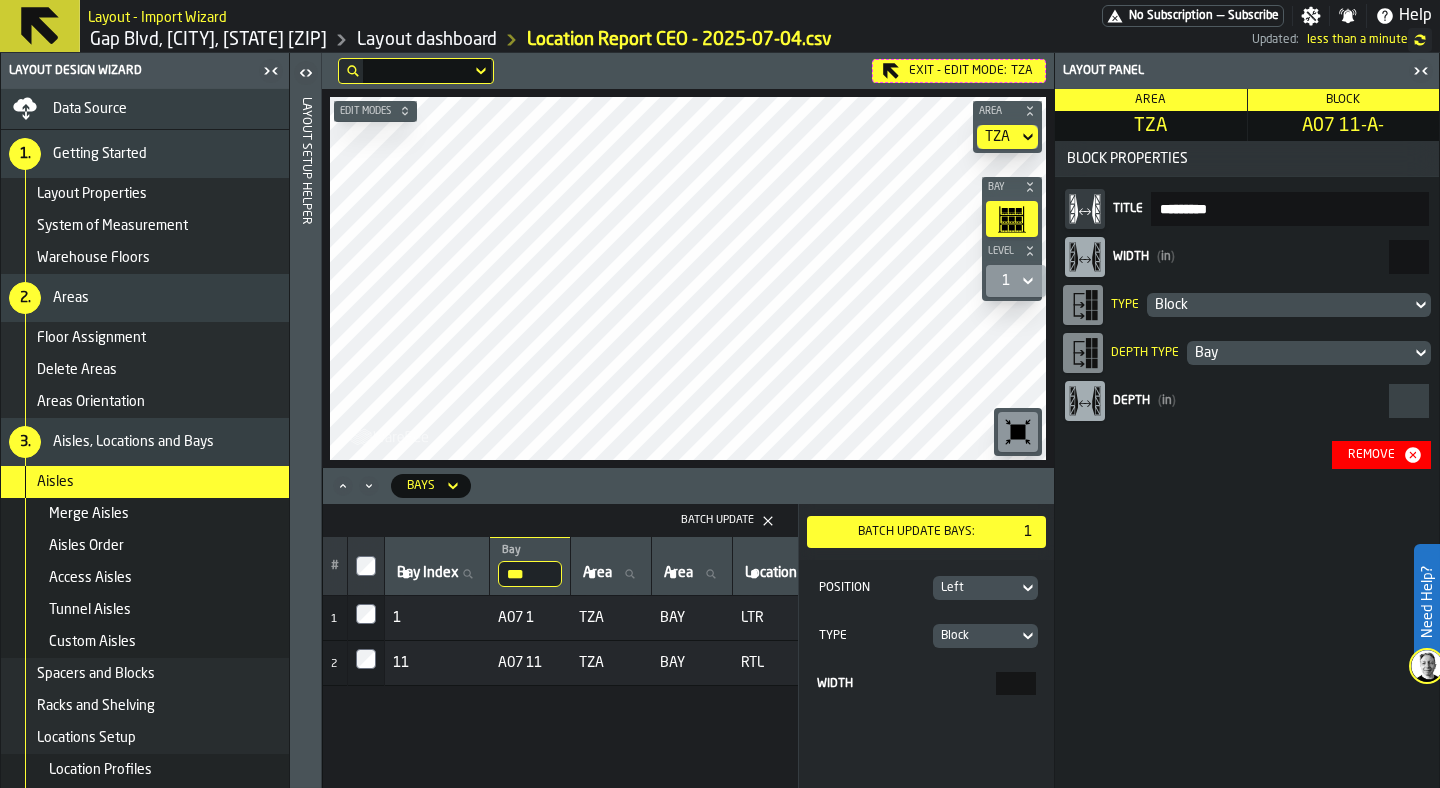 drag, startPoint x: 1380, startPoint y: 261, endPoint x: 1439, endPoint y: 260, distance: 59.008472 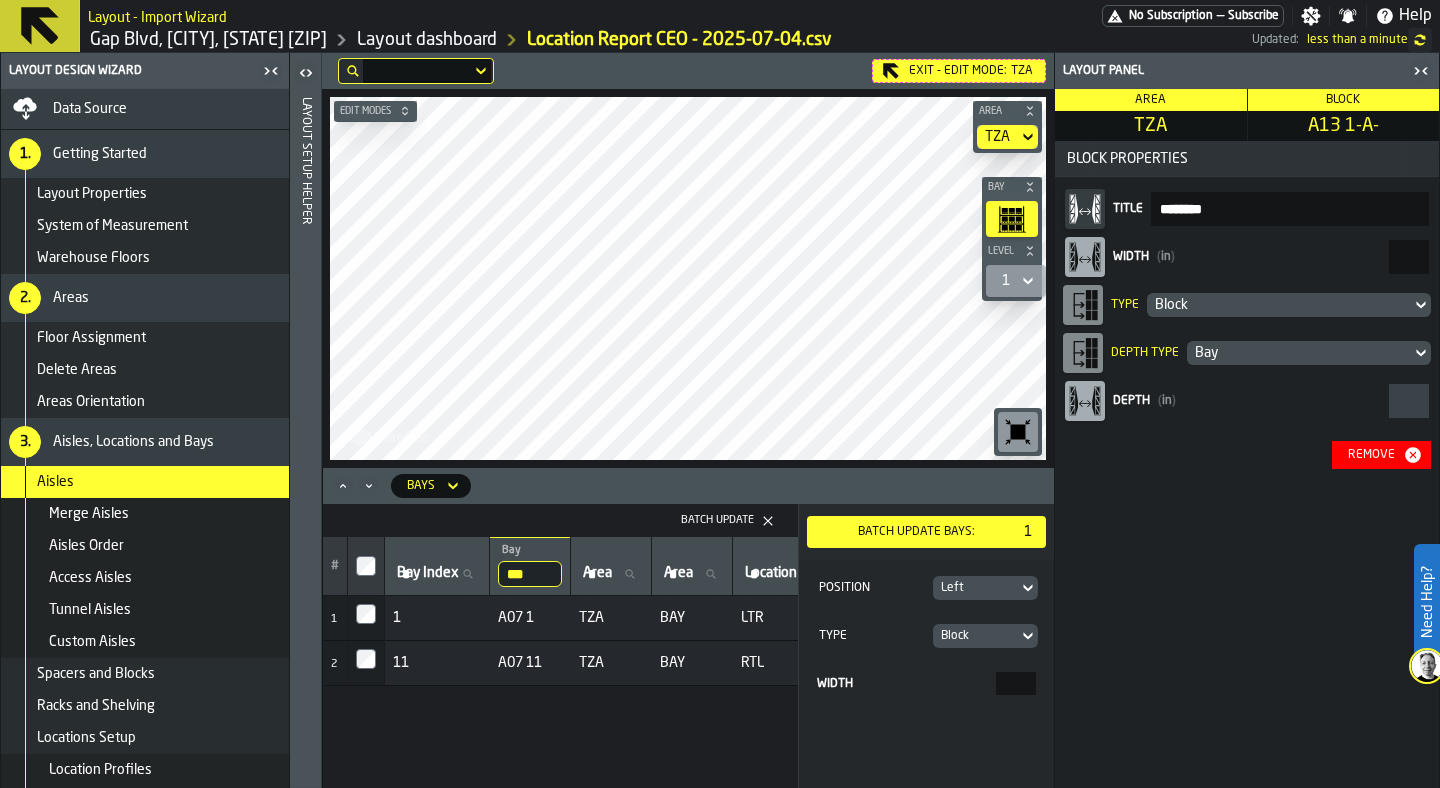 click on "Remove" at bounding box center (1371, 455) 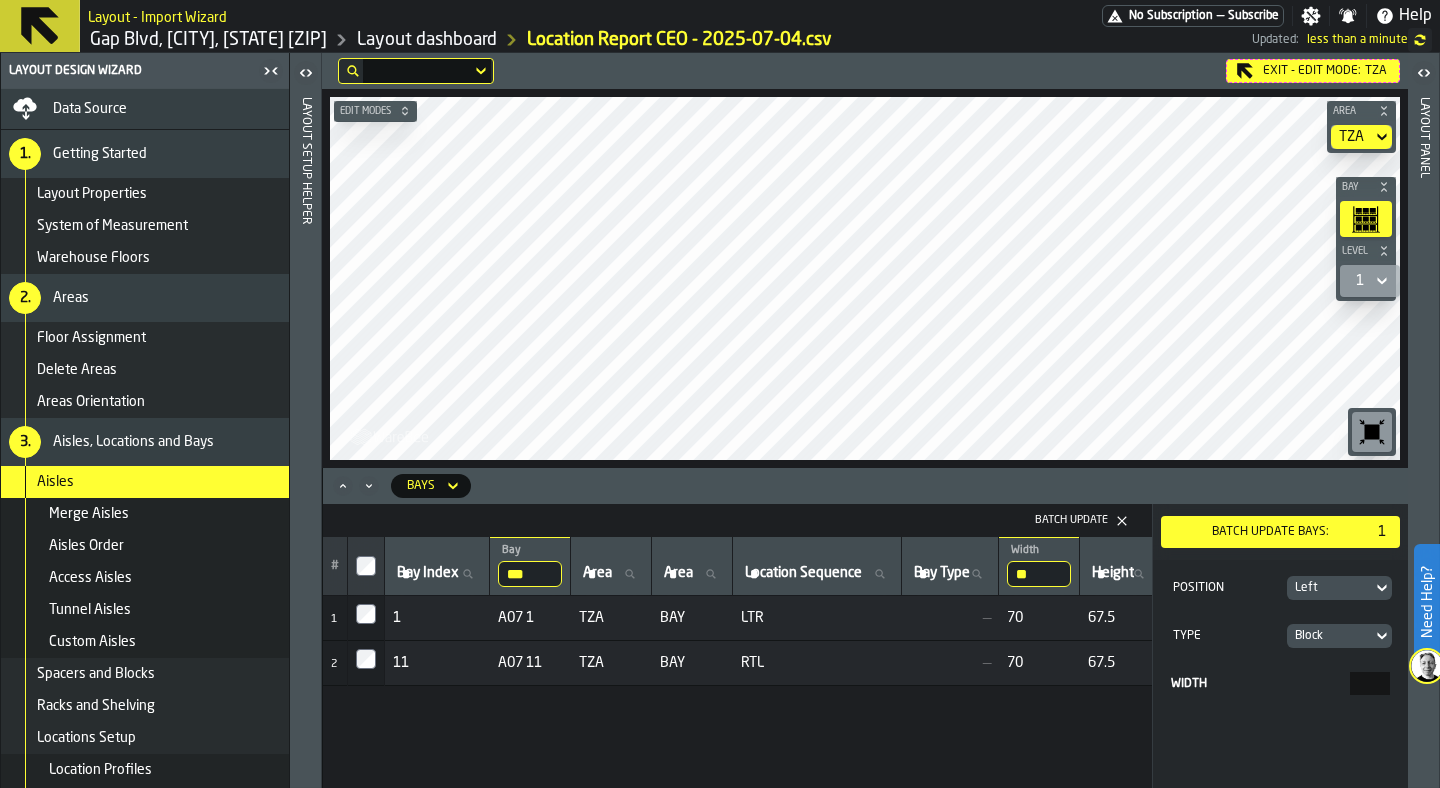 click on "***" at bounding box center (530, 574) 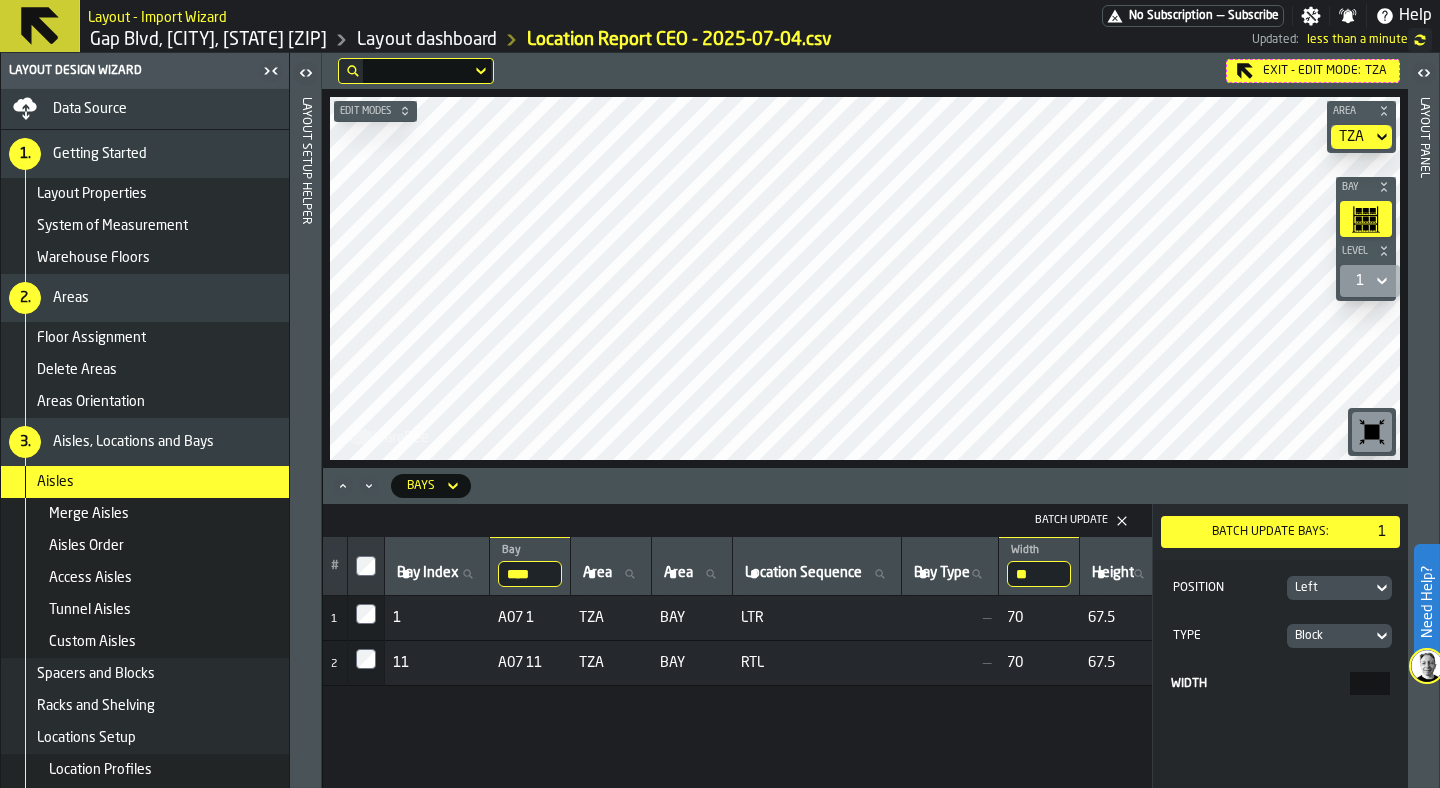 scroll, scrollTop: 0, scrollLeft: 4, axis: horizontal 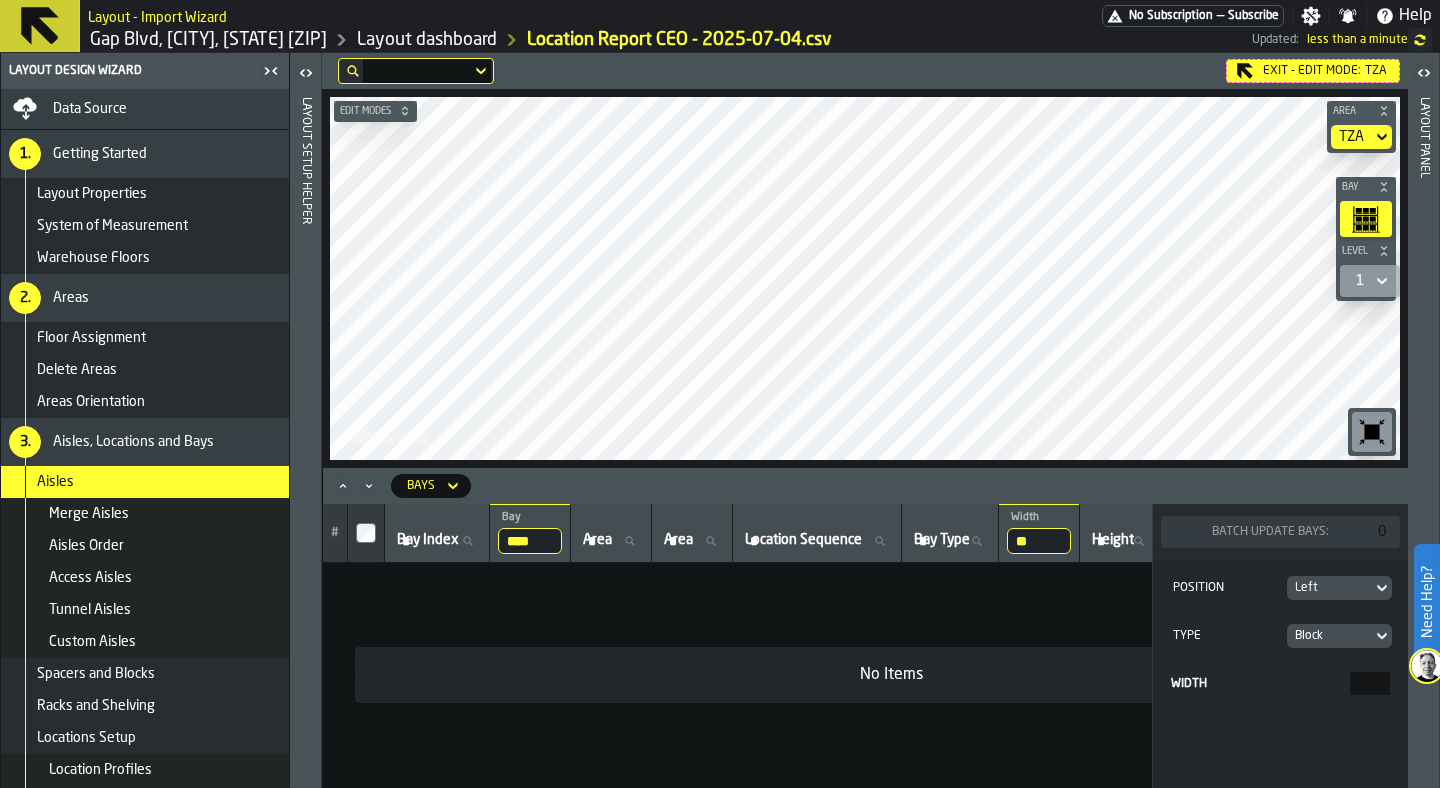 click on "****" at bounding box center [530, 541] 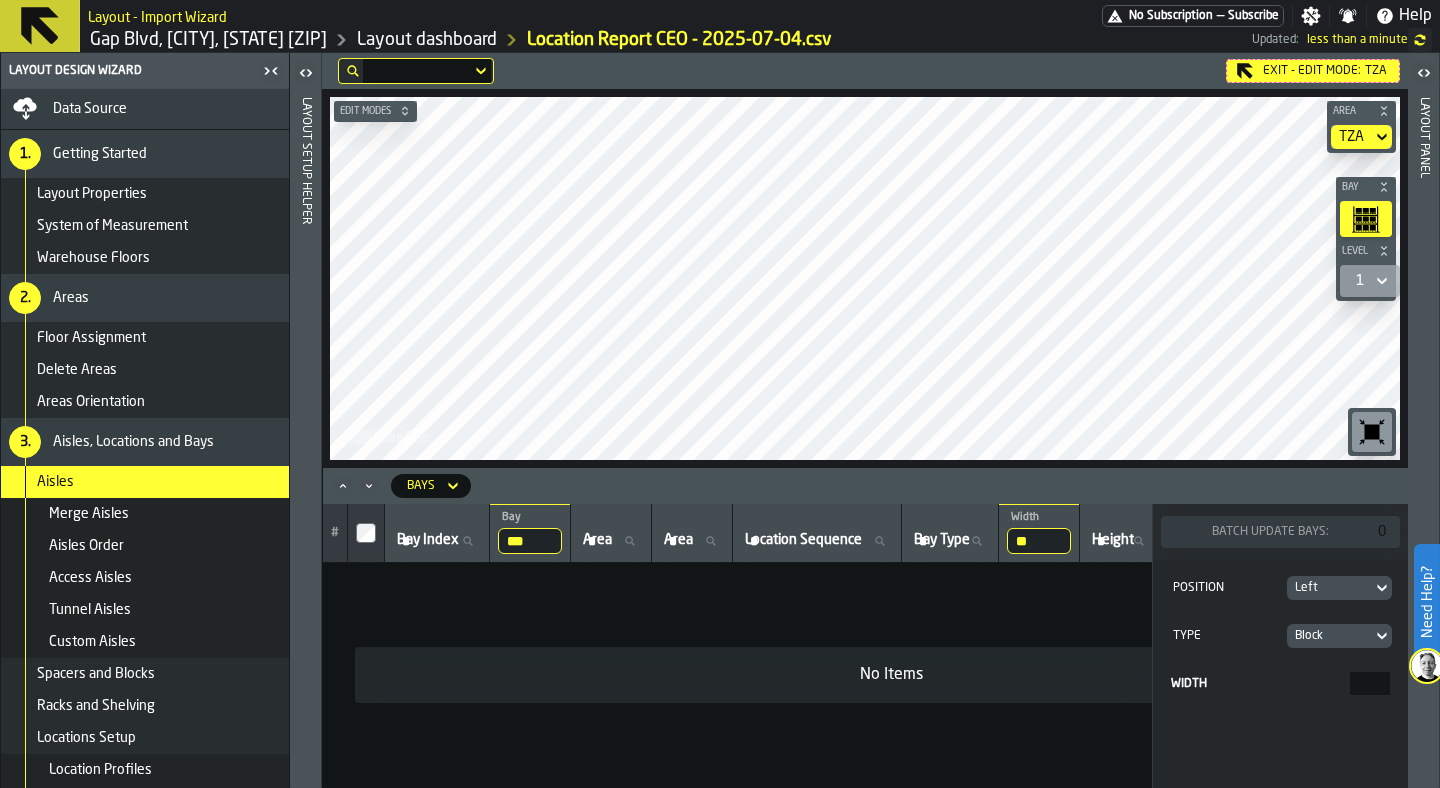 type on "**" 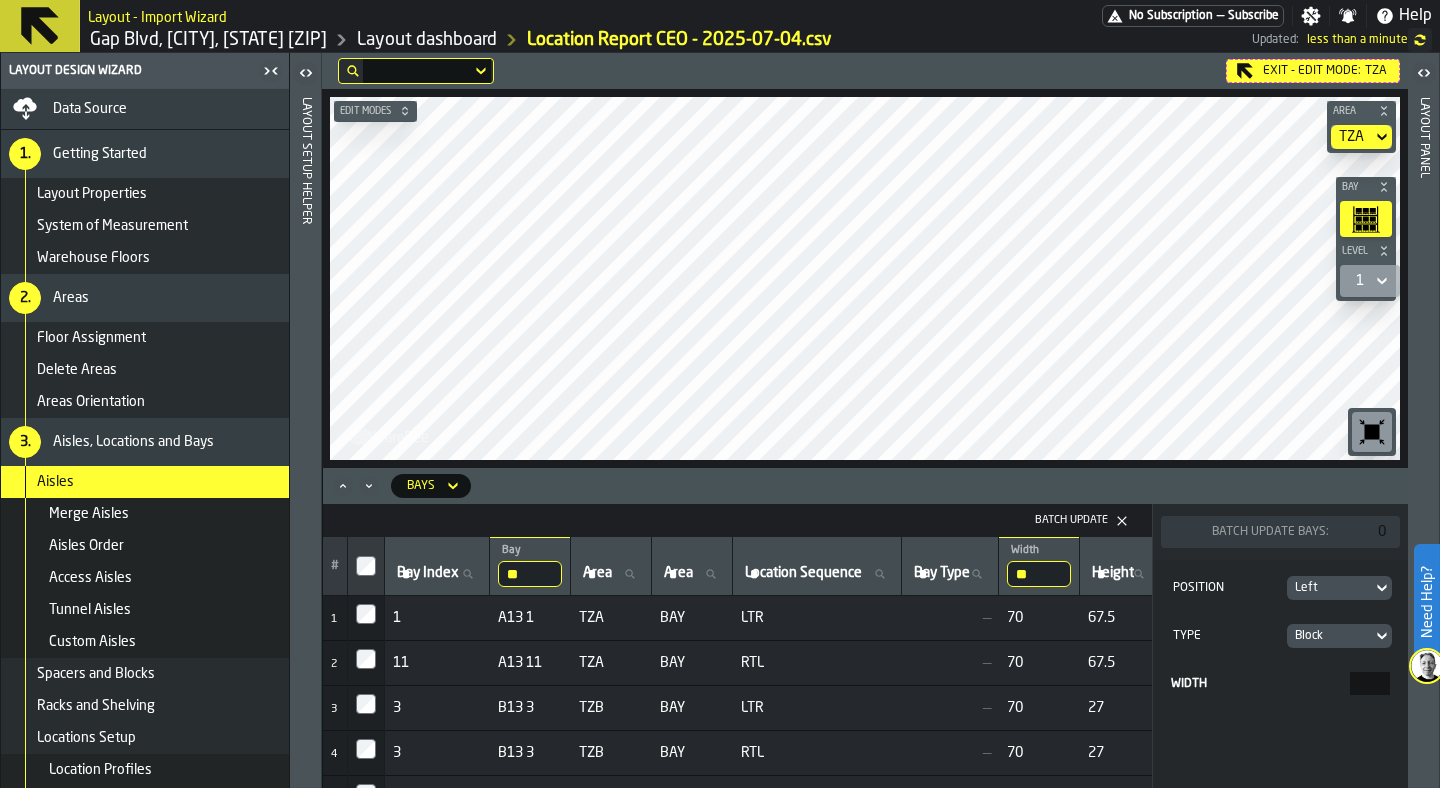 click on "**" at bounding box center (530, 574) 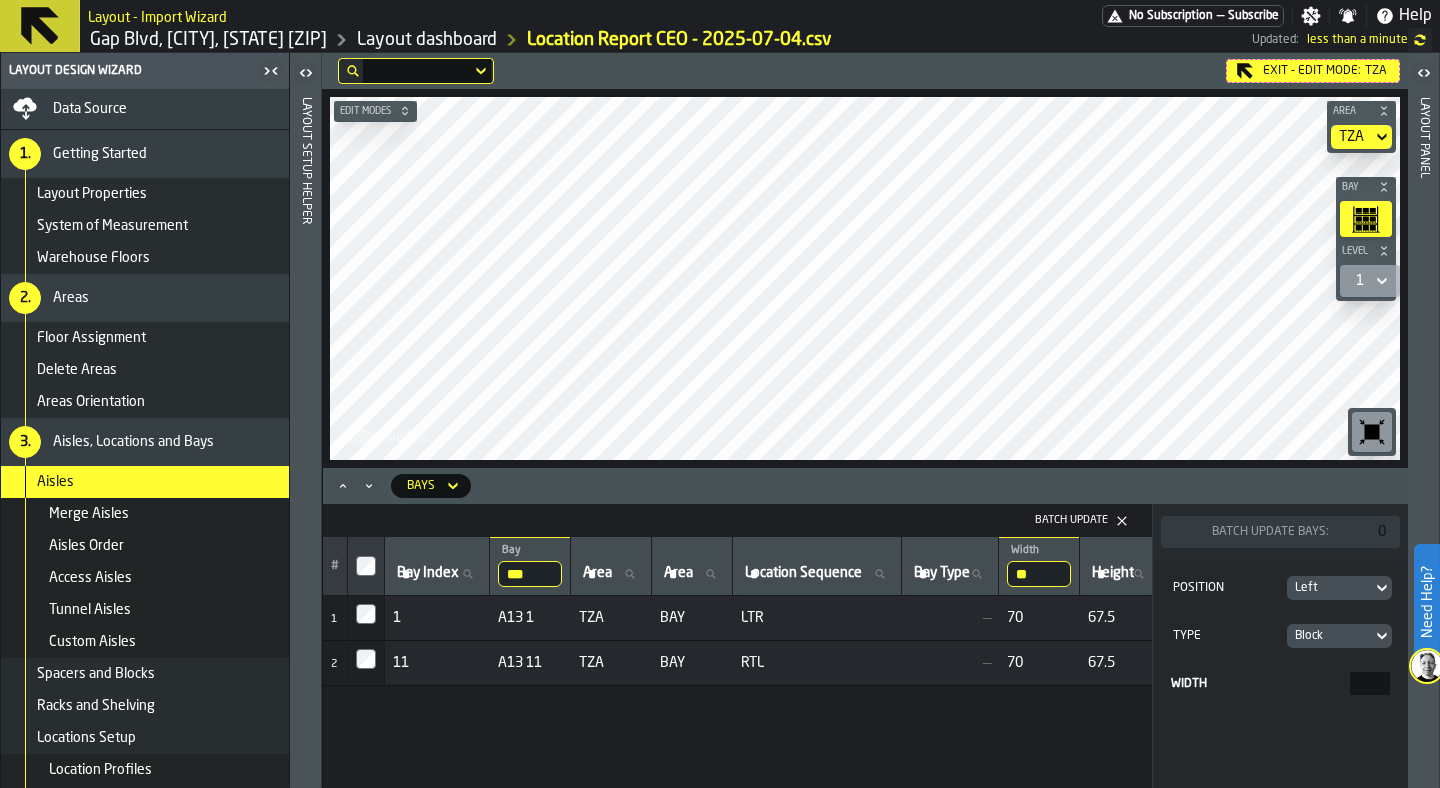 click on "A13 1" at bounding box center (530, 618) 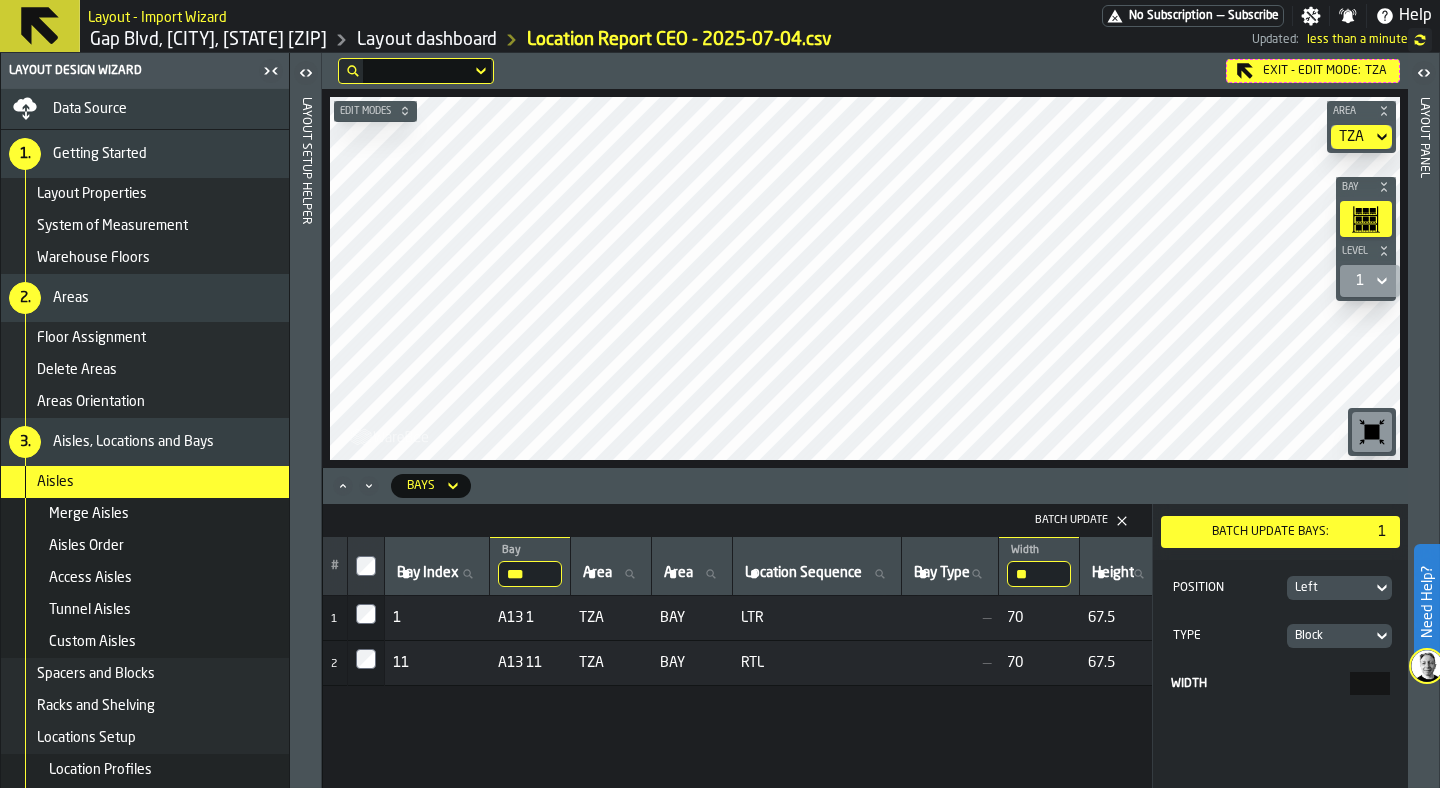 click on "Batch Update bays:" at bounding box center [1270, 532] 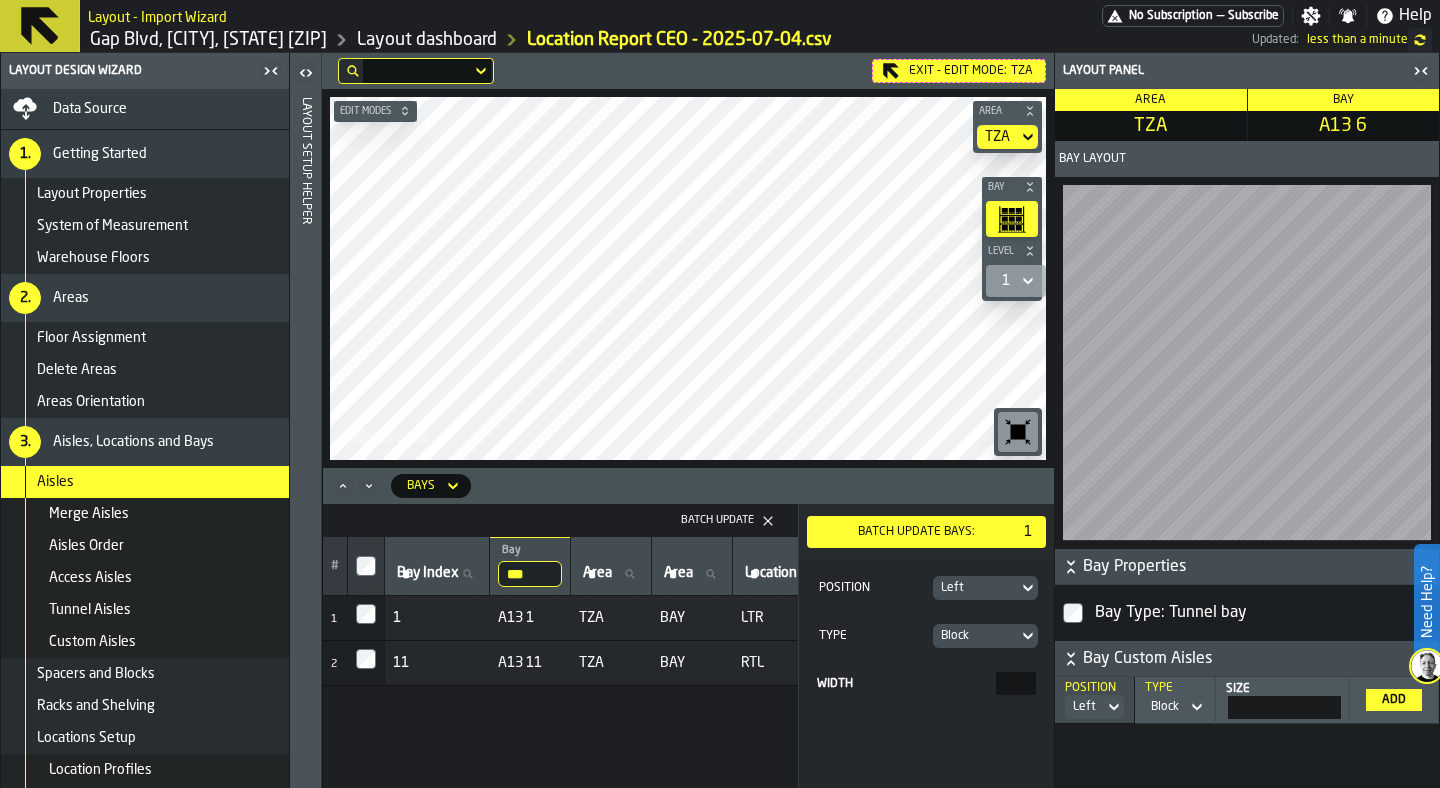 click on "Batch Update bays:" at bounding box center [916, 532] 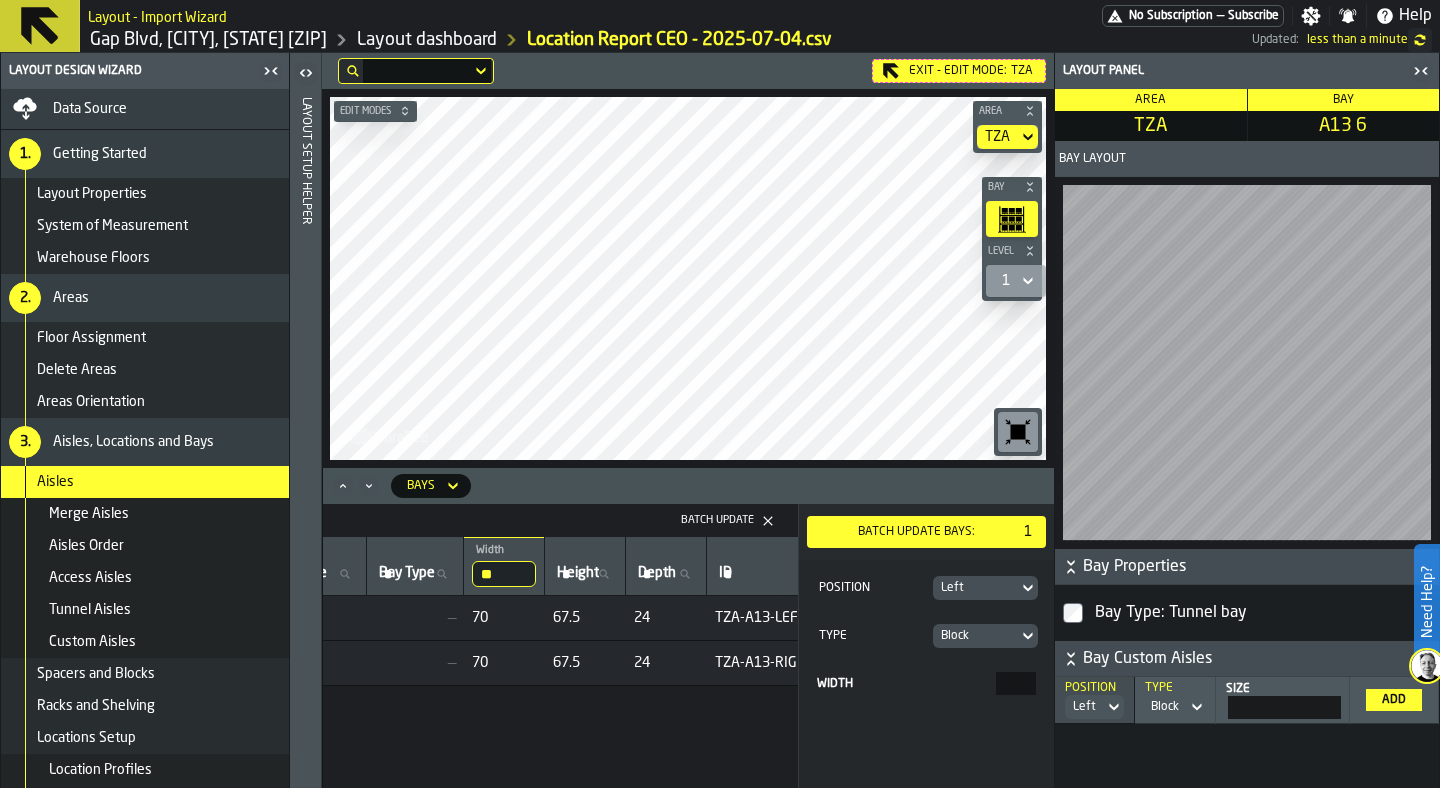 scroll, scrollTop: 0, scrollLeft: 515, axis: horizontal 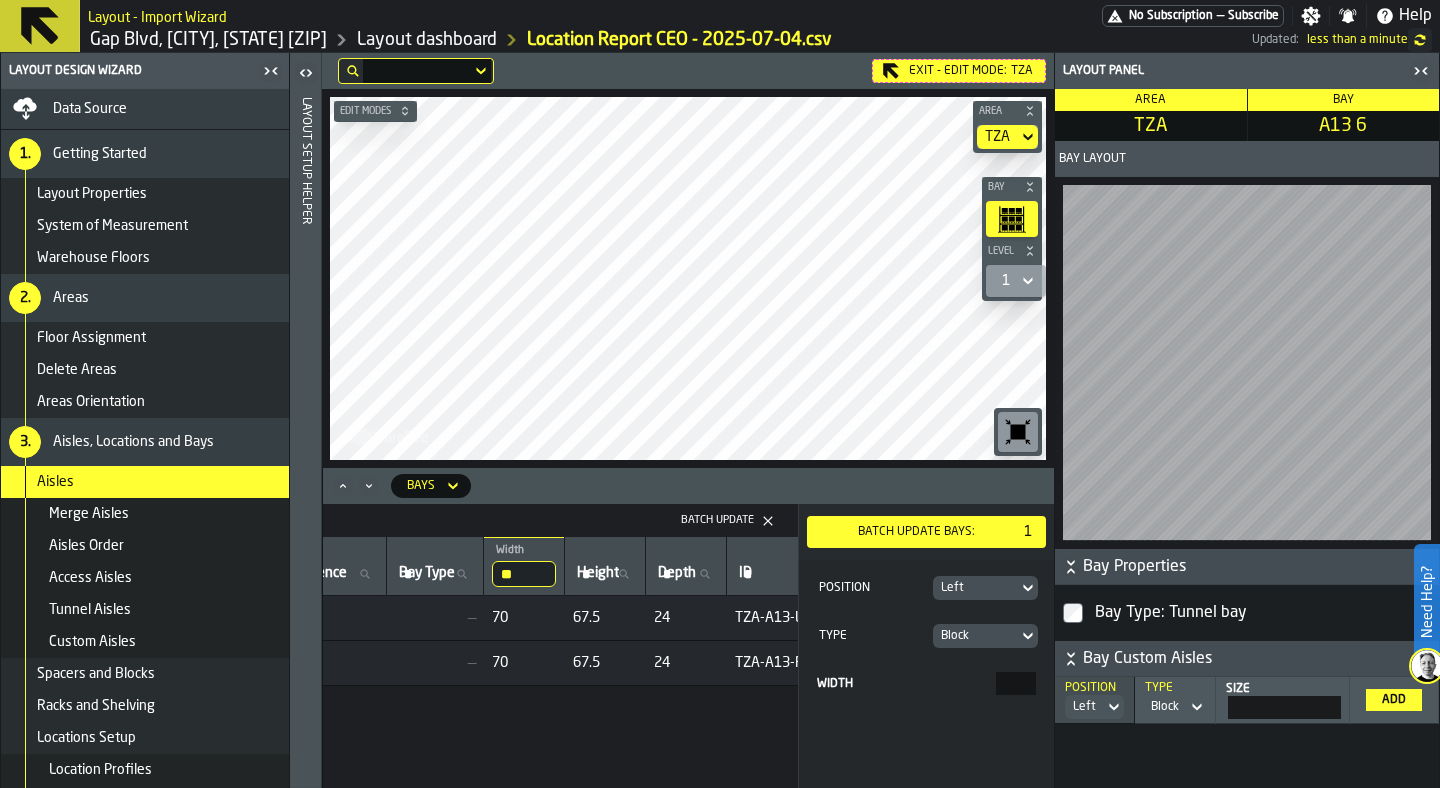 click on "**" at bounding box center [524, 574] 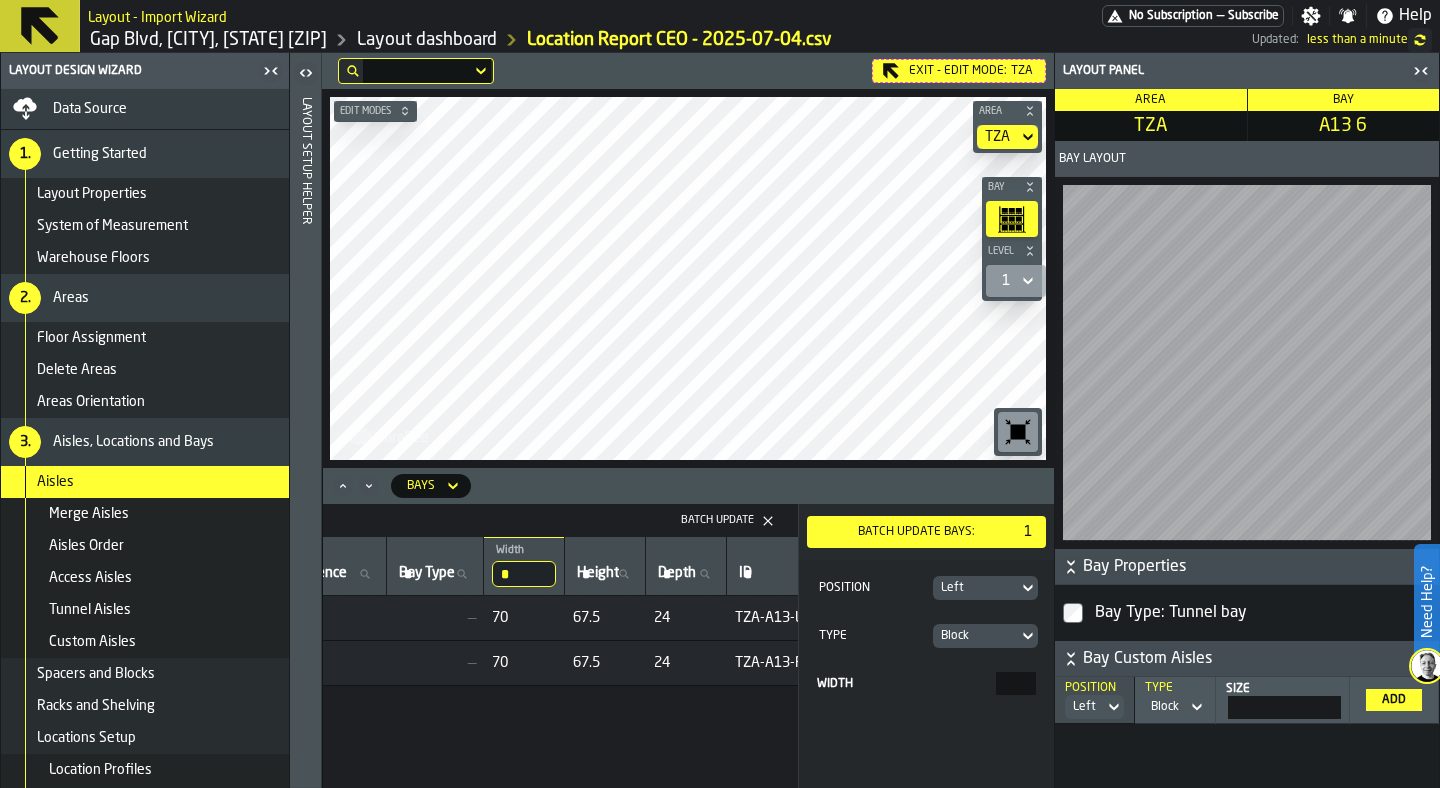 type on "**" 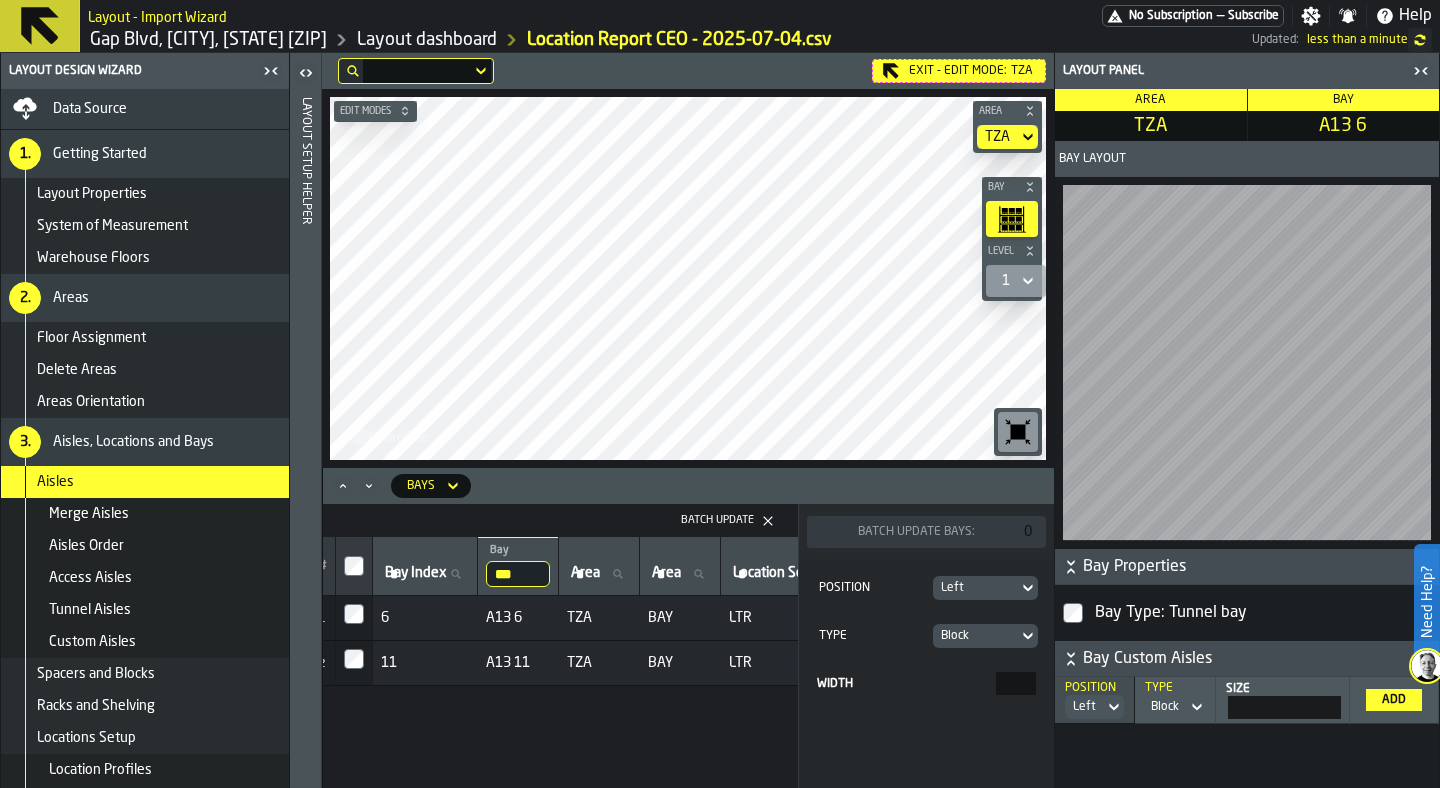 scroll, scrollTop: 0, scrollLeft: 0, axis: both 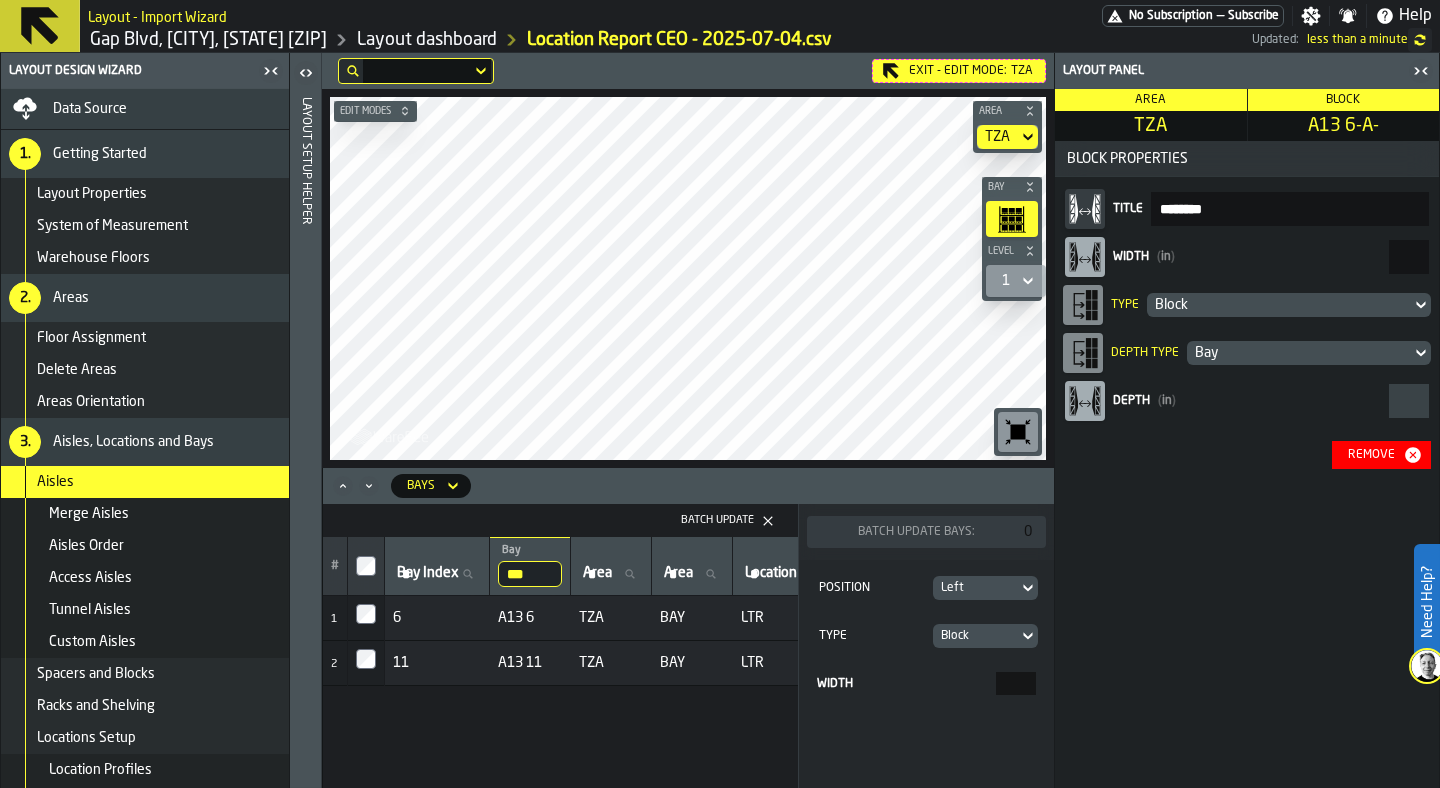 click on "**" at bounding box center (1409, 257) 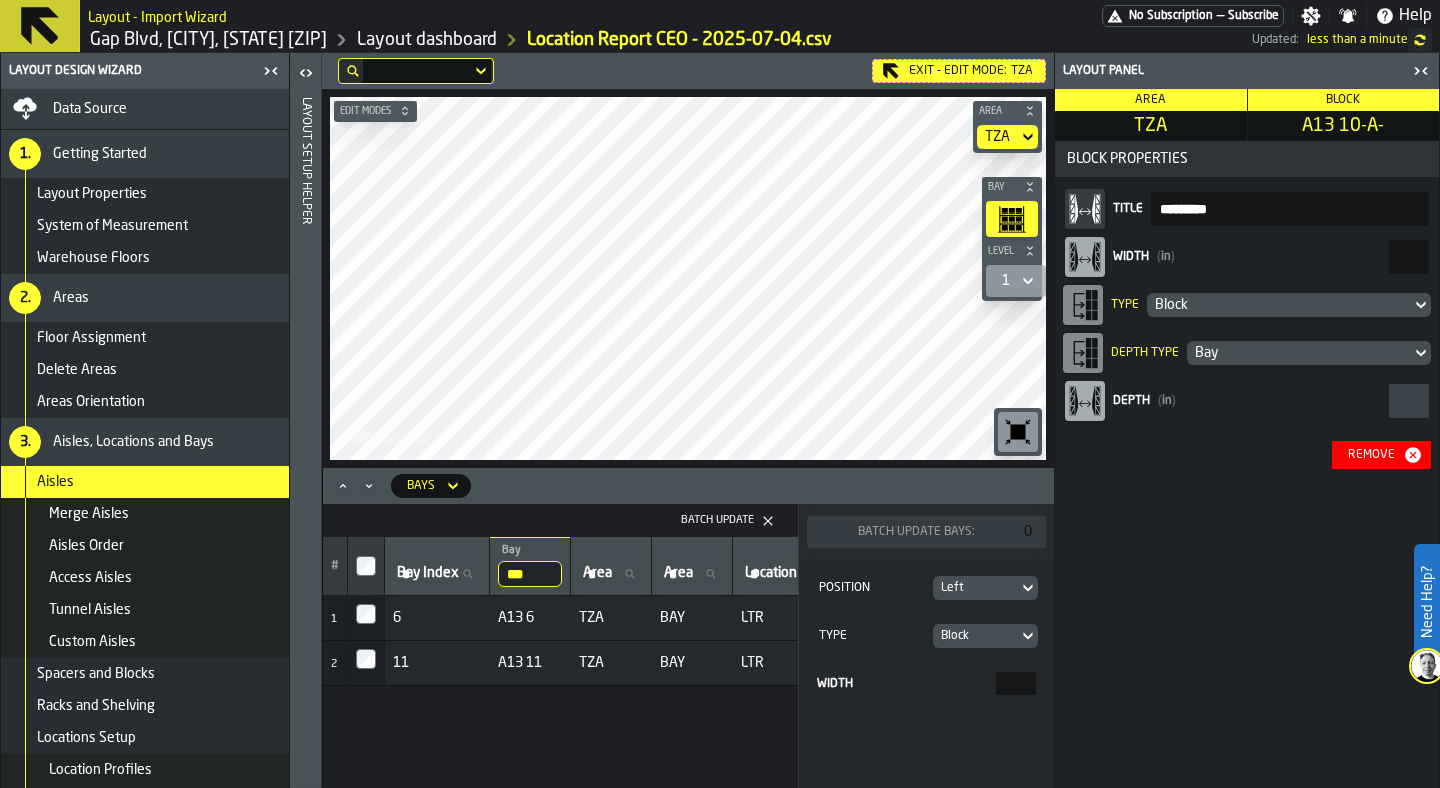 drag, startPoint x: 1403, startPoint y: 269, endPoint x: 1439, endPoint y: 269, distance: 36 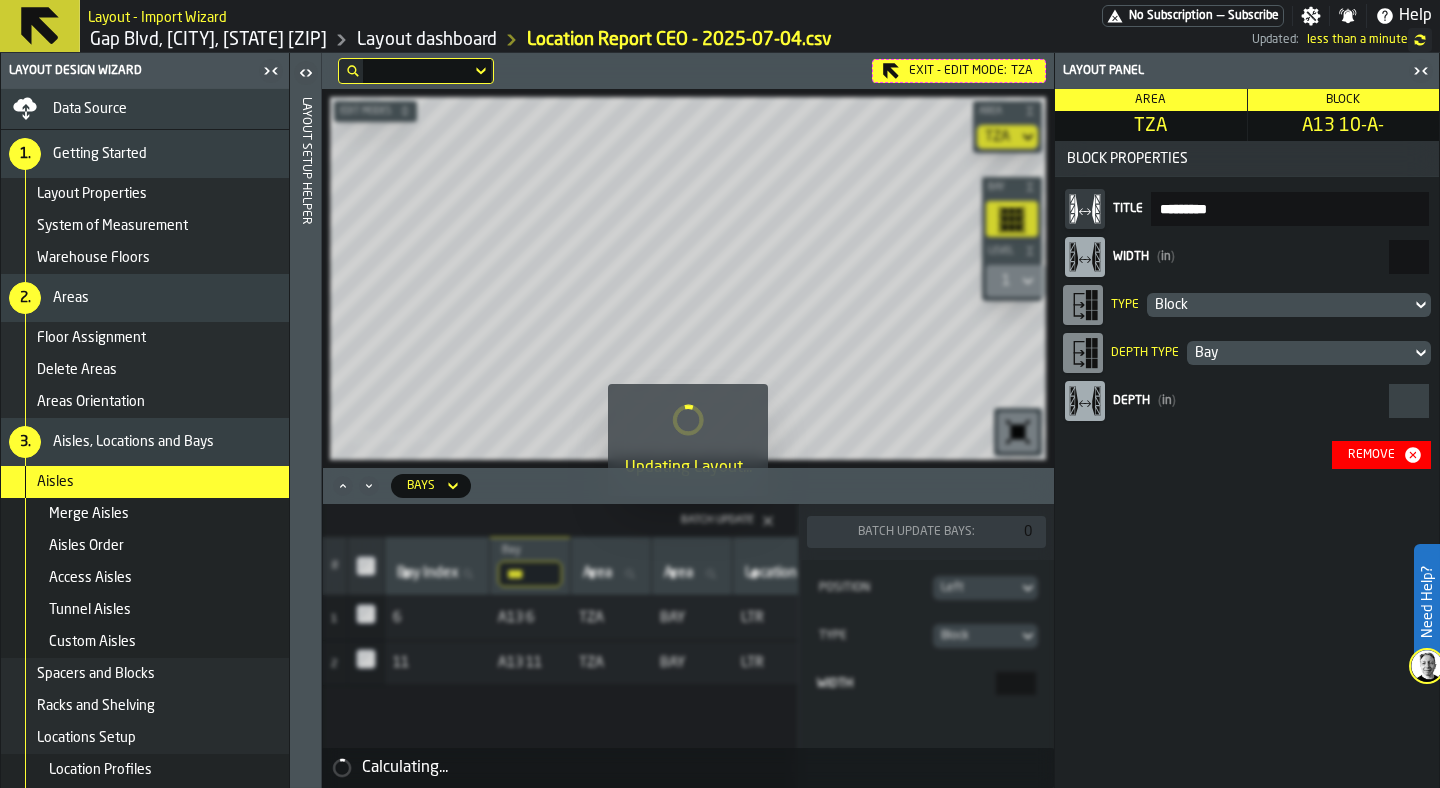type on "**" 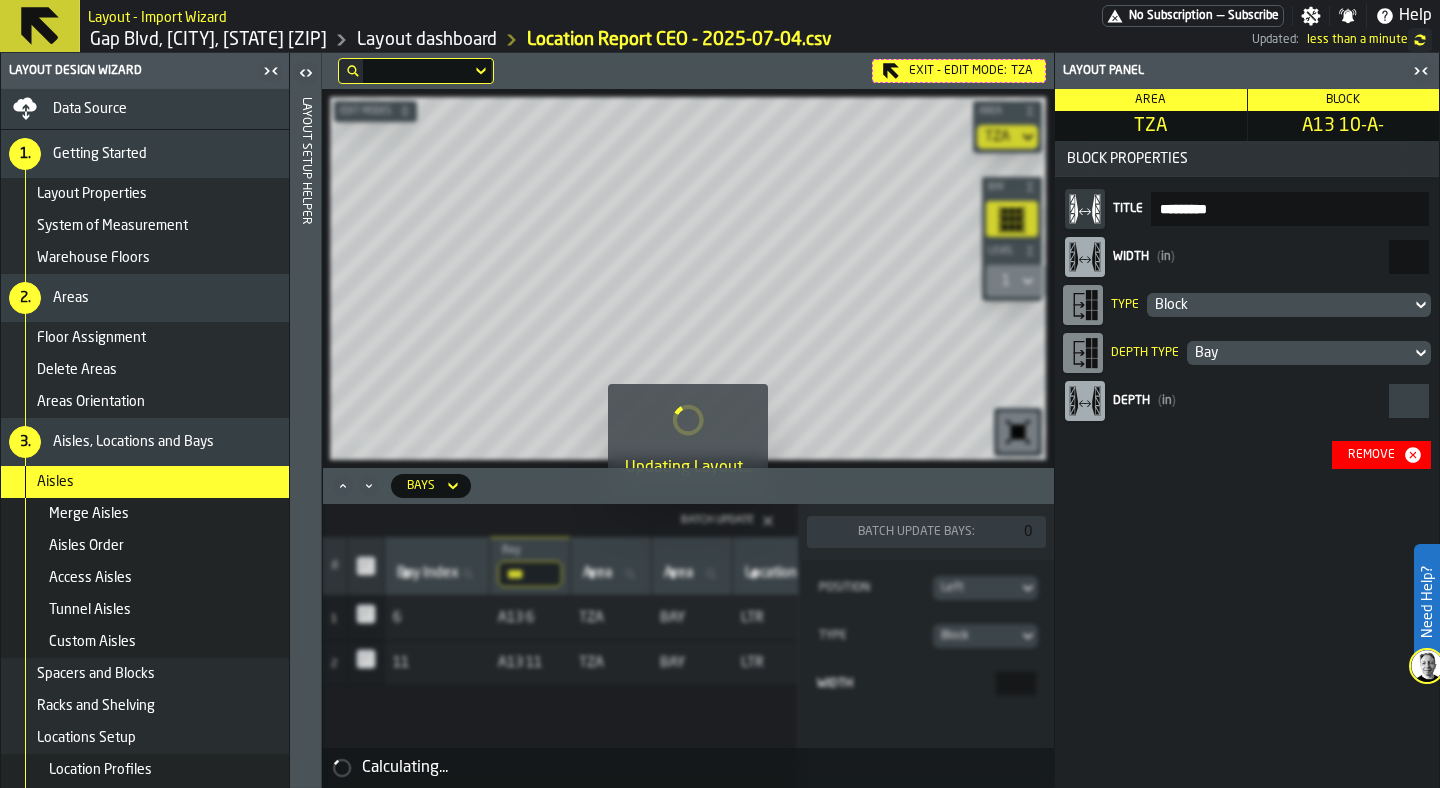 drag, startPoint x: 787, startPoint y: 360, endPoint x: 787, endPoint y: 336, distance: 24 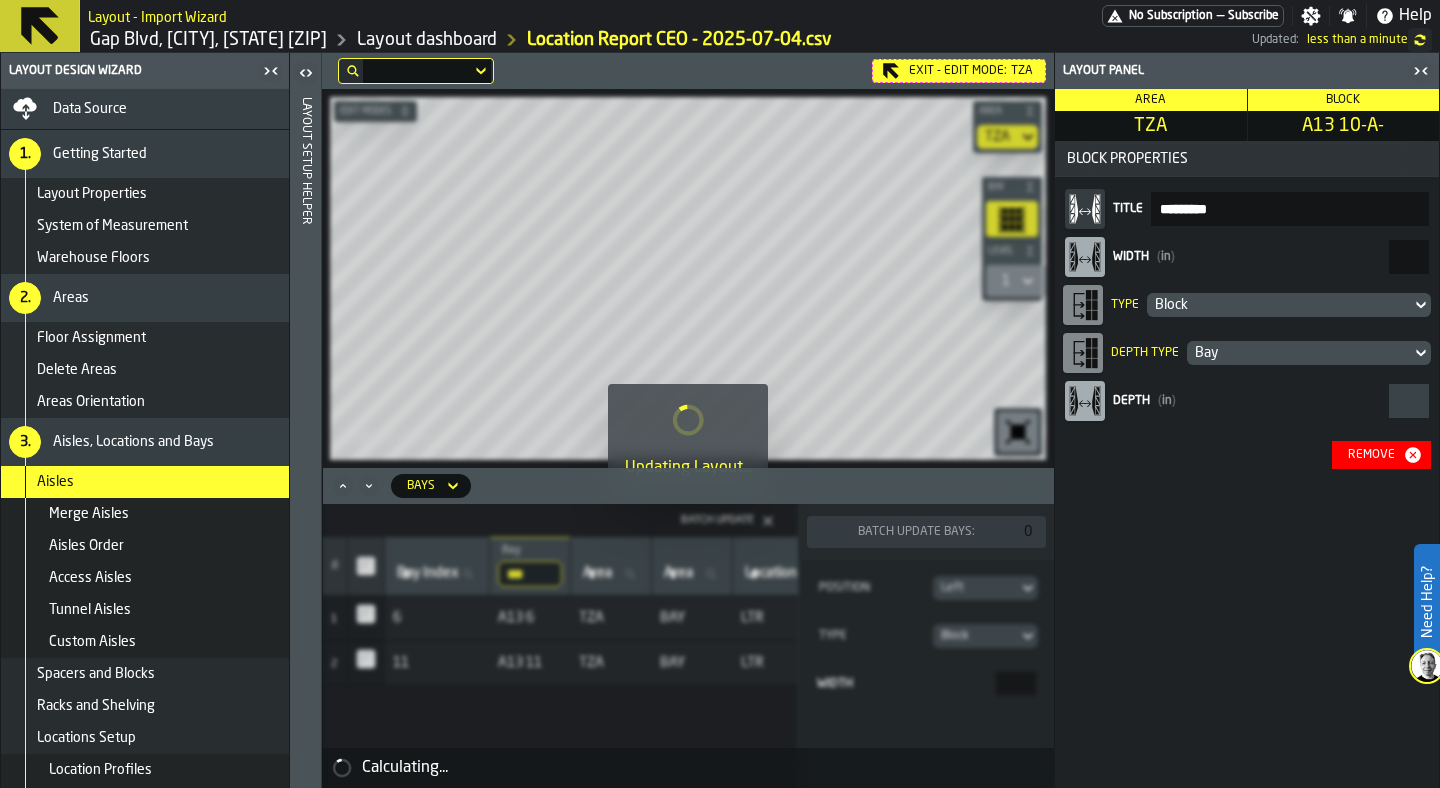 click at bounding box center (688, 420) 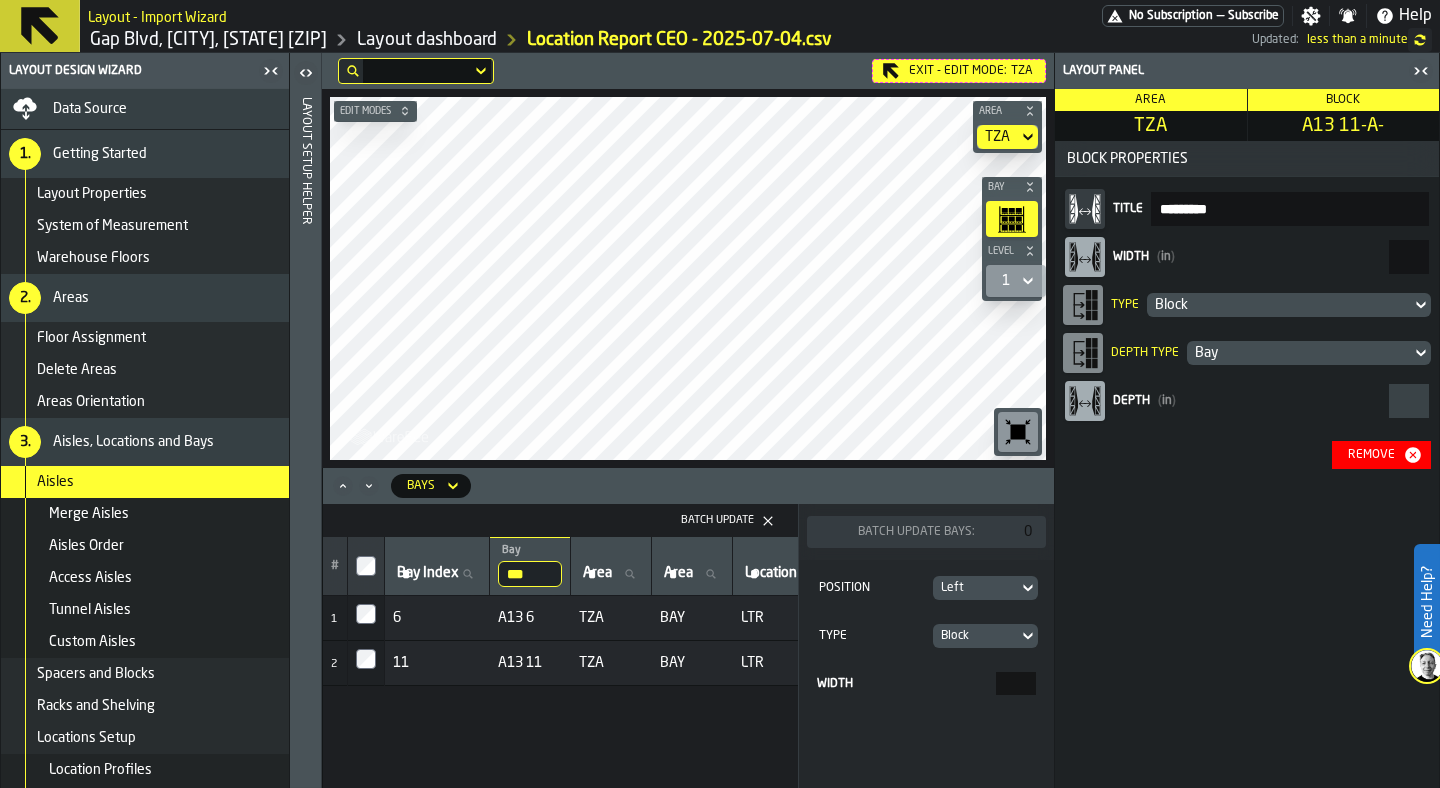 click on "**" at bounding box center (1409, 257) 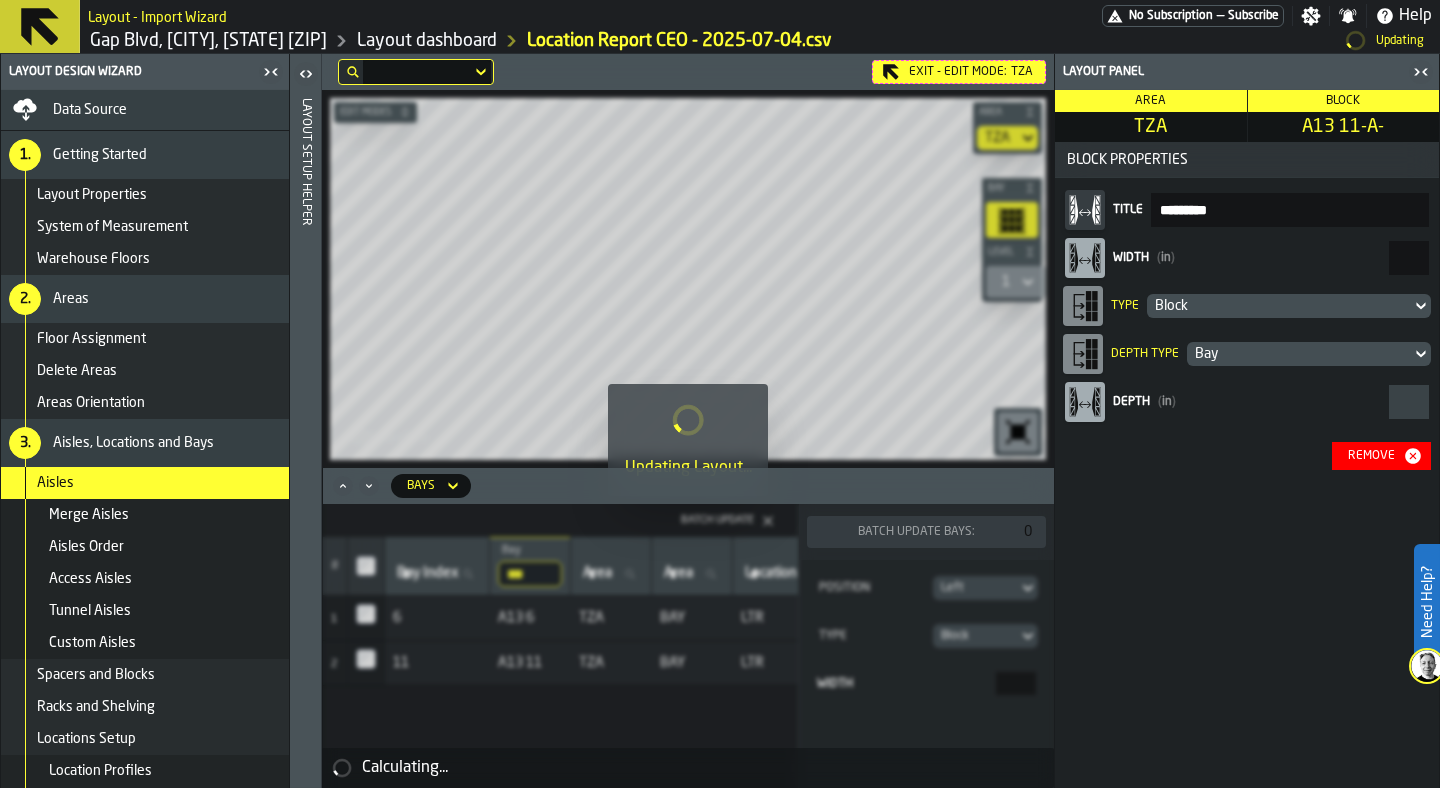 type on "**" 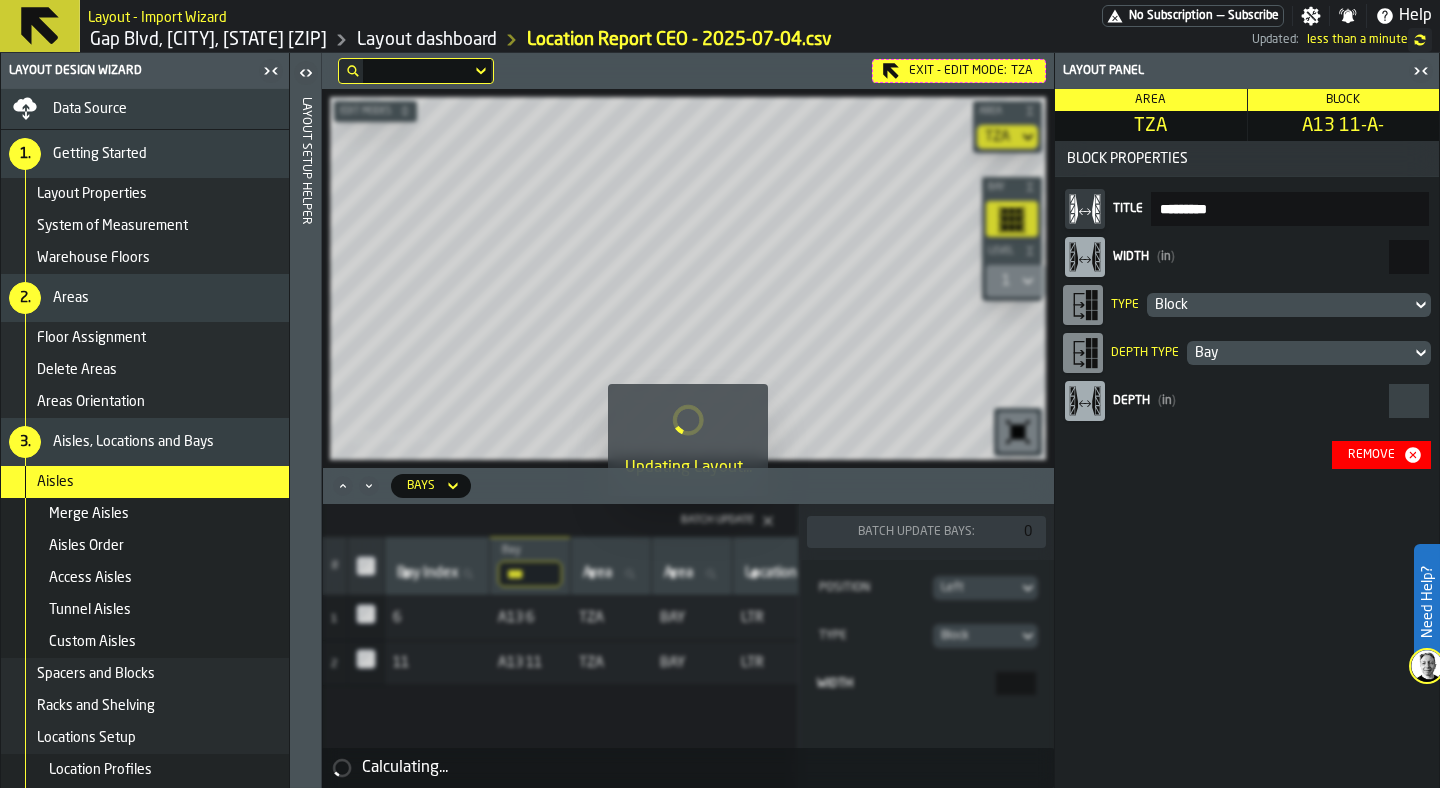 drag, startPoint x: 639, startPoint y: 330, endPoint x: 734, endPoint y: 331, distance: 95.005264 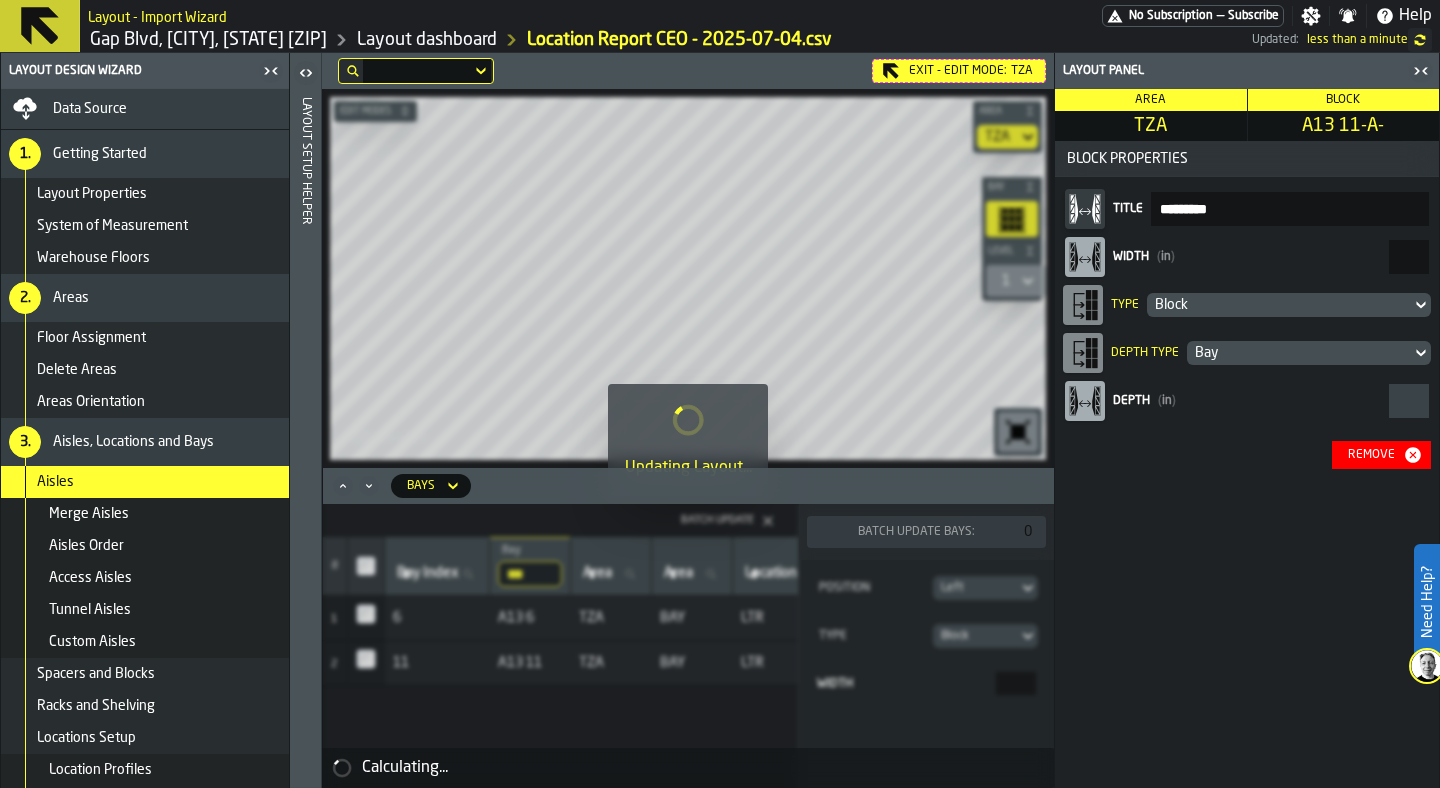 click at bounding box center (688, 420) 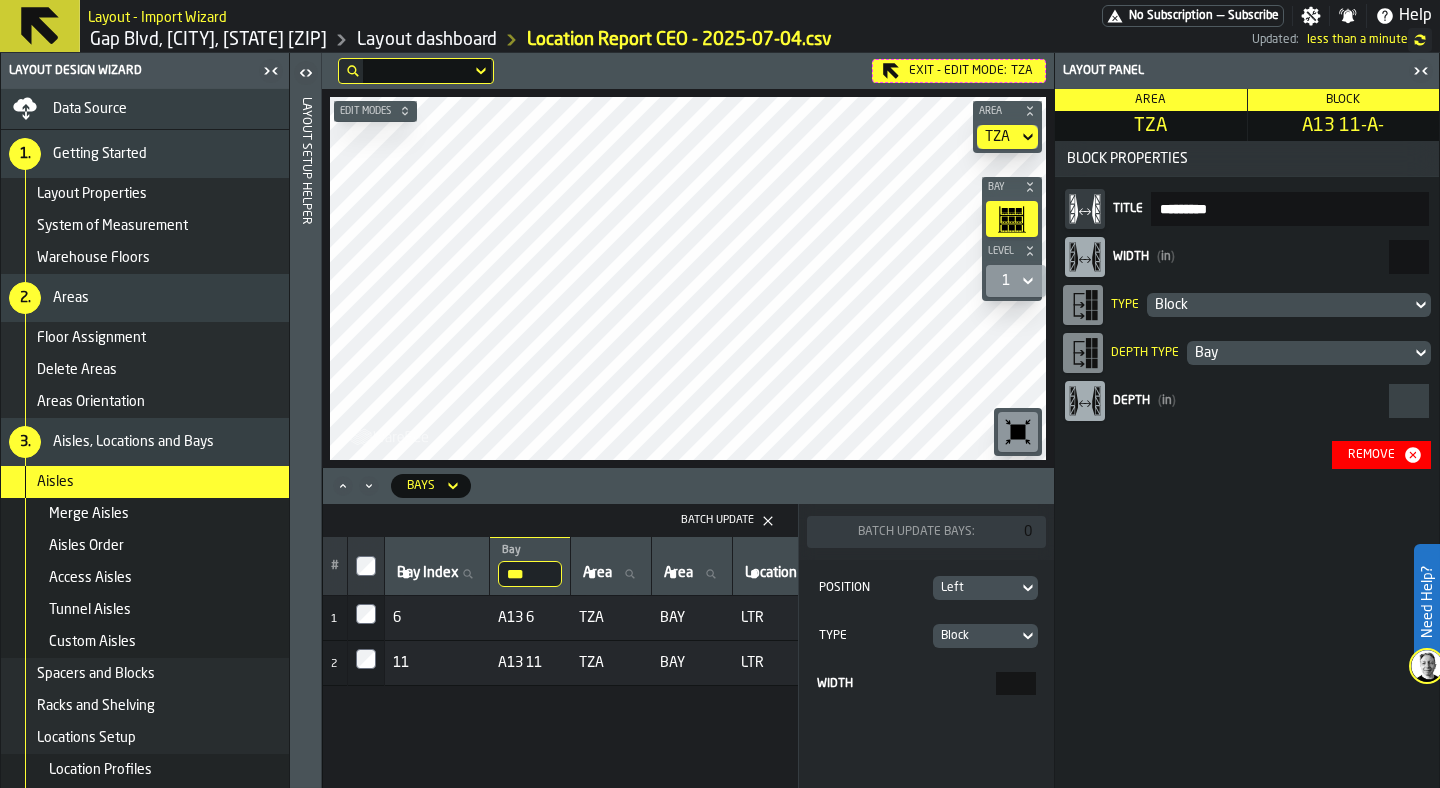 click on "Remove" at bounding box center [1381, 455] 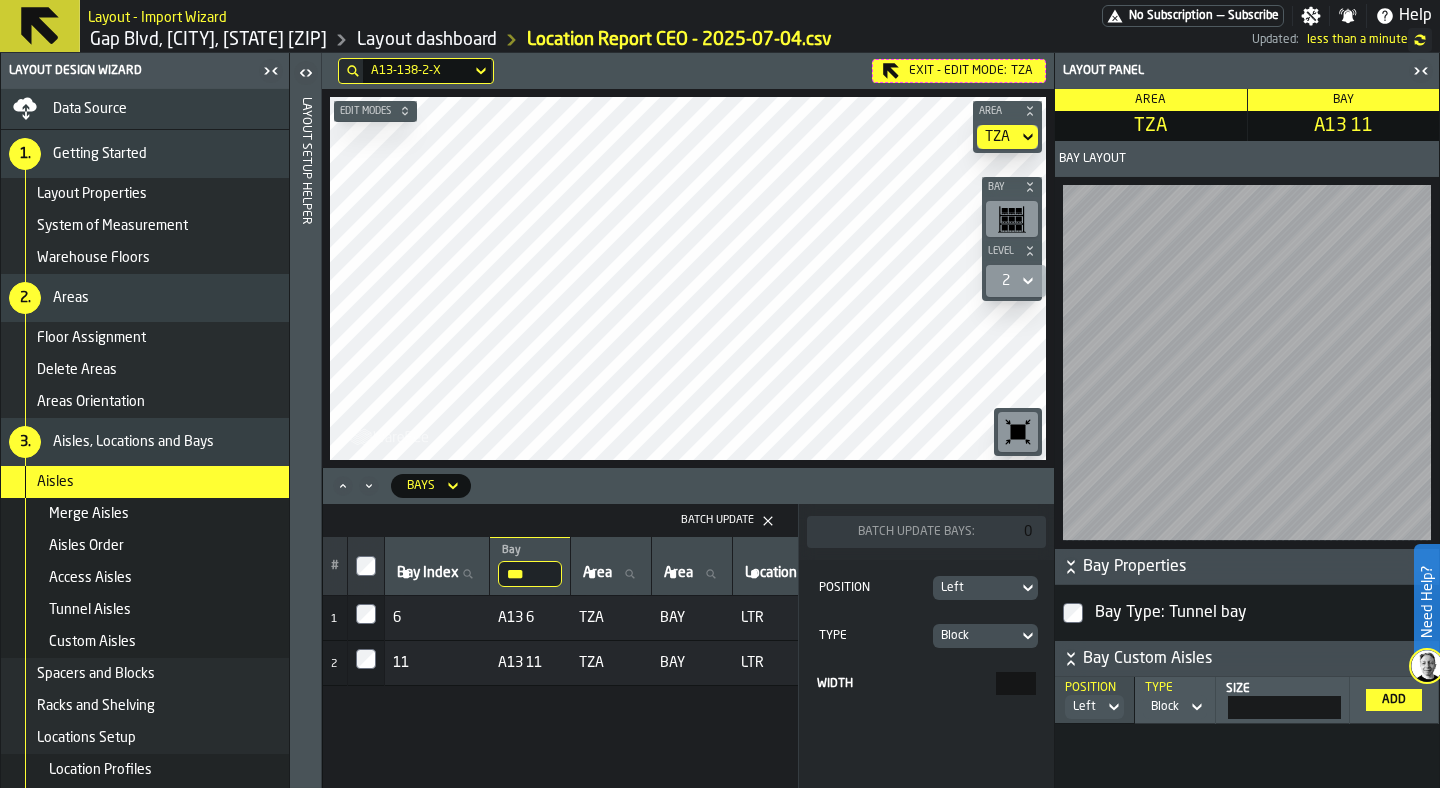 click 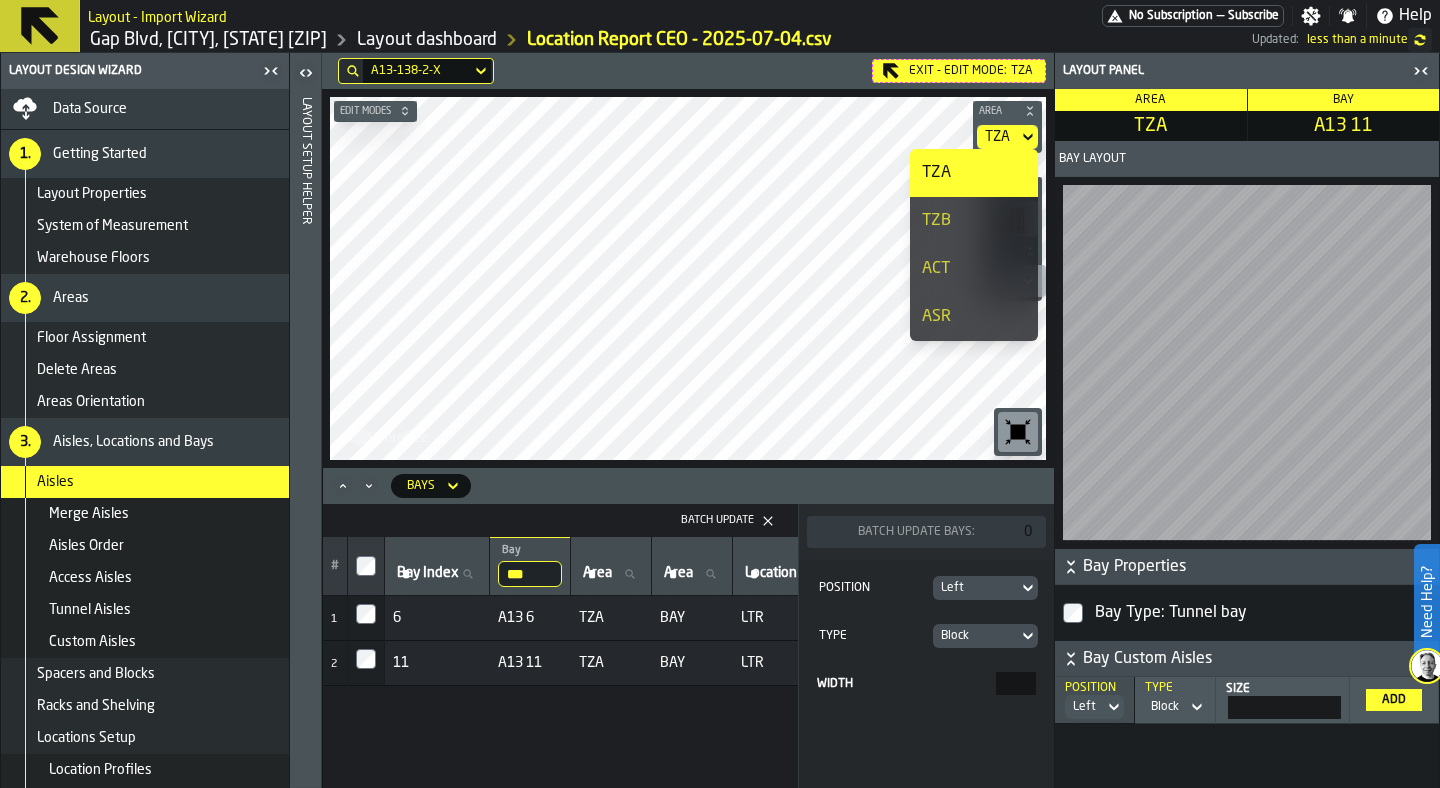 click on "Area" at bounding box center [1007, 111] 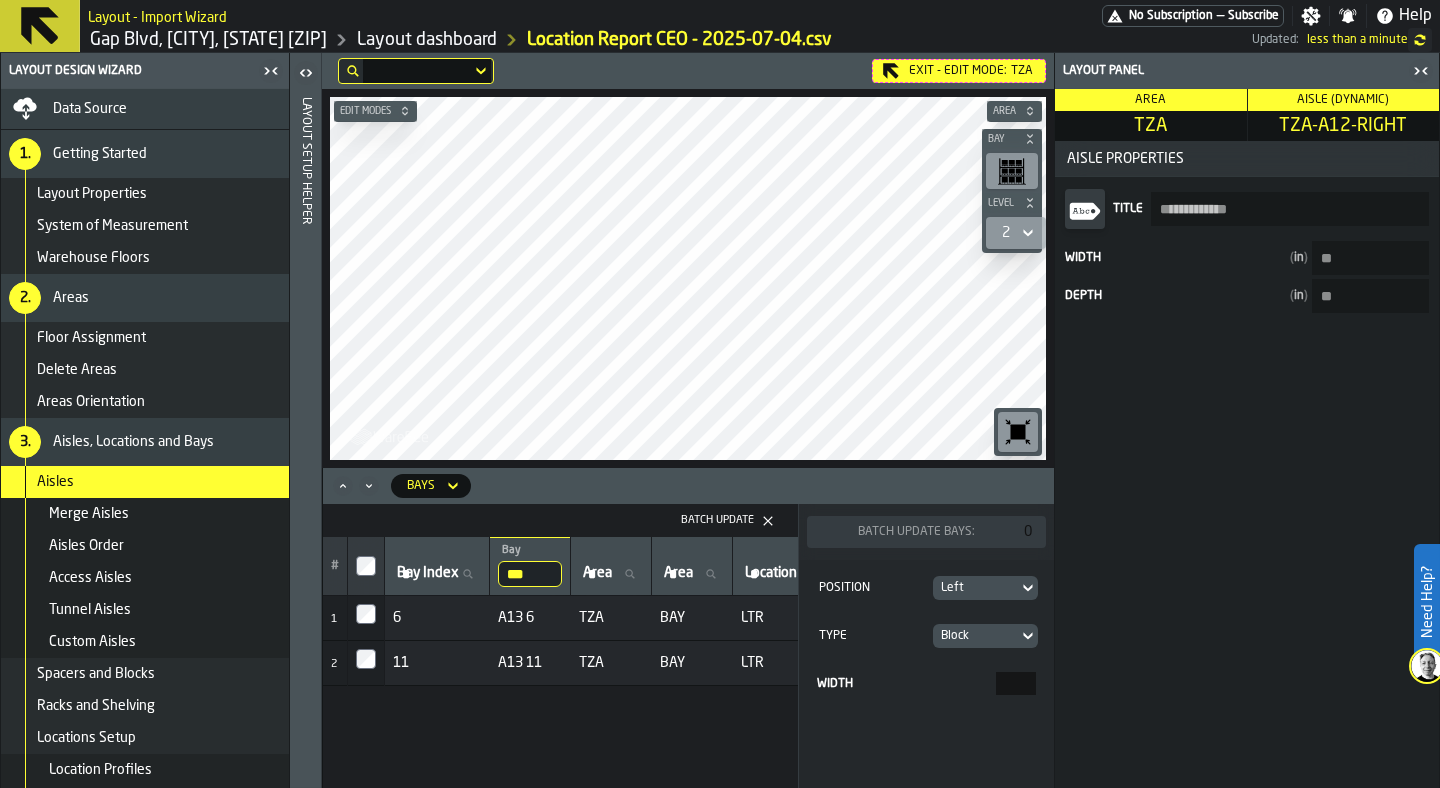 type on "**" 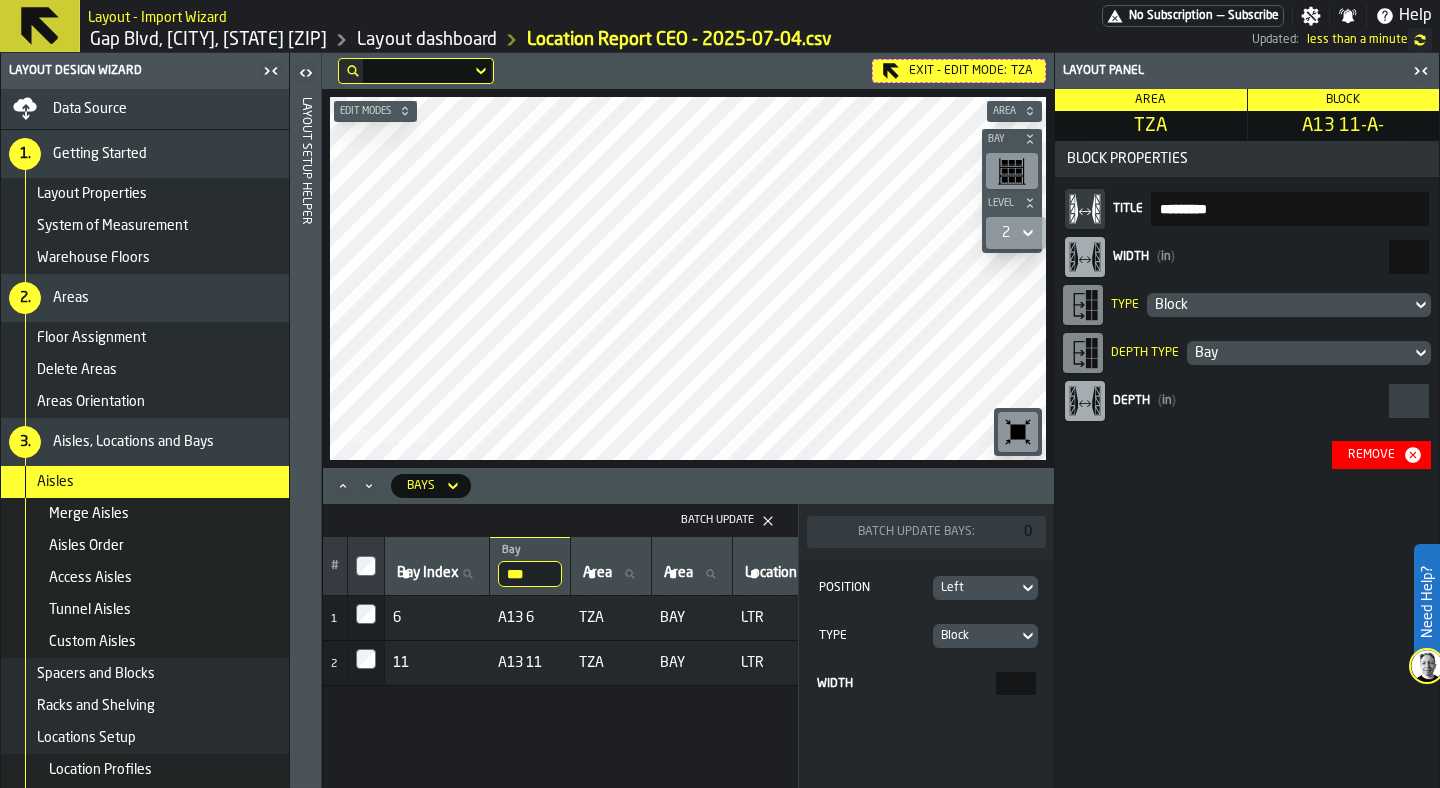 click 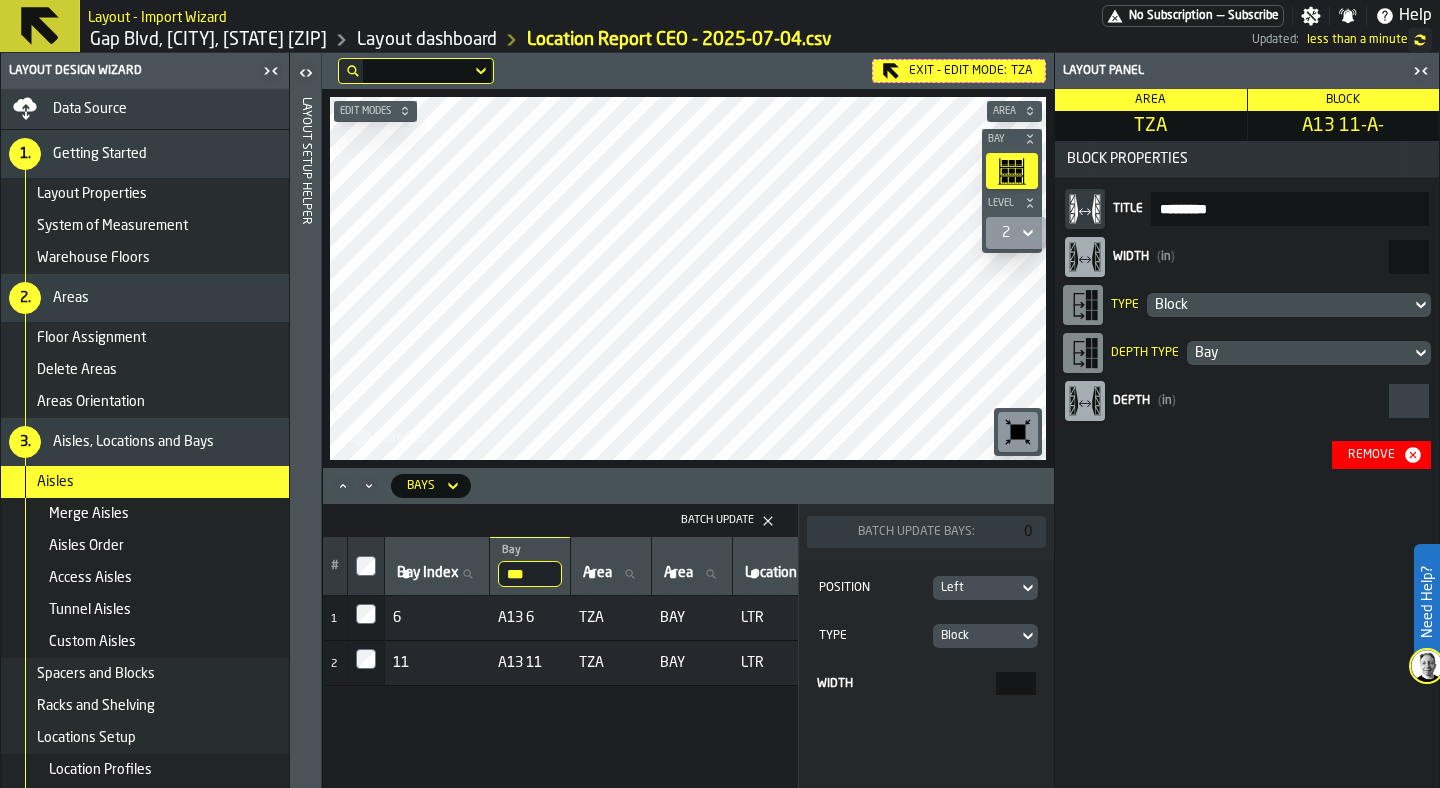 drag, startPoint x: 1394, startPoint y: 261, endPoint x: 1439, endPoint y: 261, distance: 45 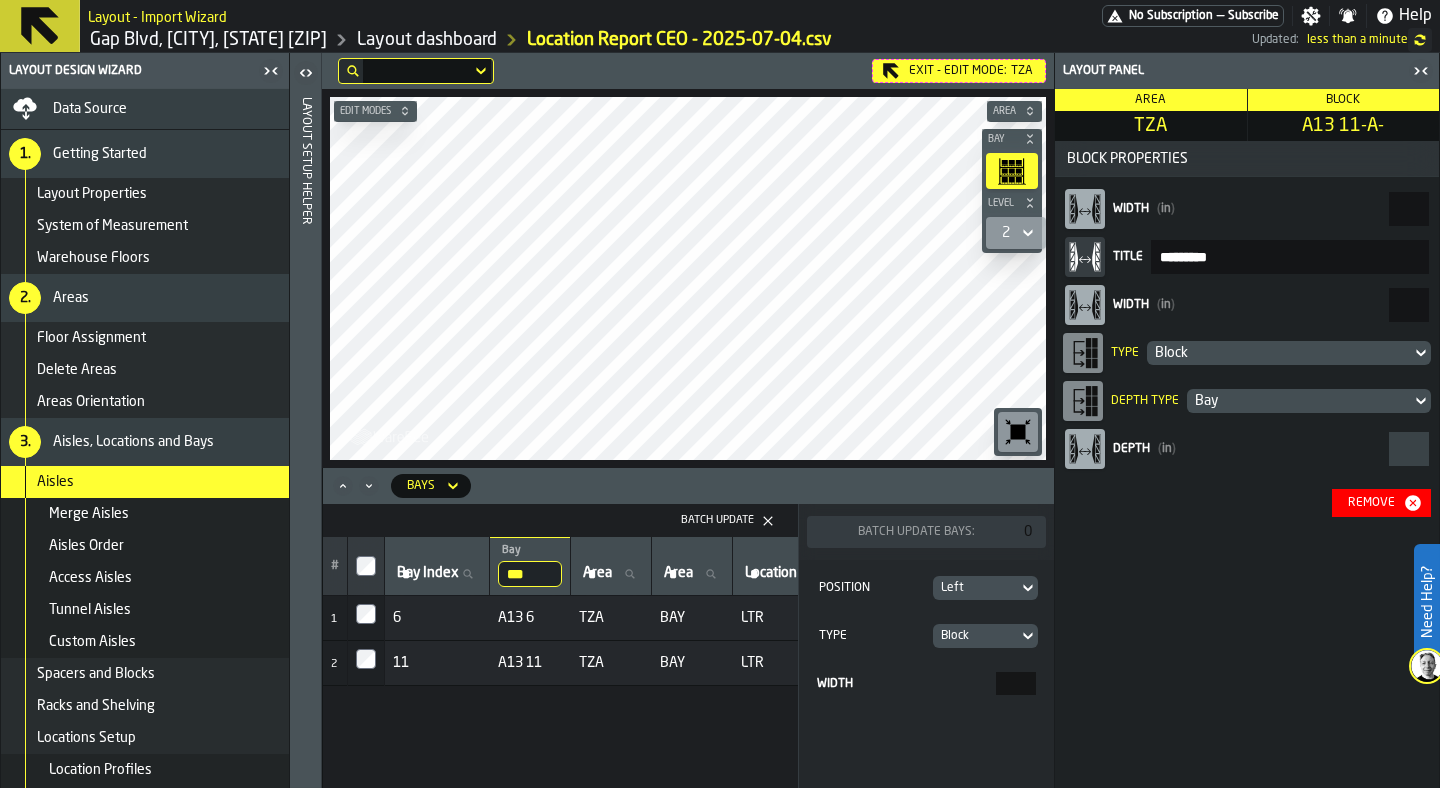 click 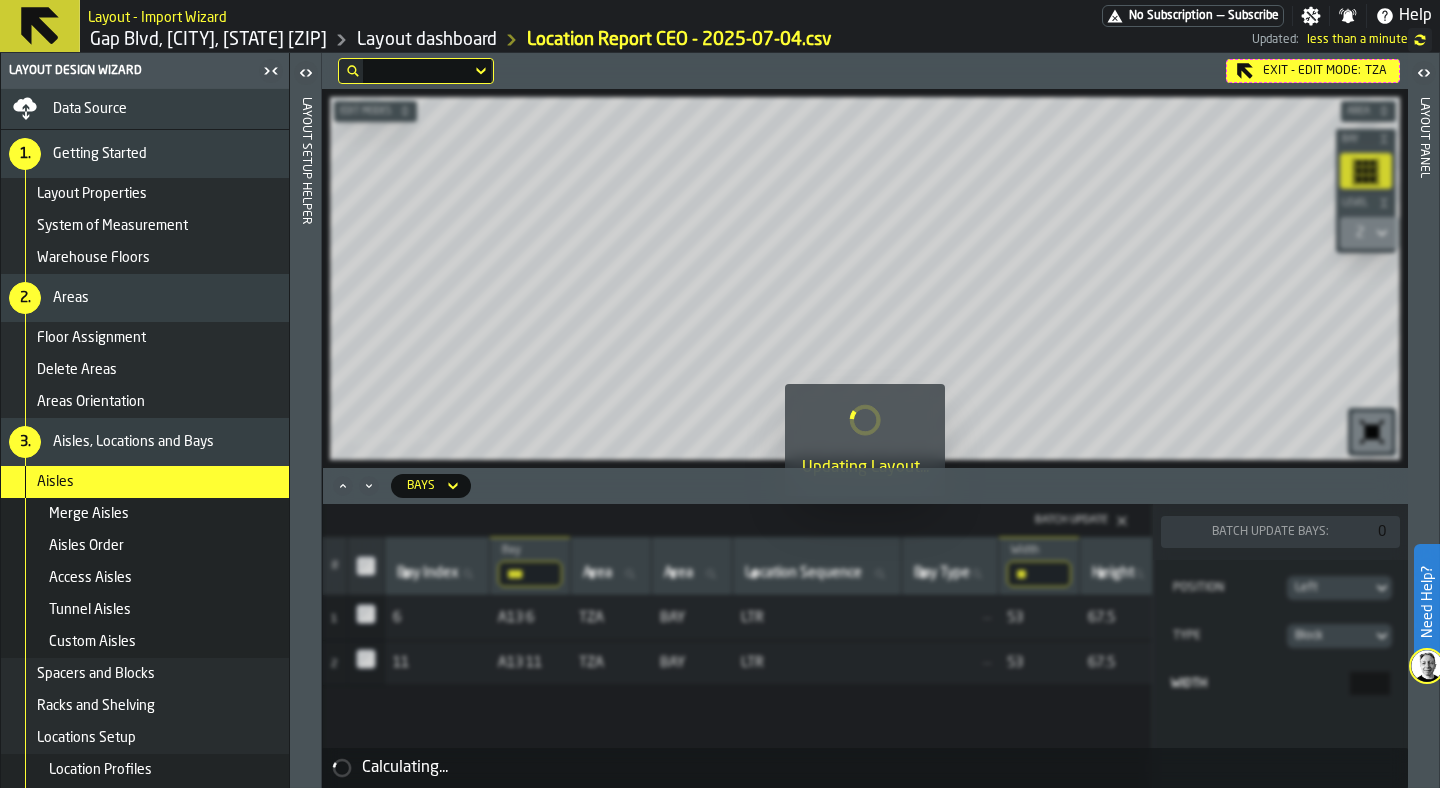 drag, startPoint x: 752, startPoint y: 192, endPoint x: 822, endPoint y: 92, distance: 122.06556 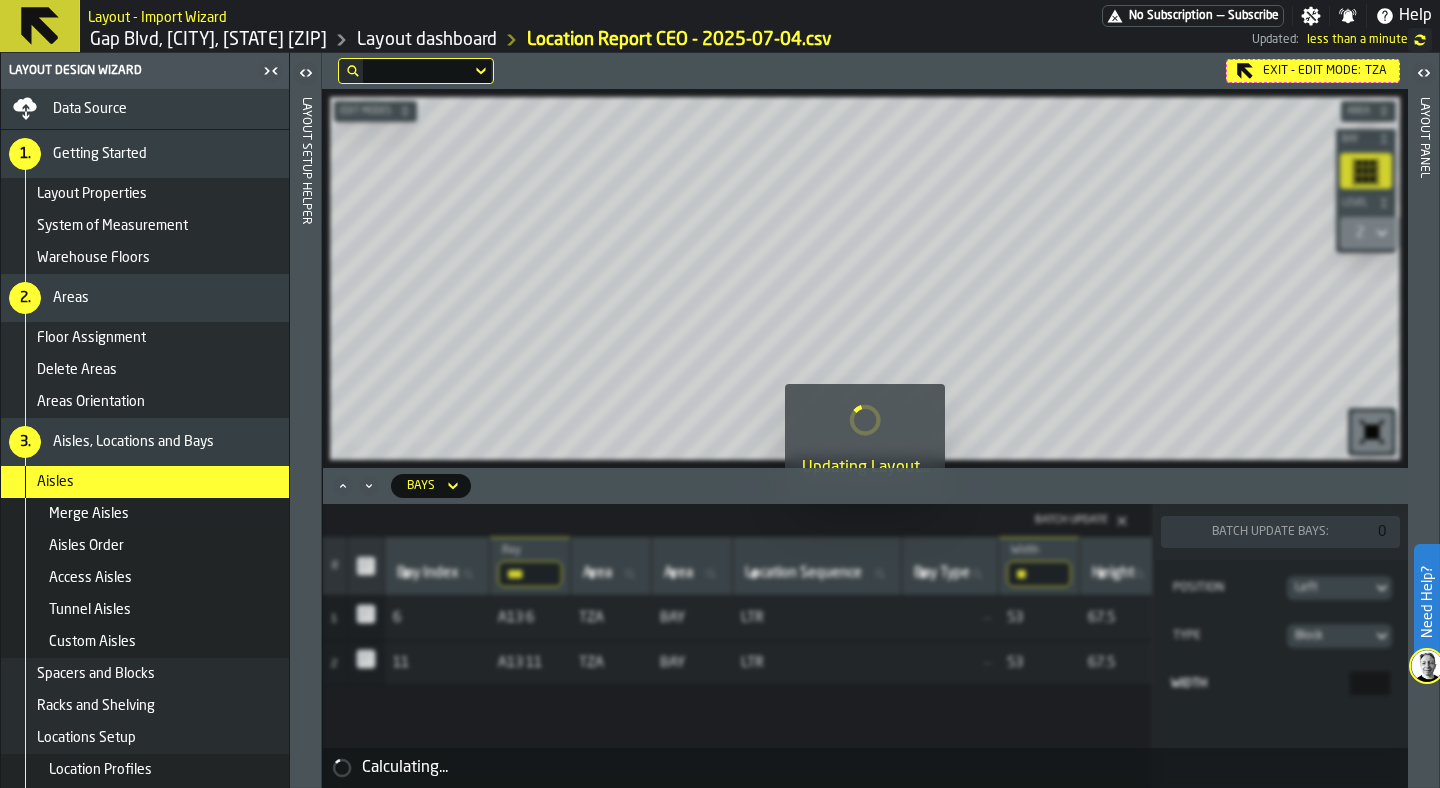 click at bounding box center (865, 420) 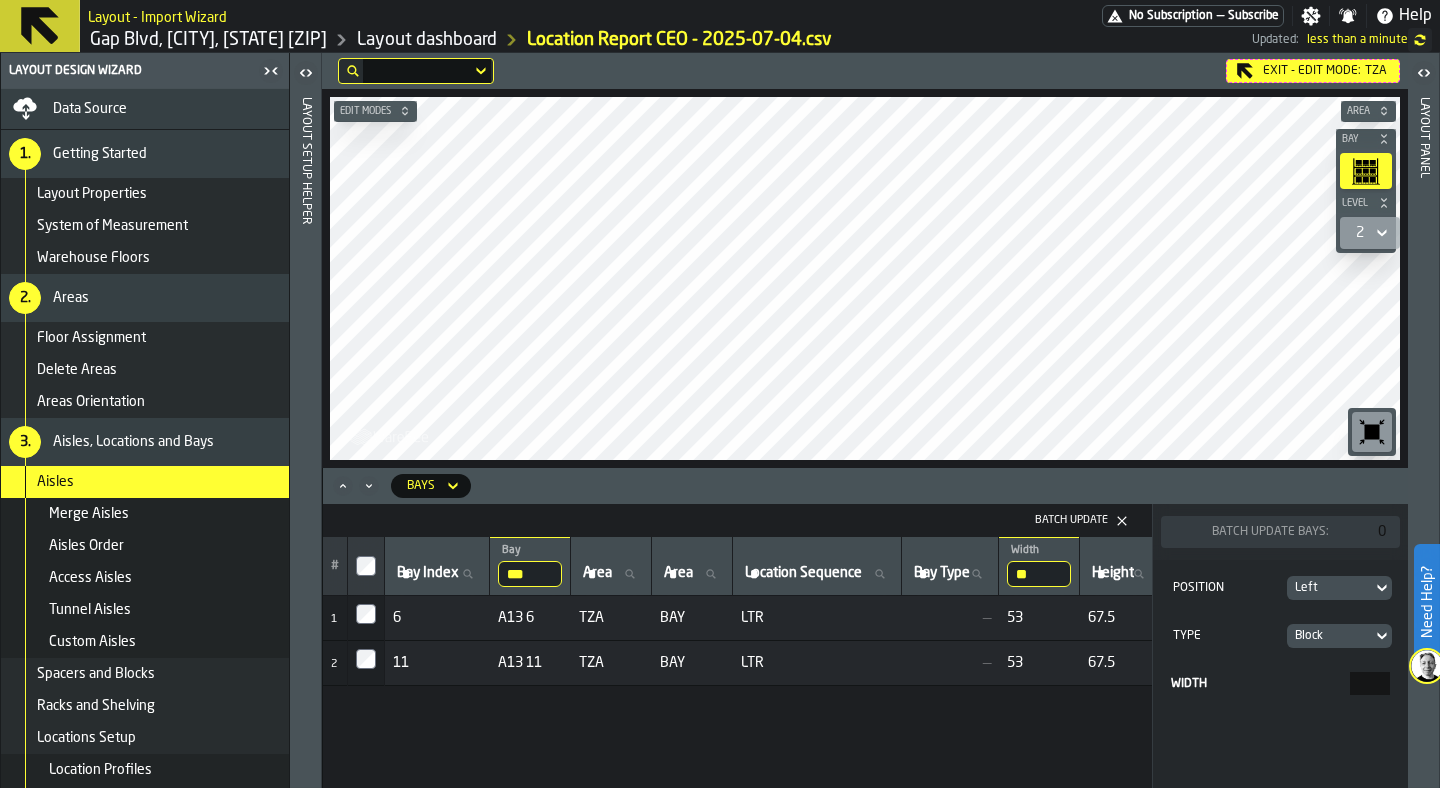 click on "Exit - Edit Mode: TZA Edit Modes Area Bay Level 2 M A K I N G W A R E H O U S E S M O R E E F F I C I E N T Bays Batch Update # Bay Index Bay Index Bay Bay Area Area Area Area Location Sequence Location Sequence Bay Type Bay Type Width 53 Height Height Depth Depth ID ID Shelving Type Shelving Type 1 6 A13 6 TZA BAY LTR 53 67.5 24 TZA-A13-LEFT-6 1-2-3-4-5 2 11 A13 11 TZA BAY LTR 53 67.5 24 TZA-A13-LEFT-11 1-2-3-4-5 Batch Update bays: 0 Position Left Type Block Width **" at bounding box center [865, 420] 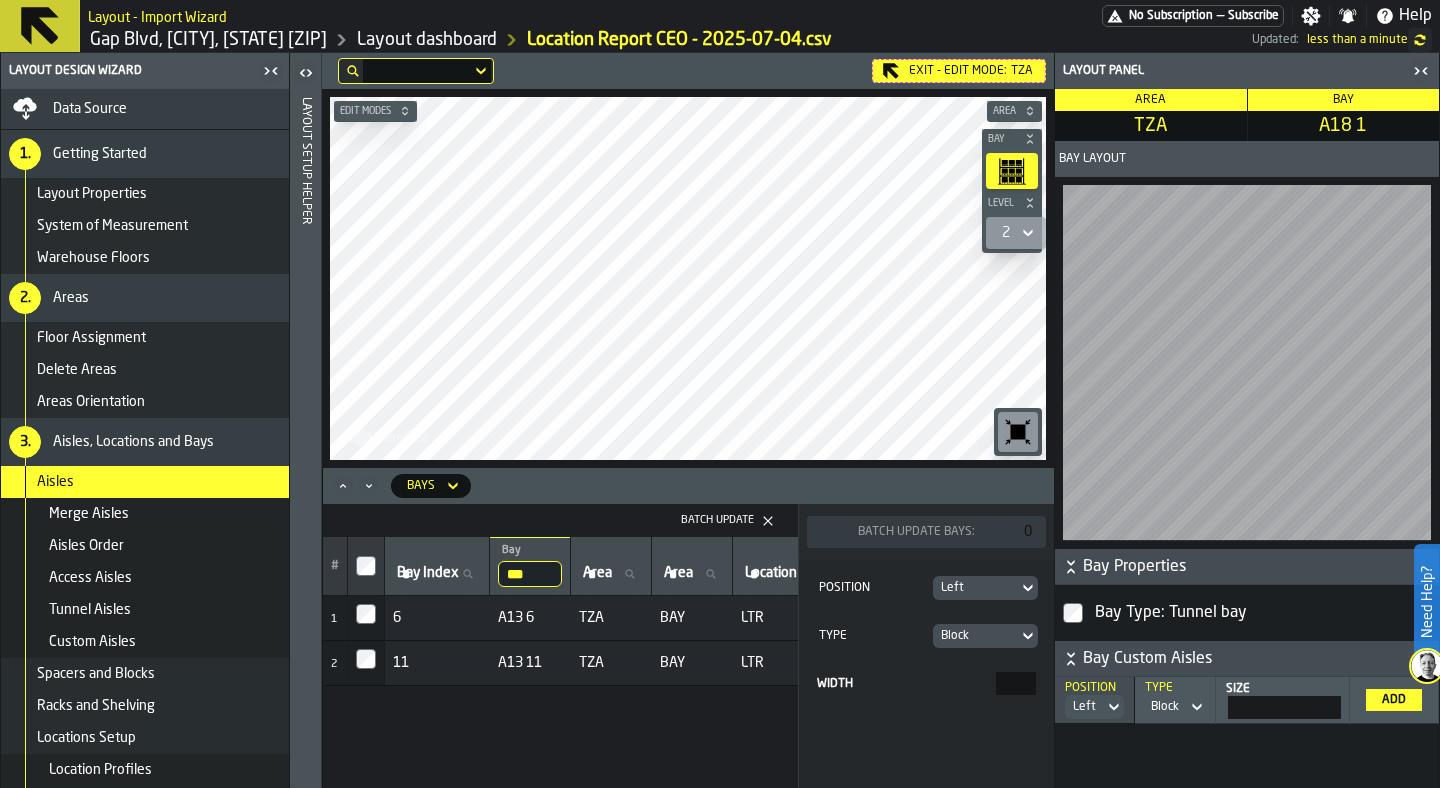 click on "Bay Type: Tunnel bay" at bounding box center (1259, 613) 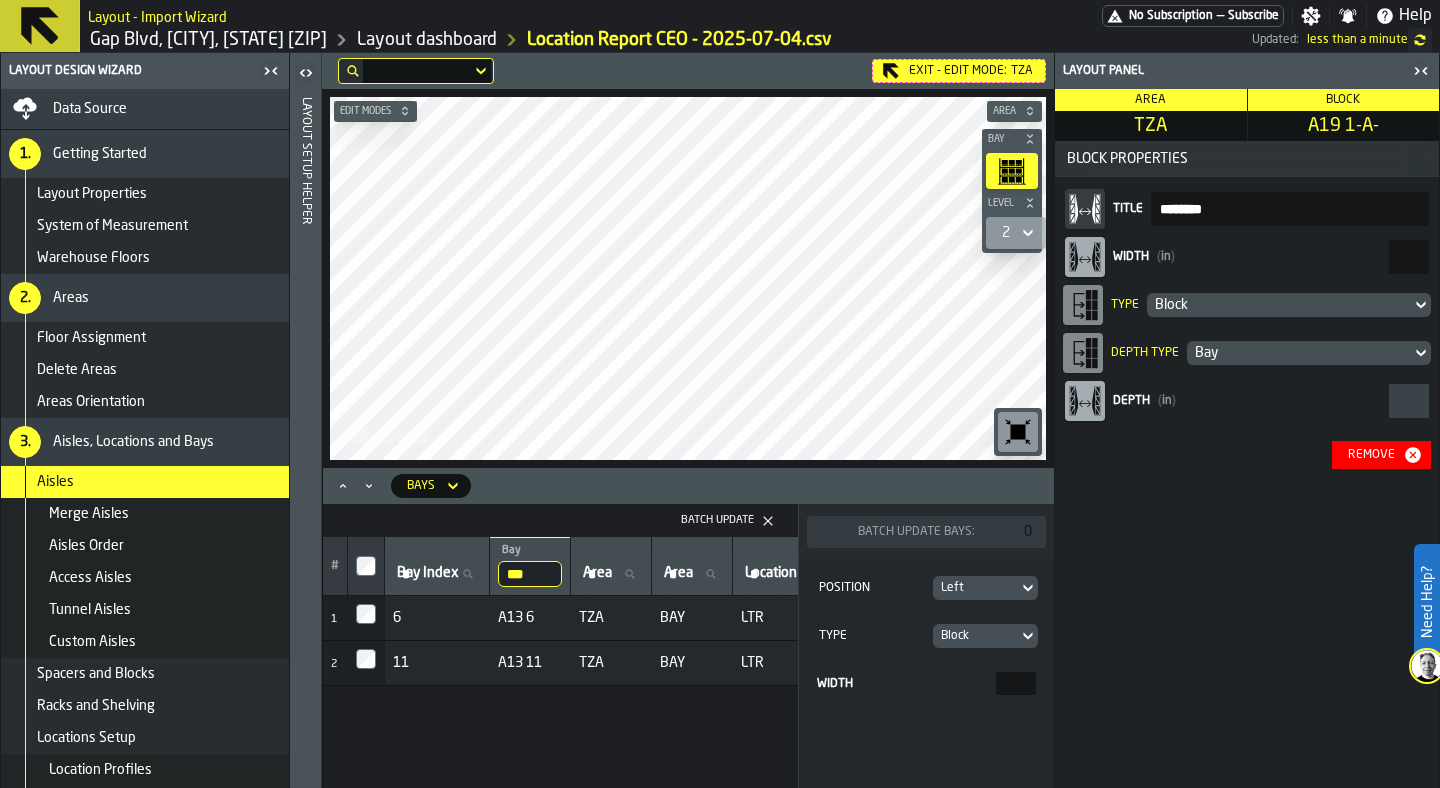 drag, startPoint x: 1390, startPoint y: 258, endPoint x: 1439, endPoint y: 258, distance: 49 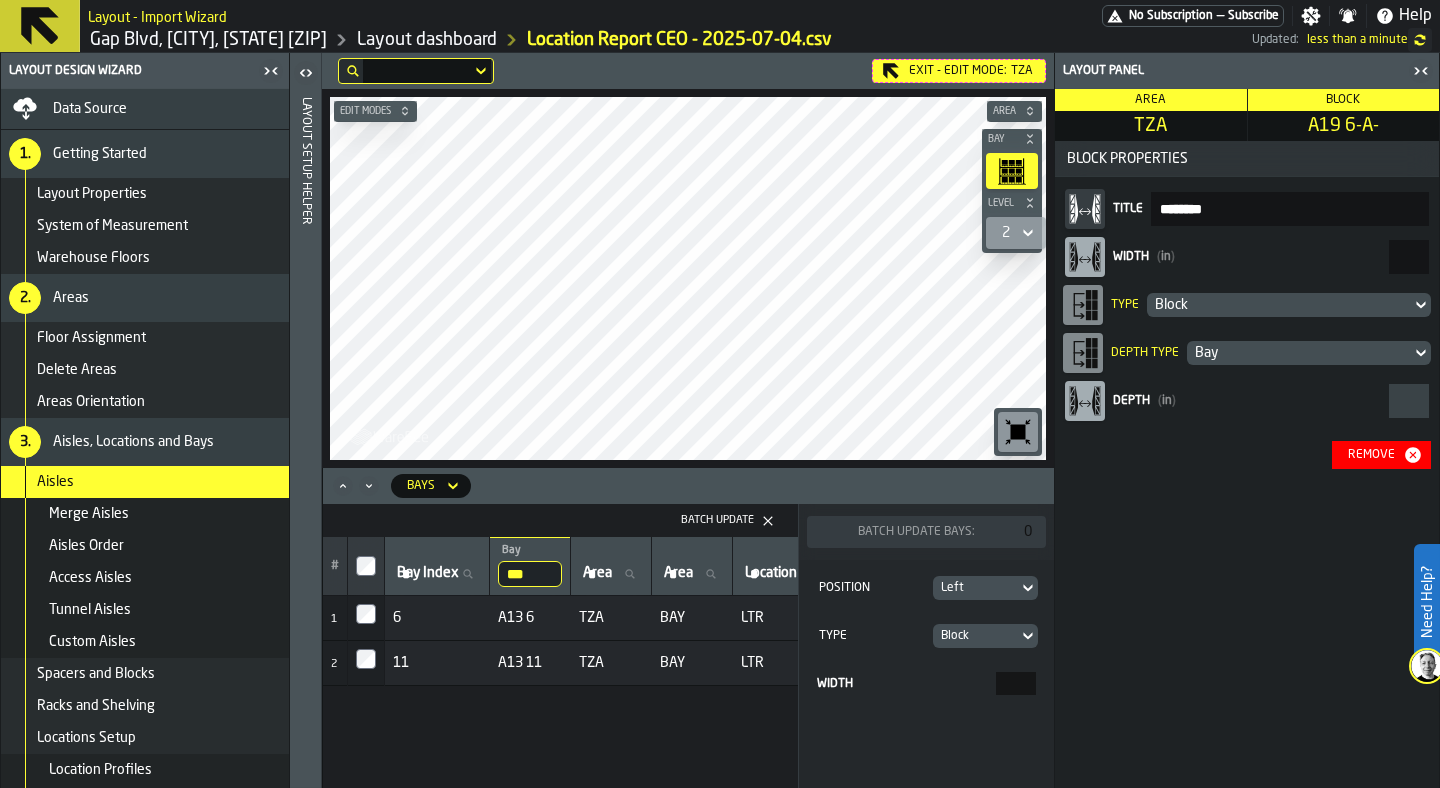 click on "**" at bounding box center [1409, 257] 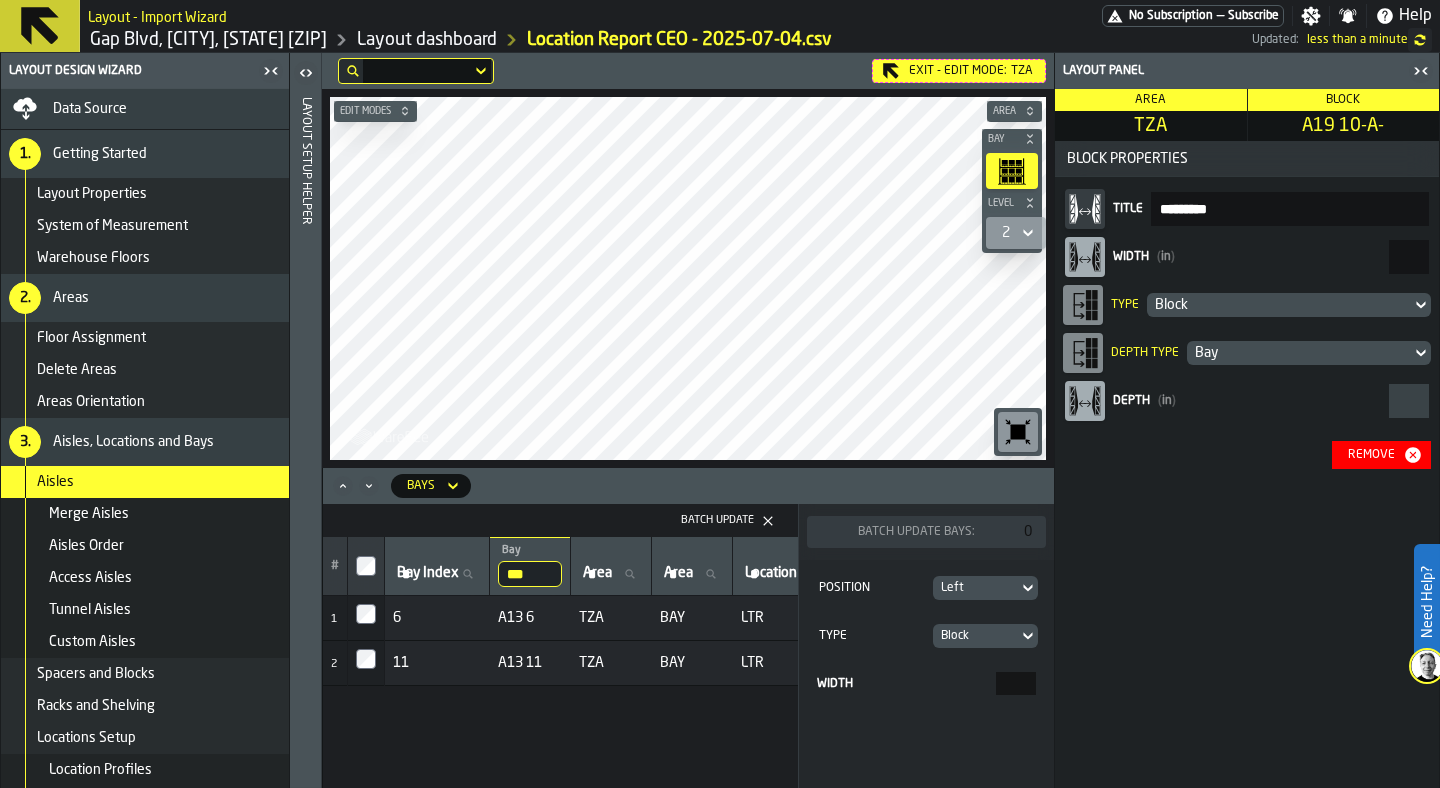 click on "**" at bounding box center [1409, 257] 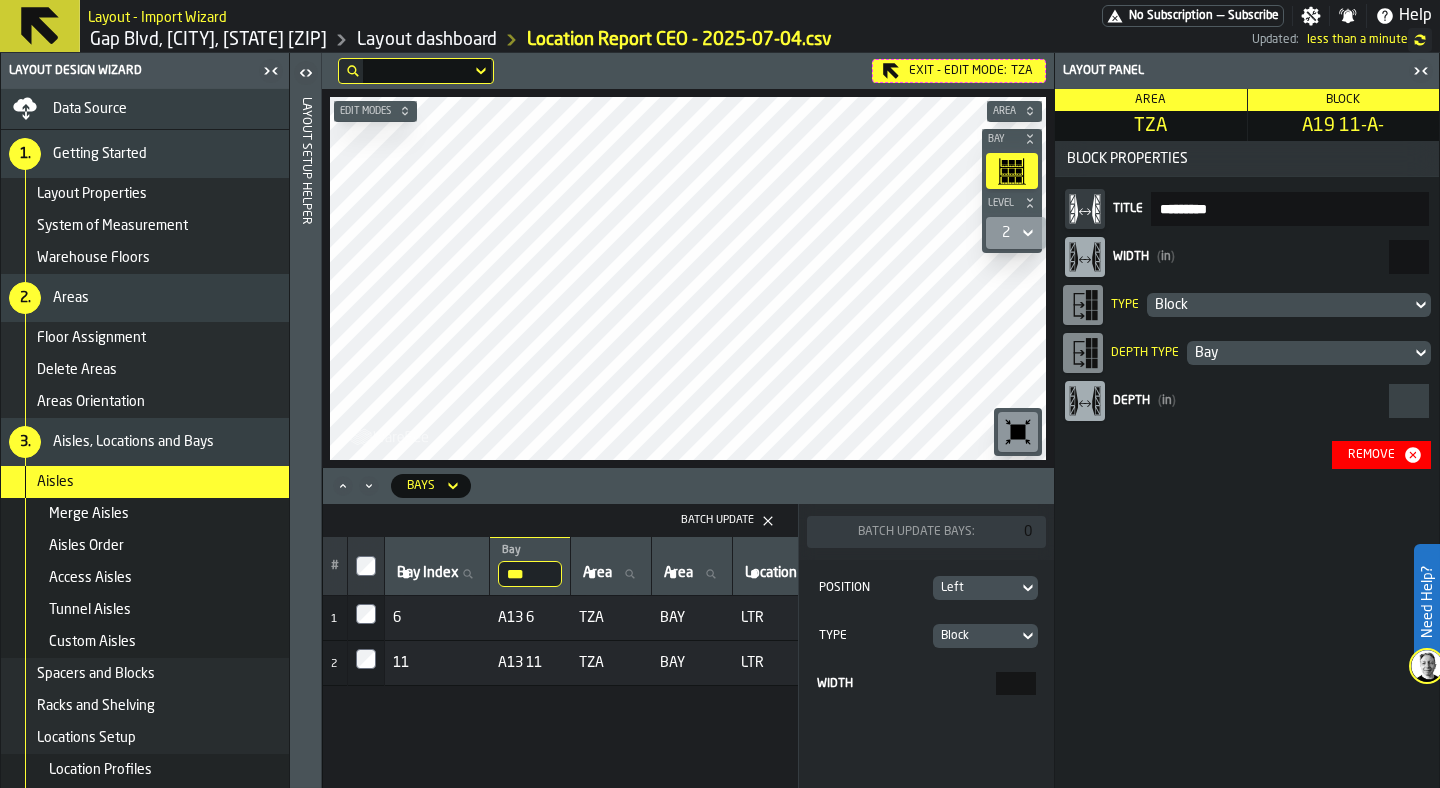 drag, startPoint x: 1404, startPoint y: 253, endPoint x: 1439, endPoint y: 260, distance: 35.69314 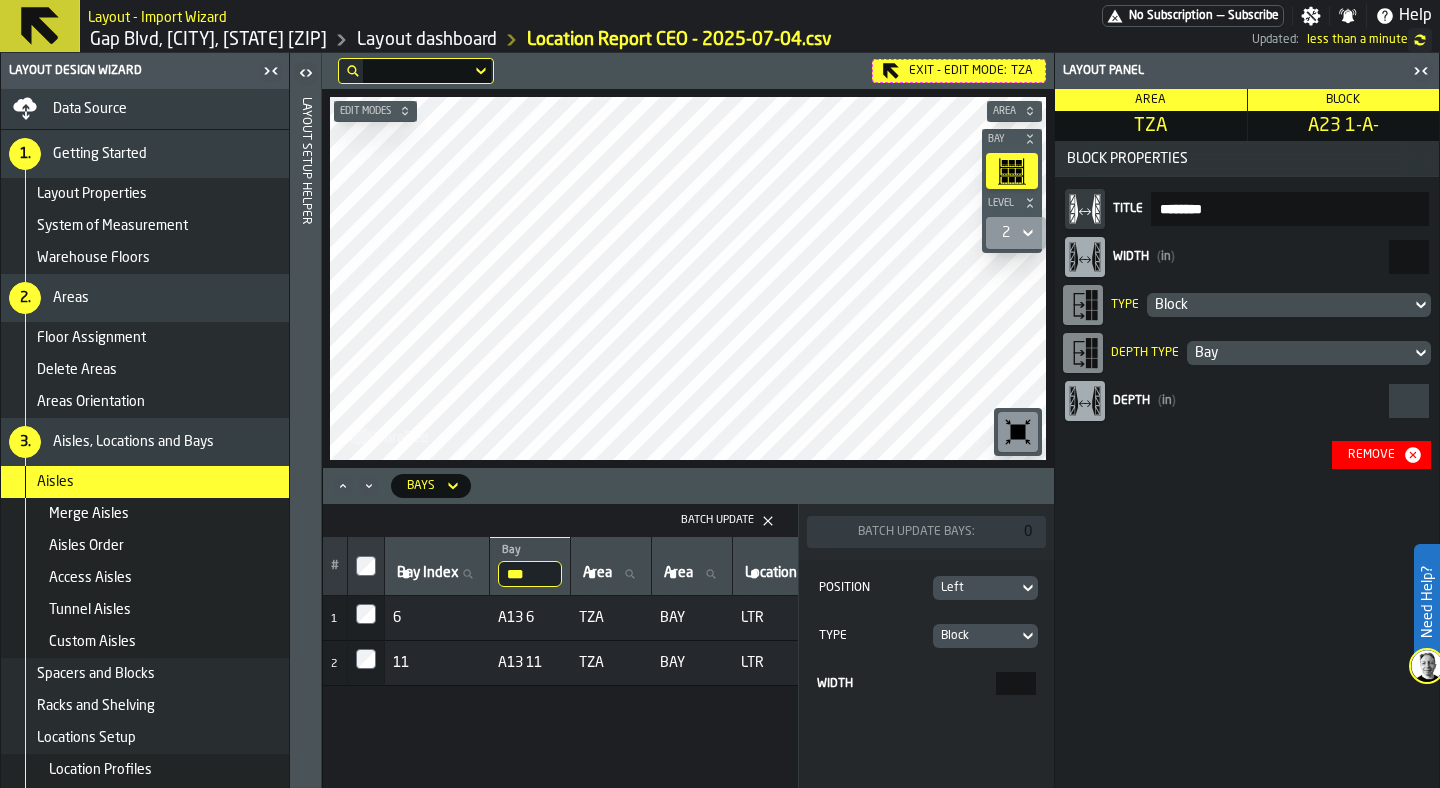 drag, startPoint x: 1404, startPoint y: 246, endPoint x: 1439, endPoint y: 247, distance: 35.014282 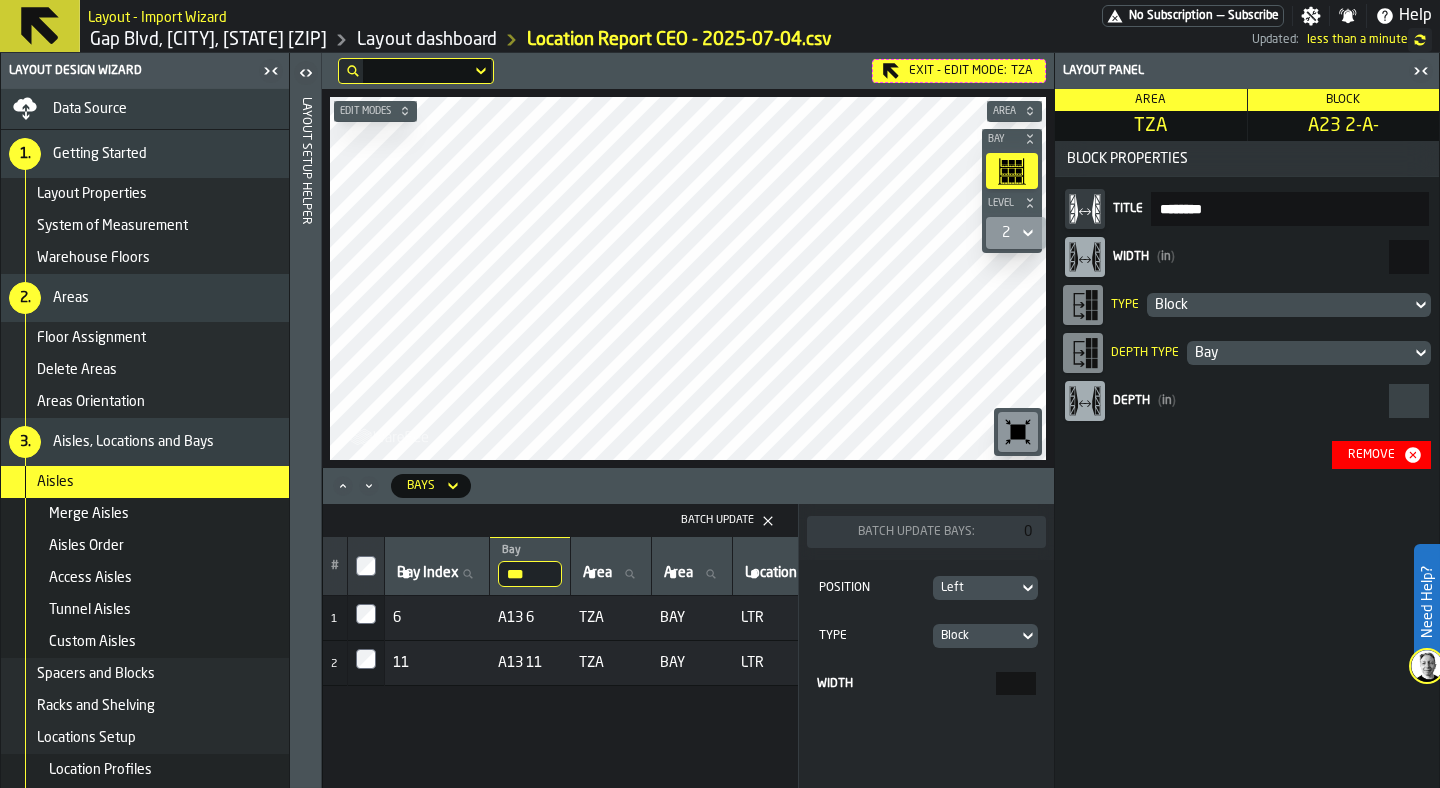 drag, startPoint x: 1394, startPoint y: 261, endPoint x: 1439, endPoint y: 271, distance: 46.09772 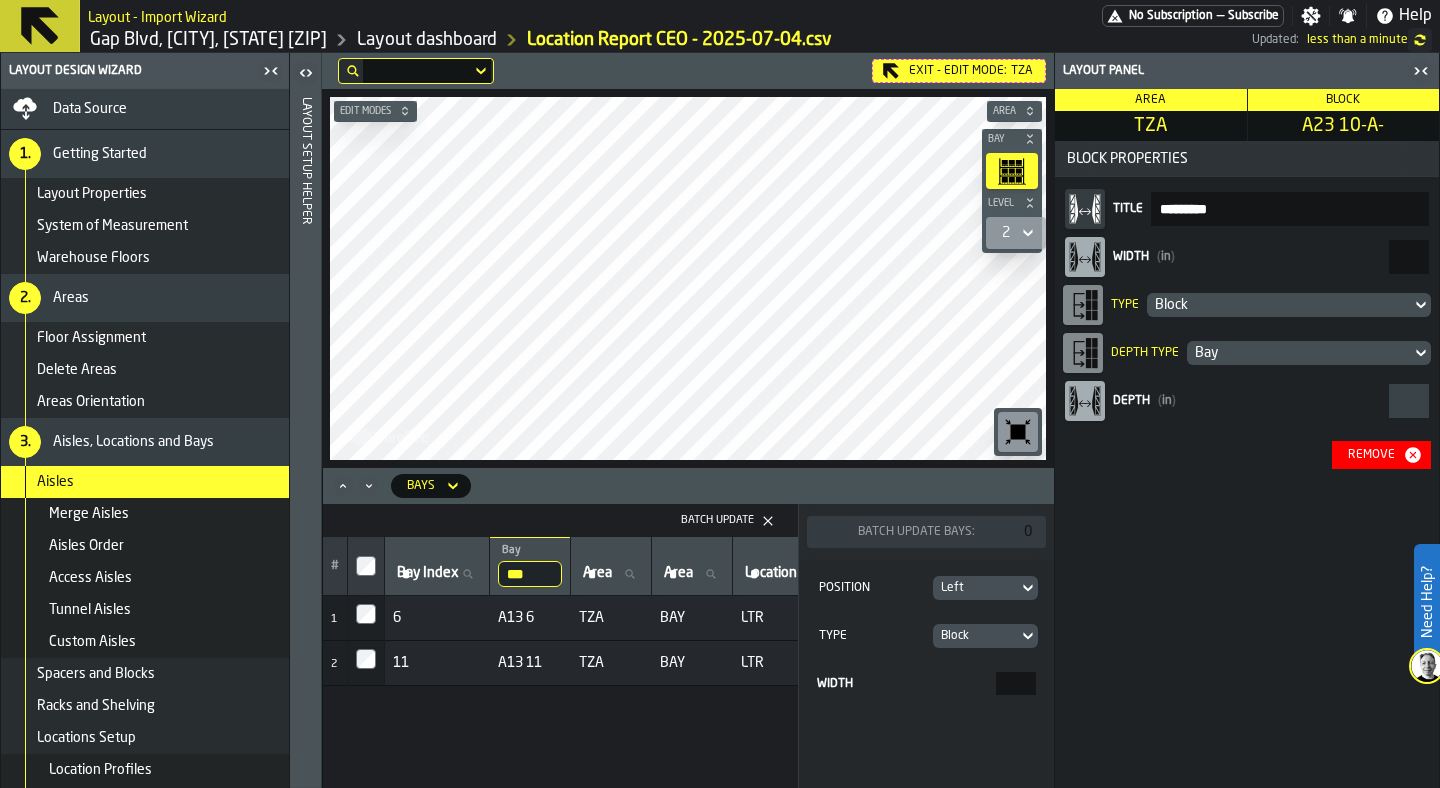click on "Remove" at bounding box center [1371, 455] 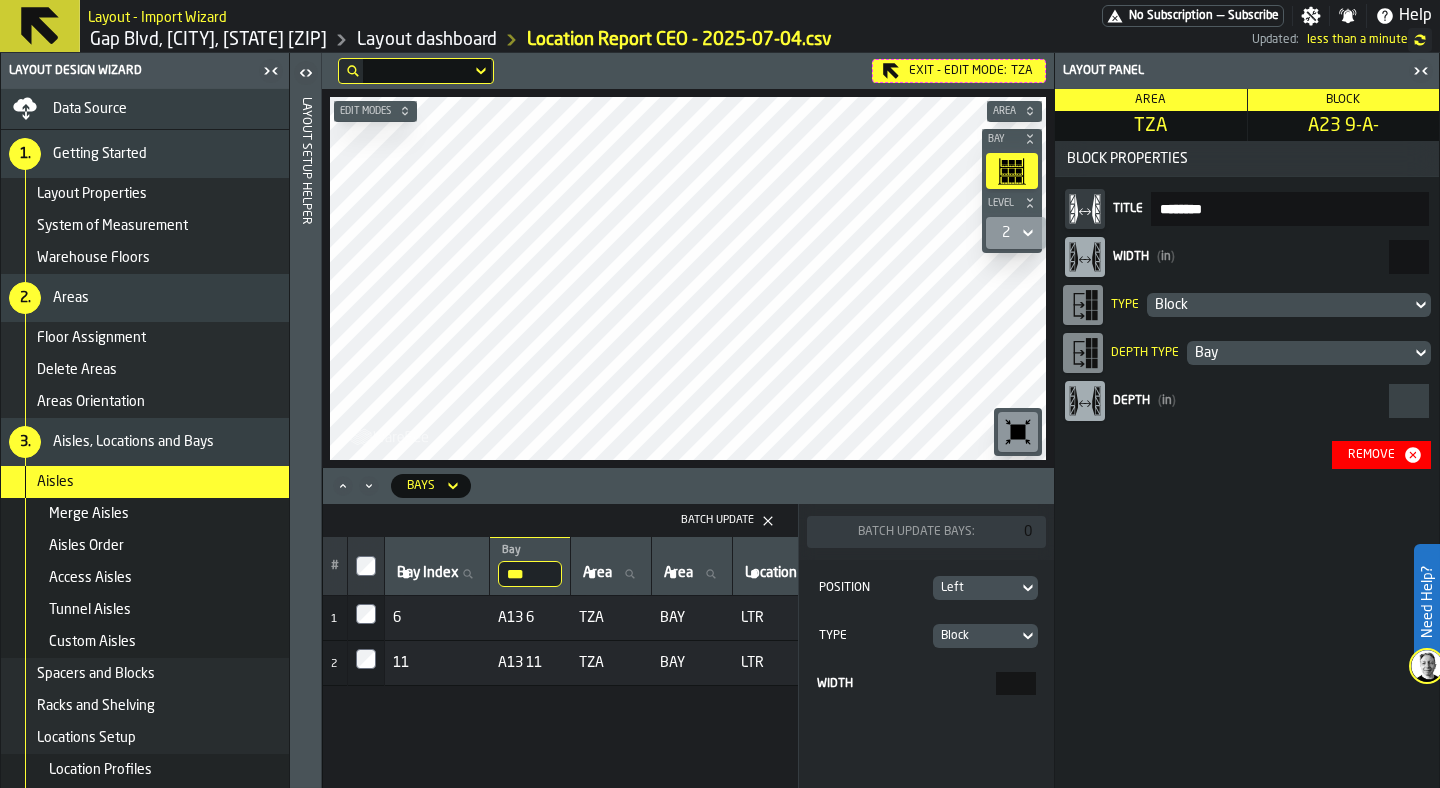 drag, startPoint x: 1384, startPoint y: 245, endPoint x: 1439, endPoint y: 254, distance: 55.7315 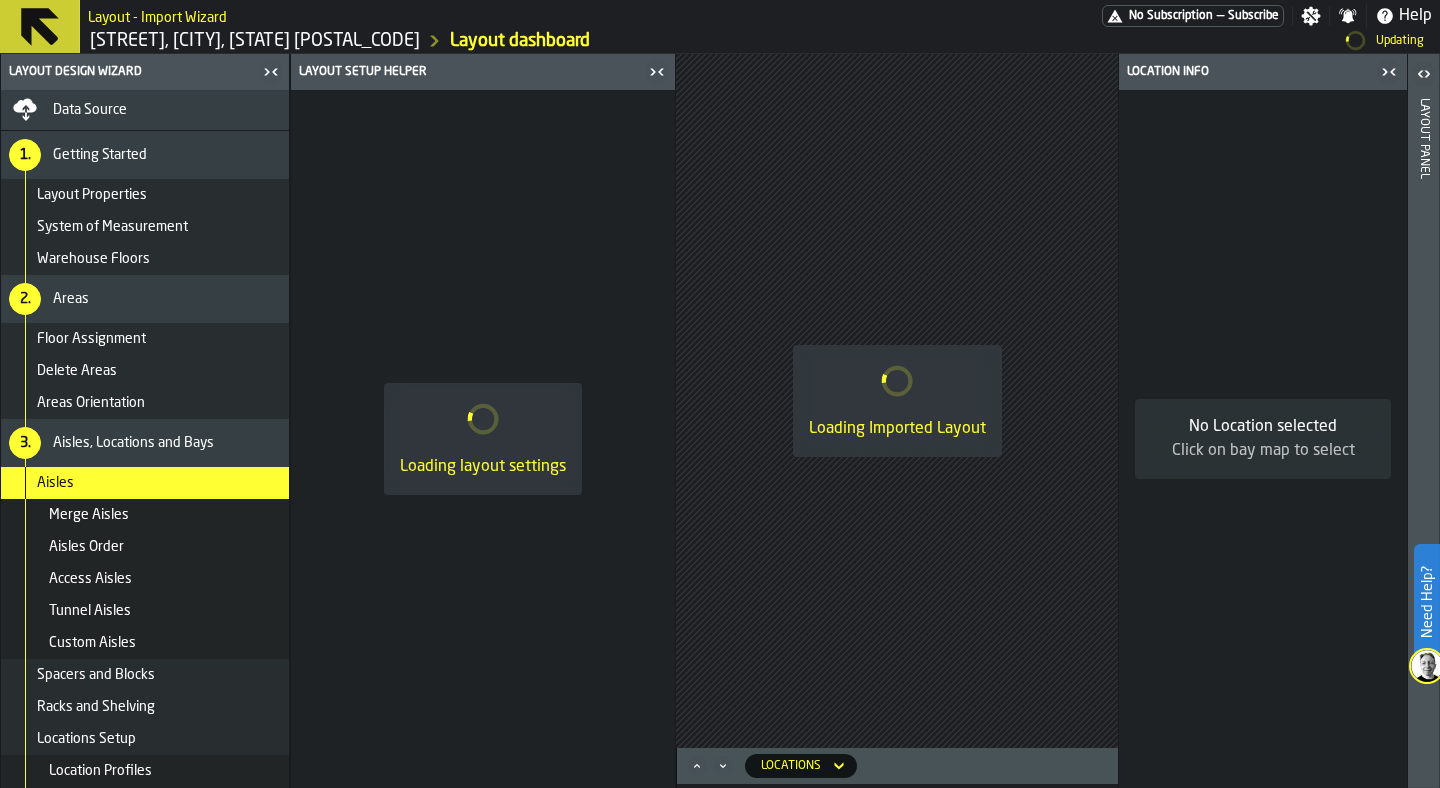 scroll, scrollTop: 0, scrollLeft: 0, axis: both 